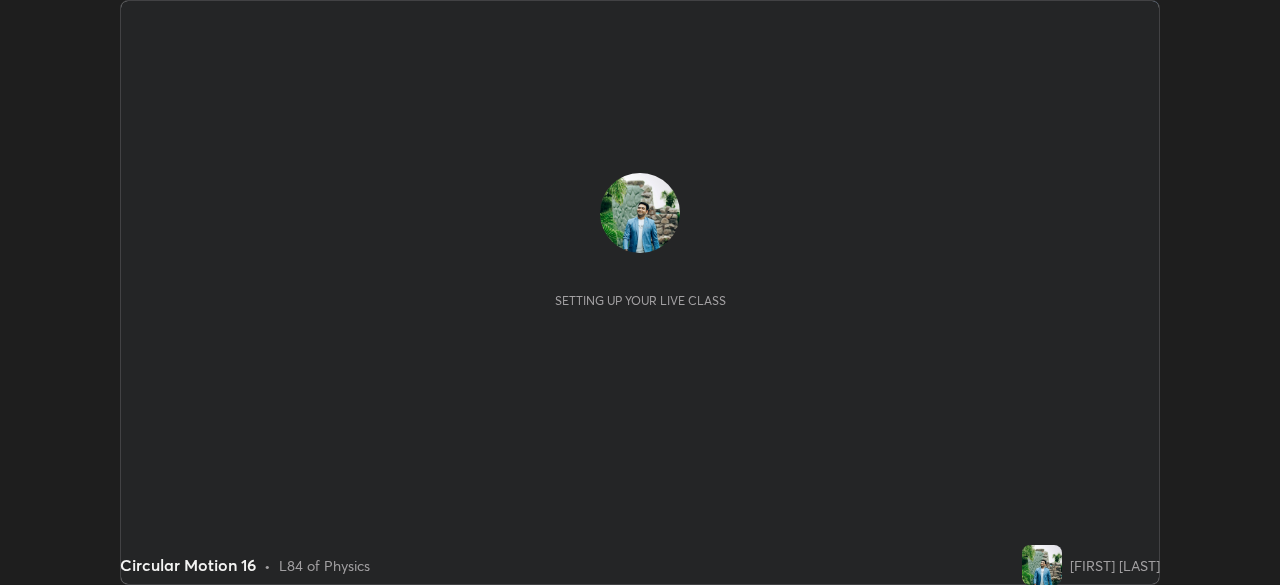 scroll, scrollTop: 0, scrollLeft: 0, axis: both 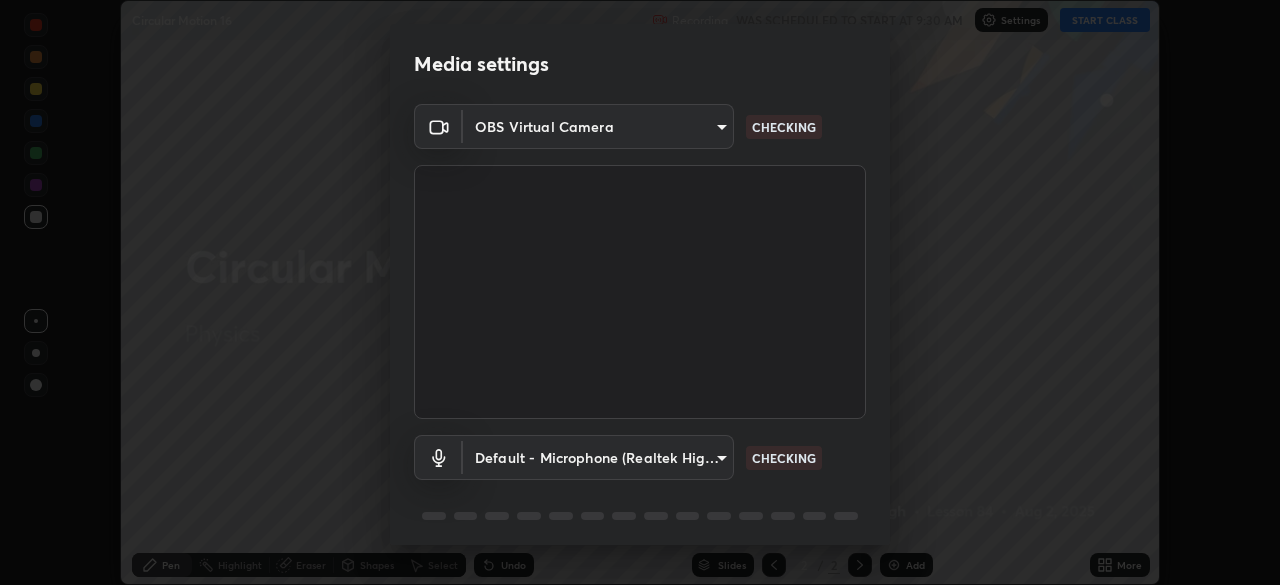 type on "495e9aafafa99ab02b2630cd73316b4ffac4e6b0a44c495734db4bb24564e739" 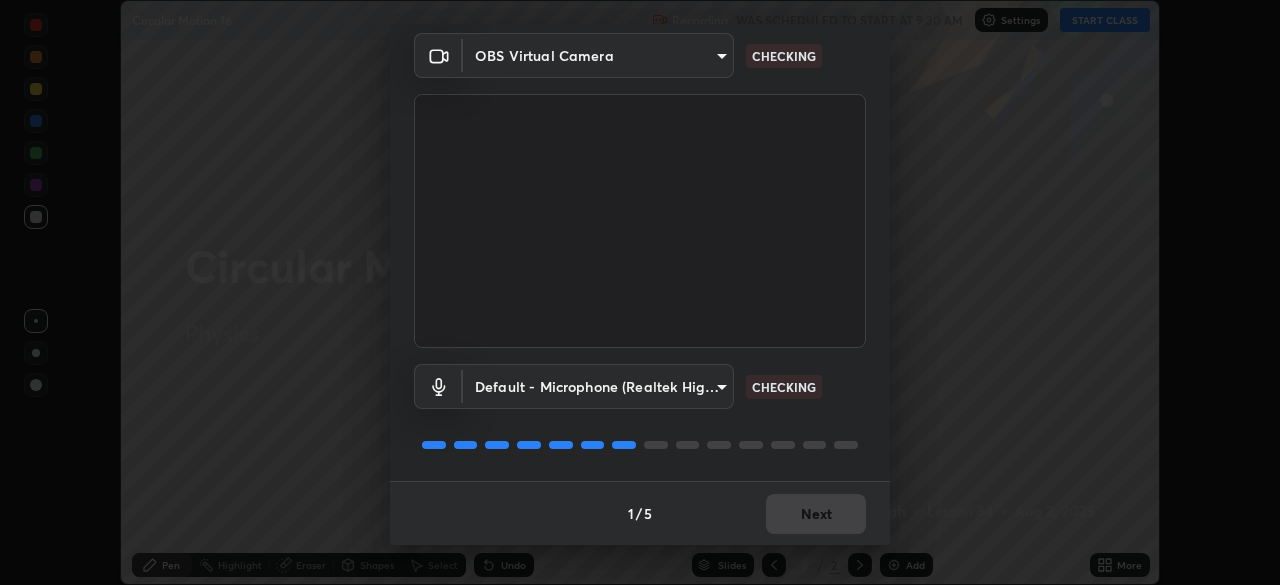 click on "1 / 5 Next" at bounding box center (640, 513) 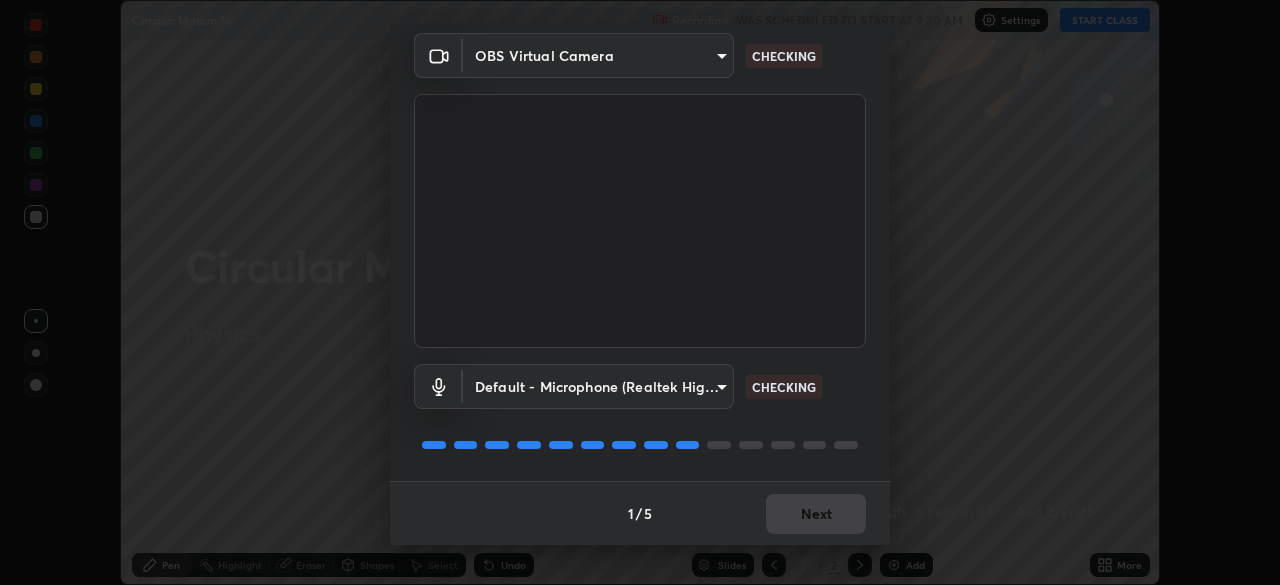 click on "1 / 5 Next" at bounding box center (640, 513) 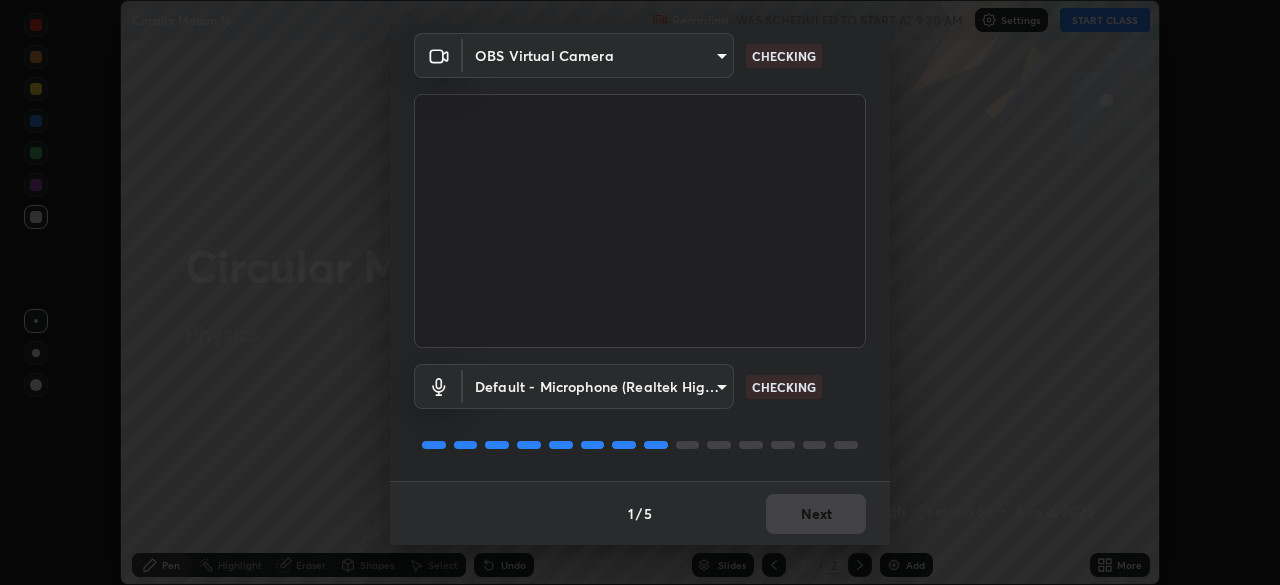click on "1 / 5 Next" at bounding box center [640, 513] 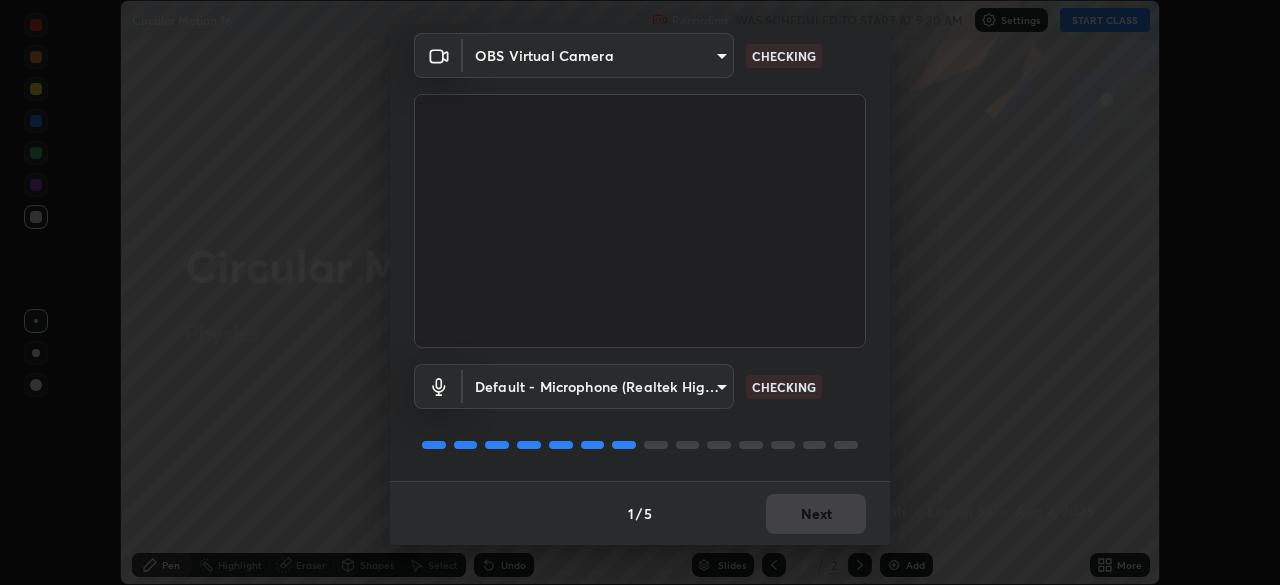 click on "1 / 5 Next" at bounding box center (640, 513) 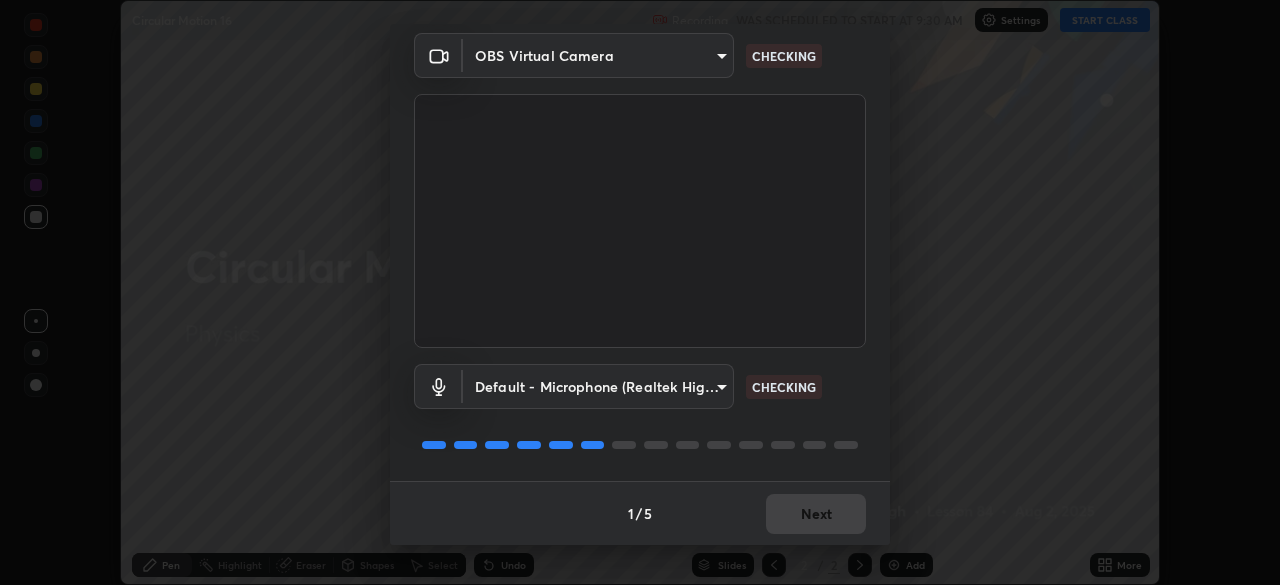 click on "1 / 5 Next" at bounding box center [640, 513] 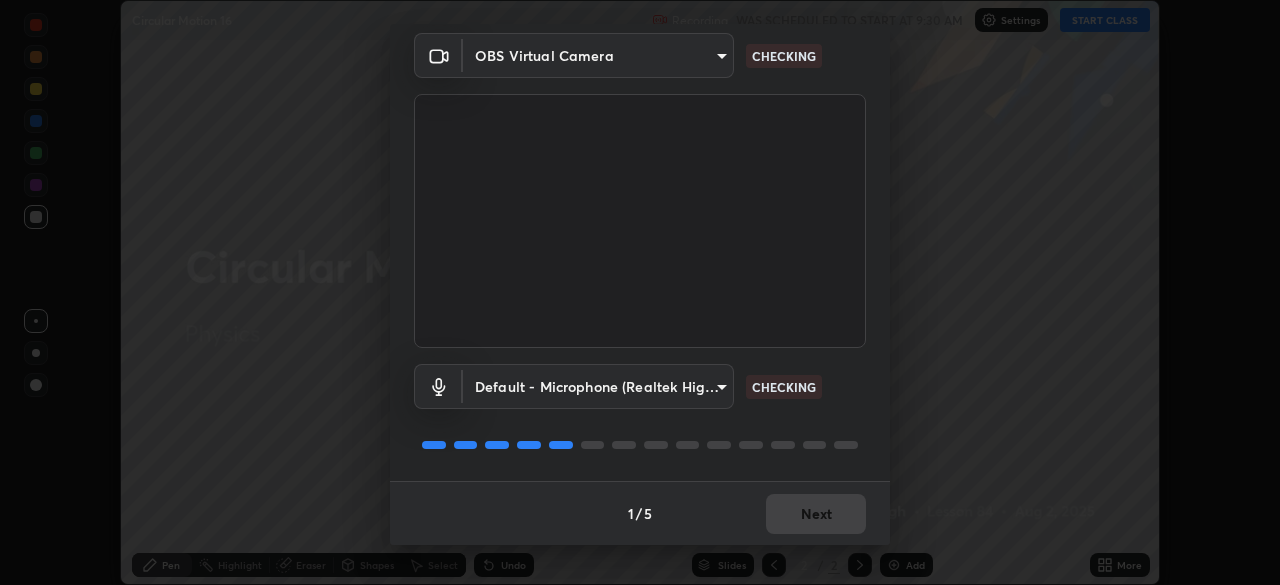 click on "1 / 5 Next" at bounding box center (640, 513) 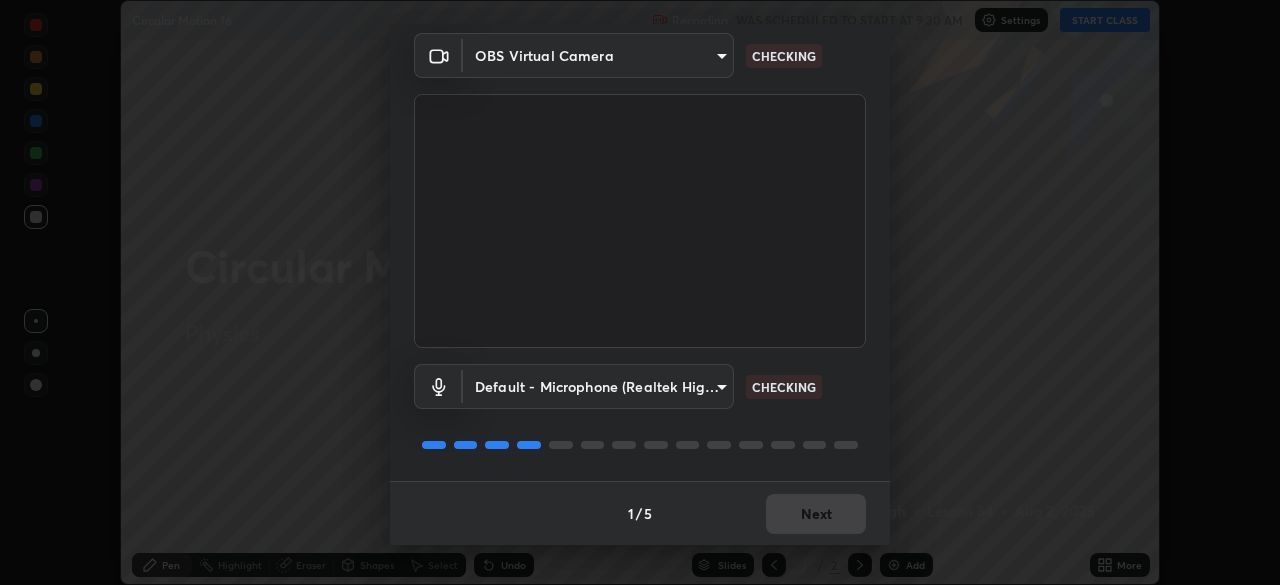 click on "1 / 5 Next" at bounding box center (640, 513) 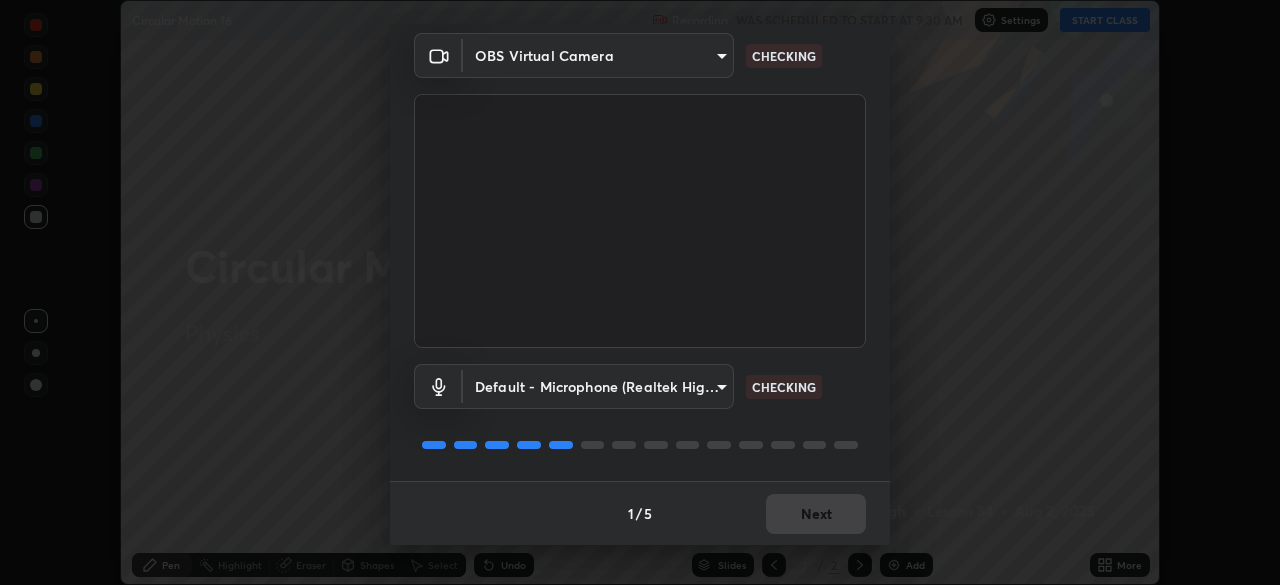 click on "1 / 5 Next" at bounding box center (640, 513) 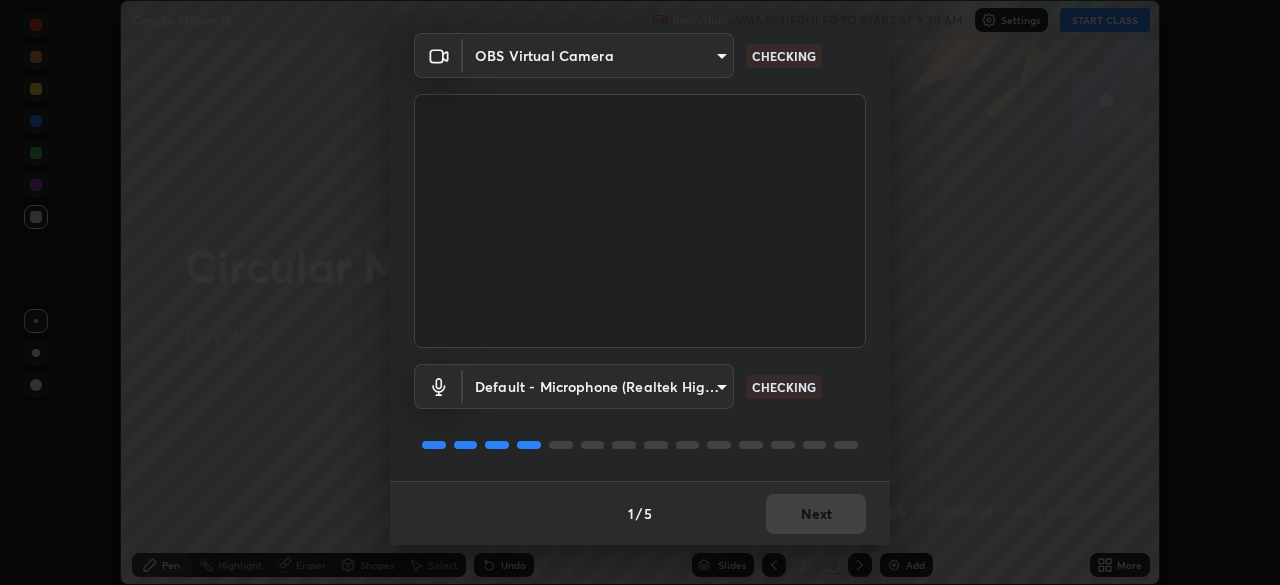 click on "1 / 5 Next" at bounding box center (640, 513) 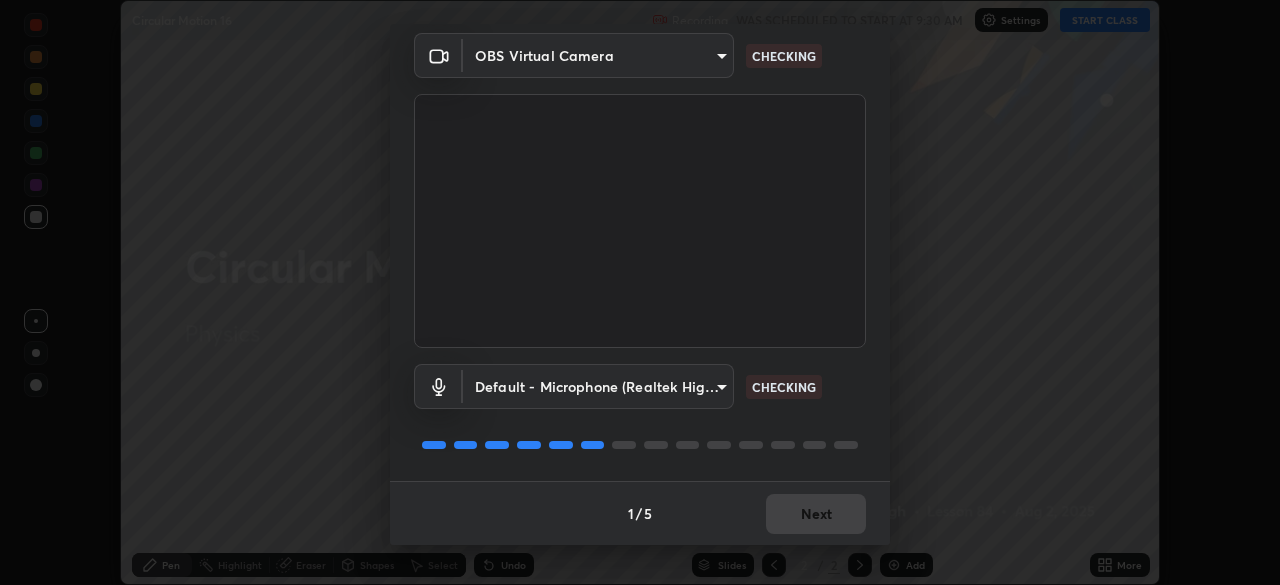 click on "1 / 5 Next" at bounding box center (640, 513) 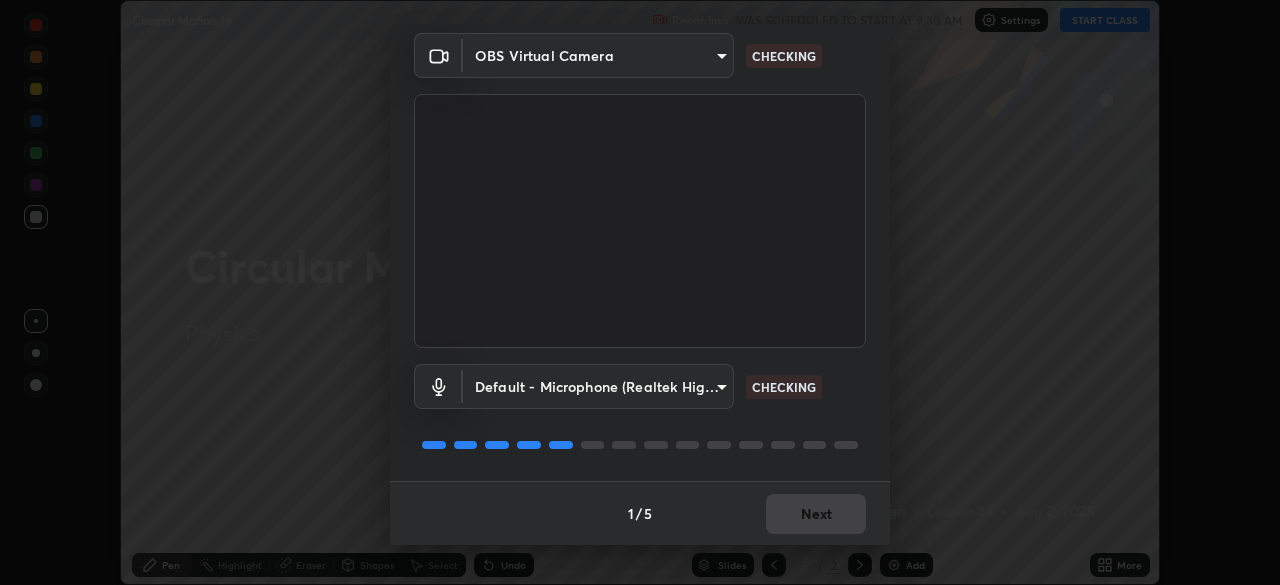 click on "Next" at bounding box center [816, 514] 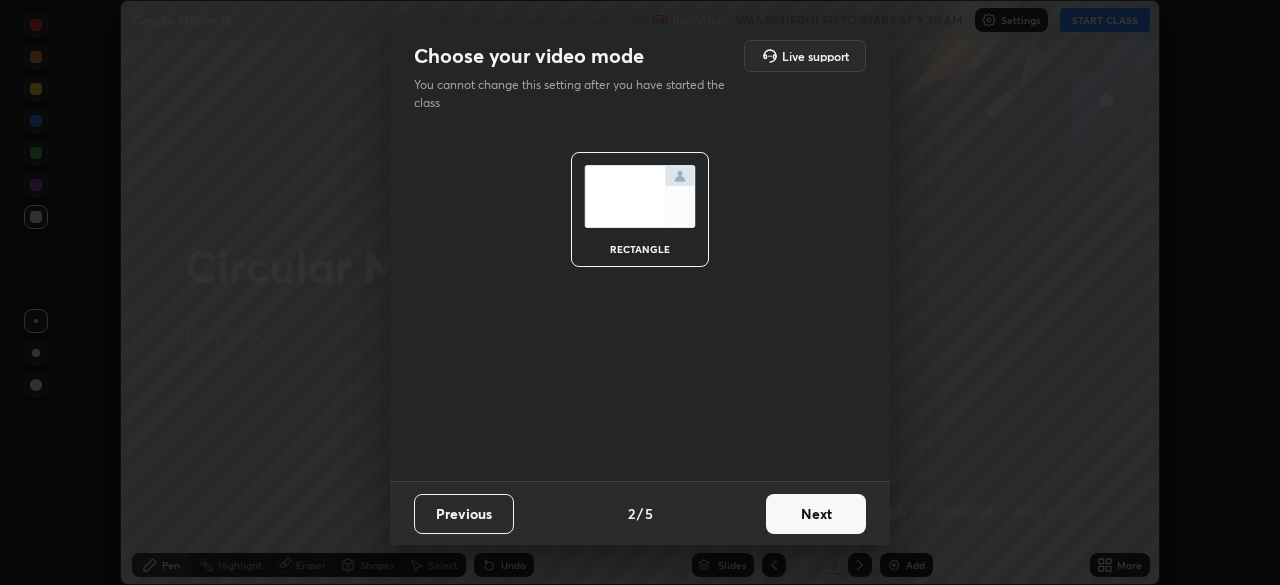 scroll, scrollTop: 0, scrollLeft: 0, axis: both 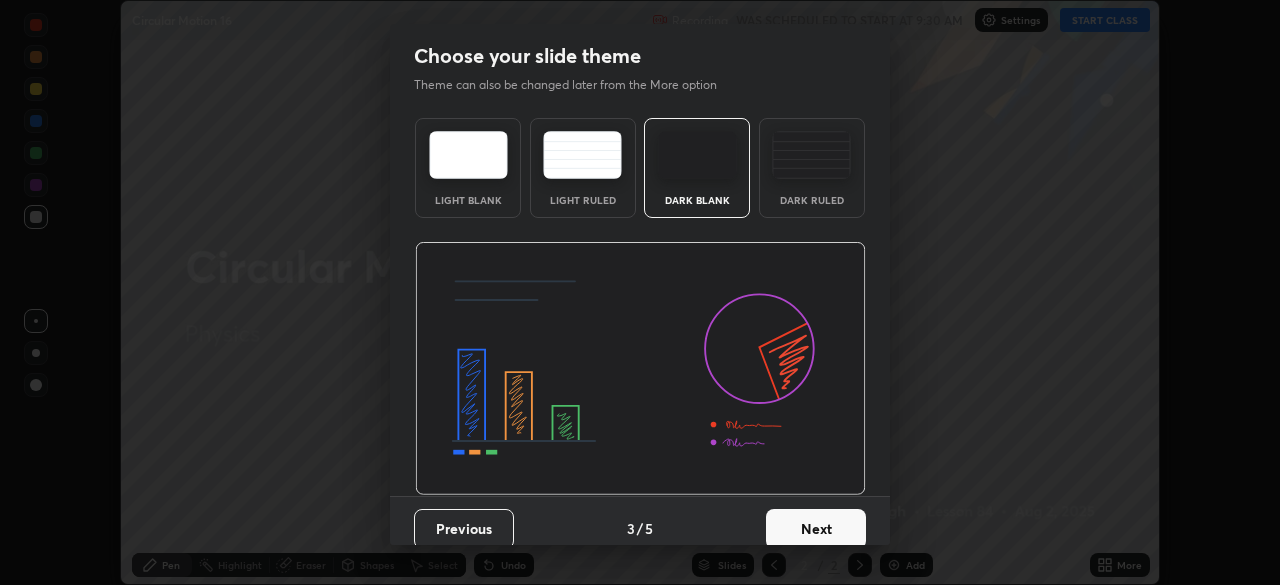 click on "Next" at bounding box center (816, 529) 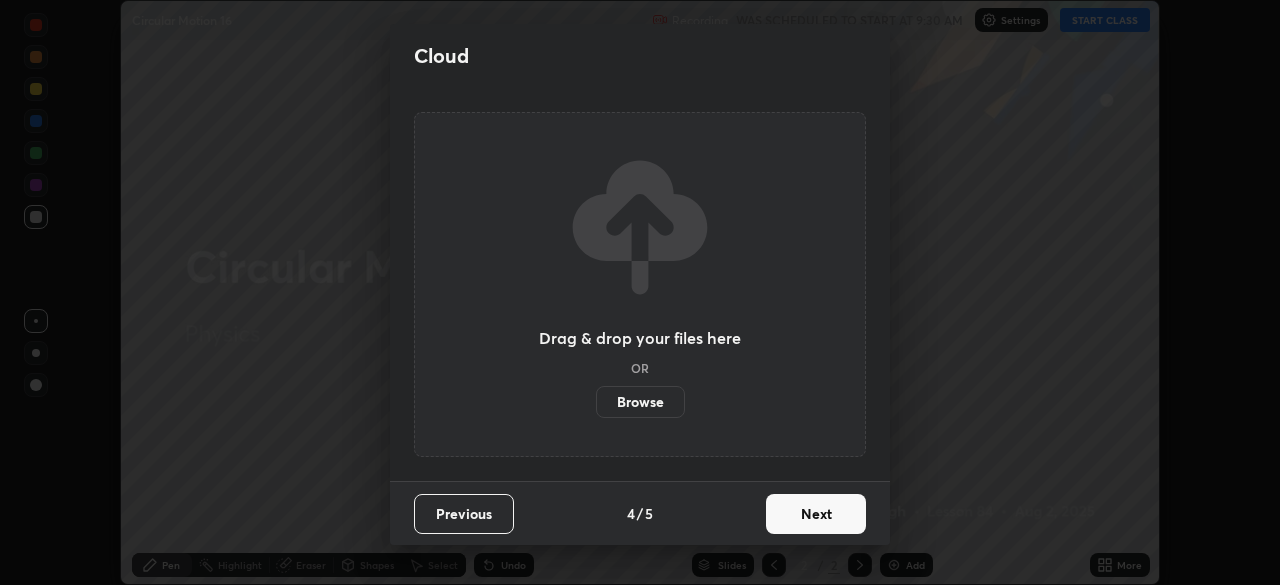 click on "Next" at bounding box center (816, 514) 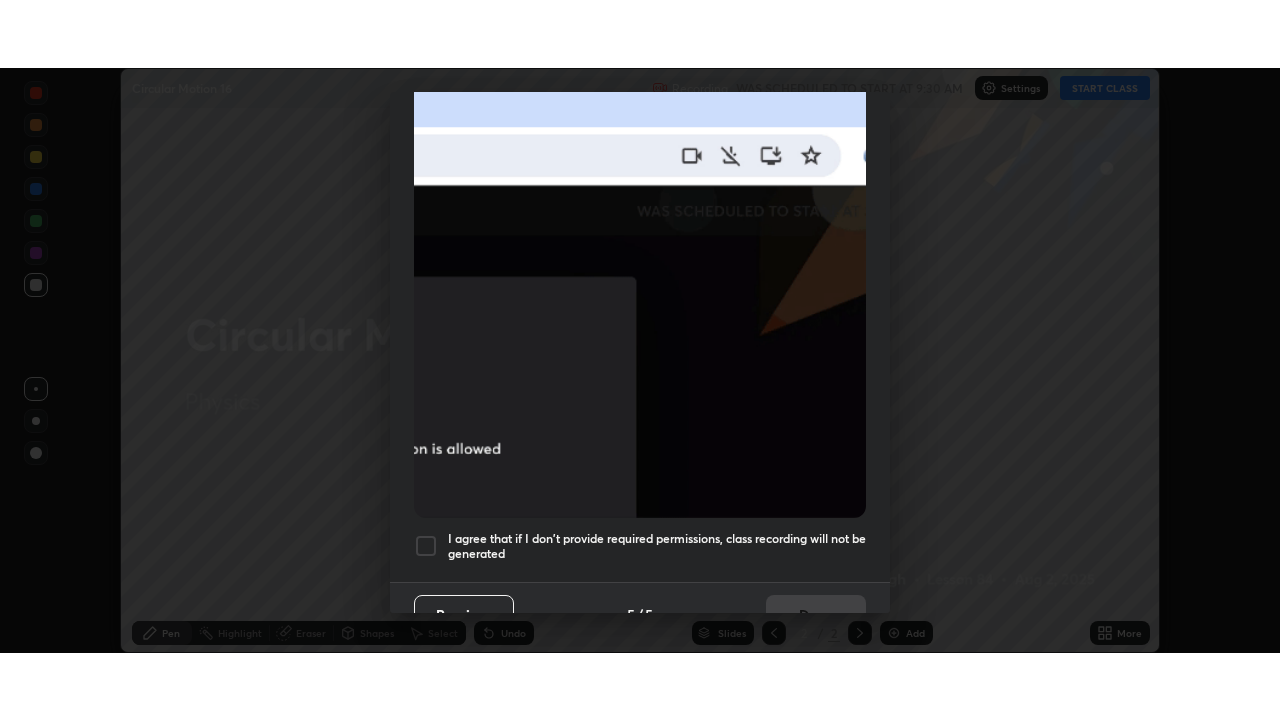 scroll, scrollTop: 479, scrollLeft: 0, axis: vertical 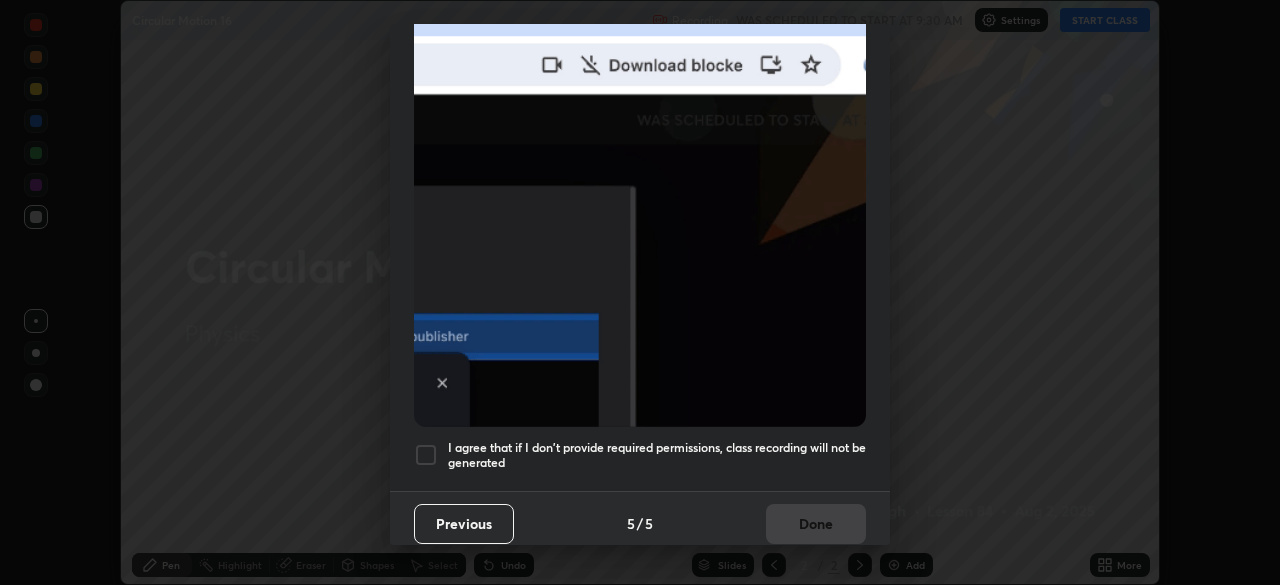 click at bounding box center (426, 455) 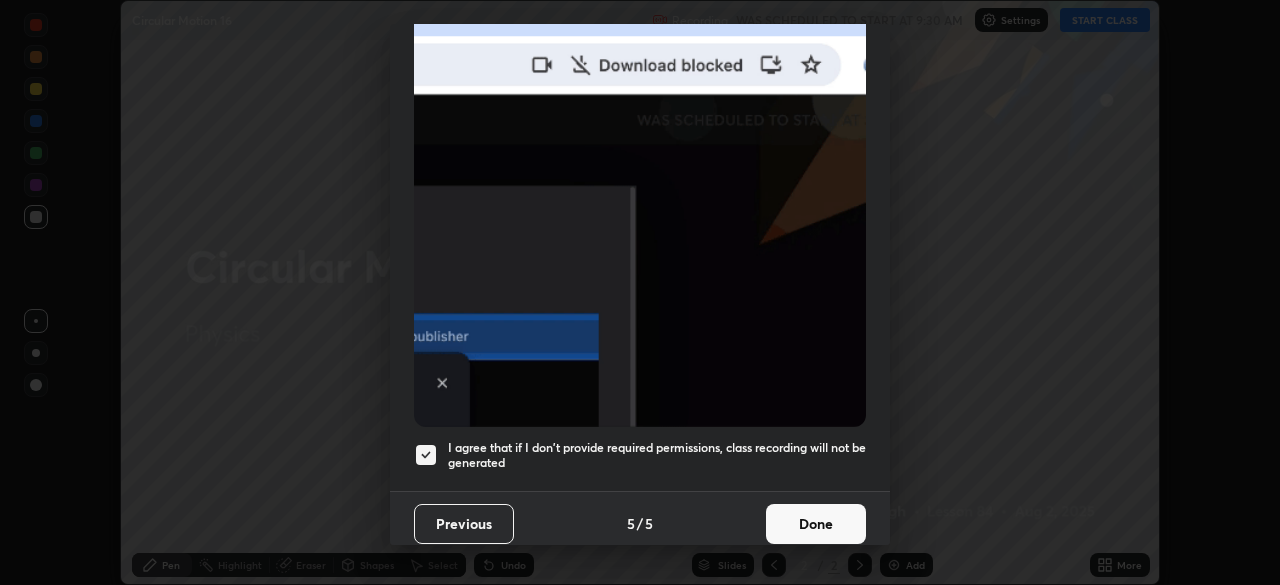 click on "Done" at bounding box center [816, 524] 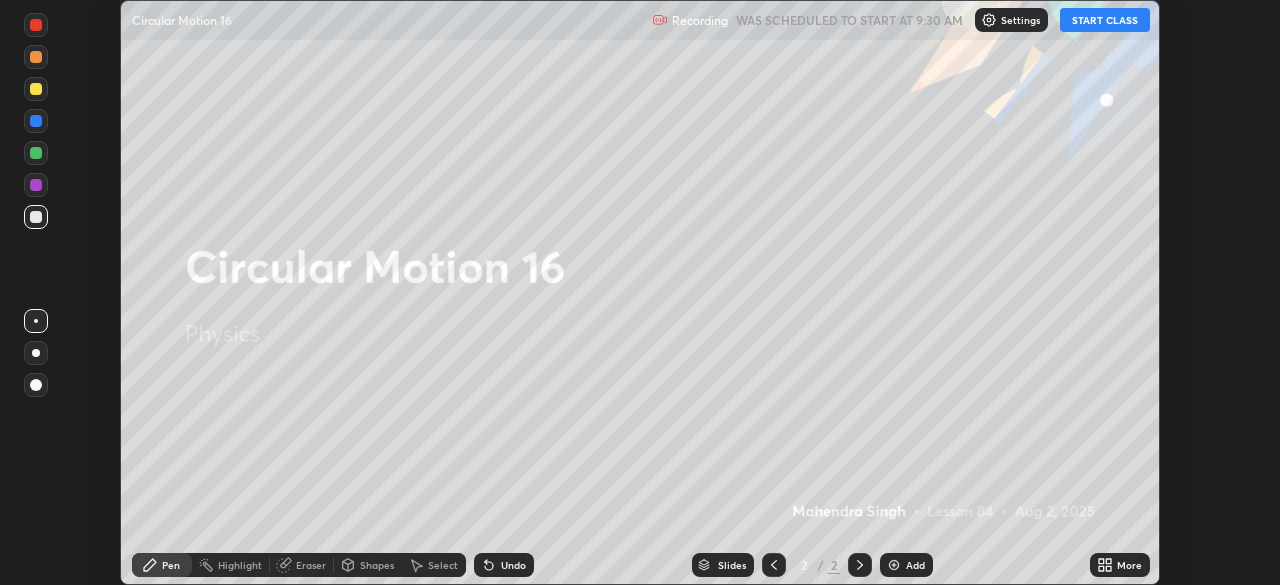 click on "START CLASS" at bounding box center (1105, 20) 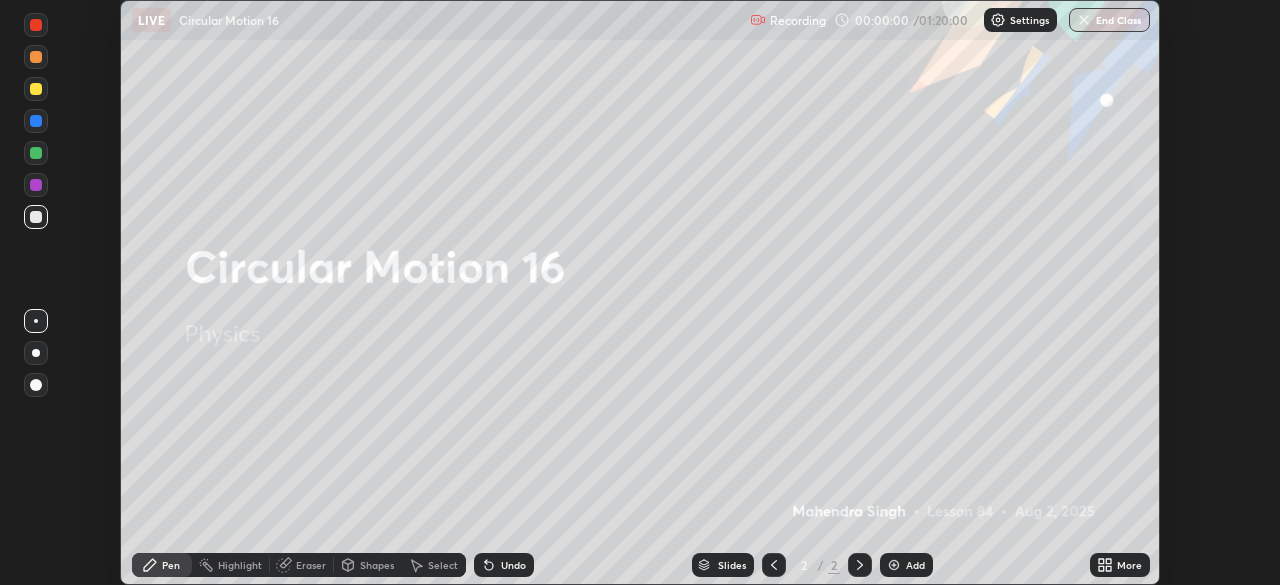 click on "More" at bounding box center (1120, 565) 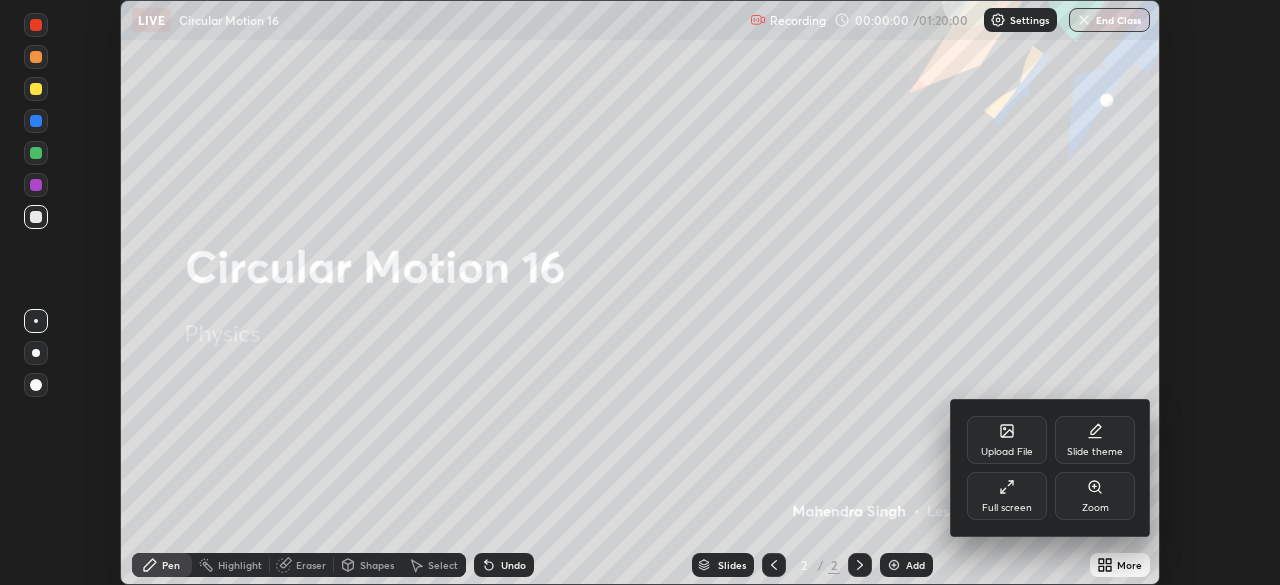 click on "Full screen" at bounding box center [1007, 508] 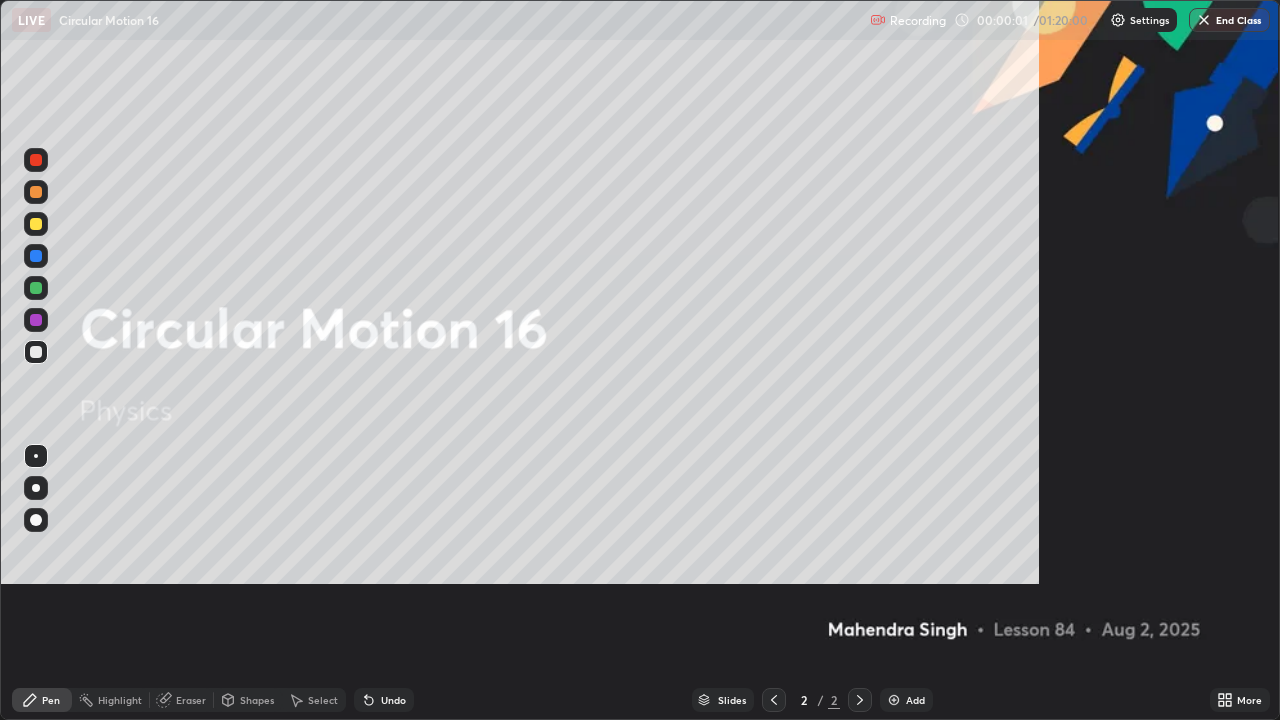 scroll, scrollTop: 99280, scrollLeft: 98720, axis: both 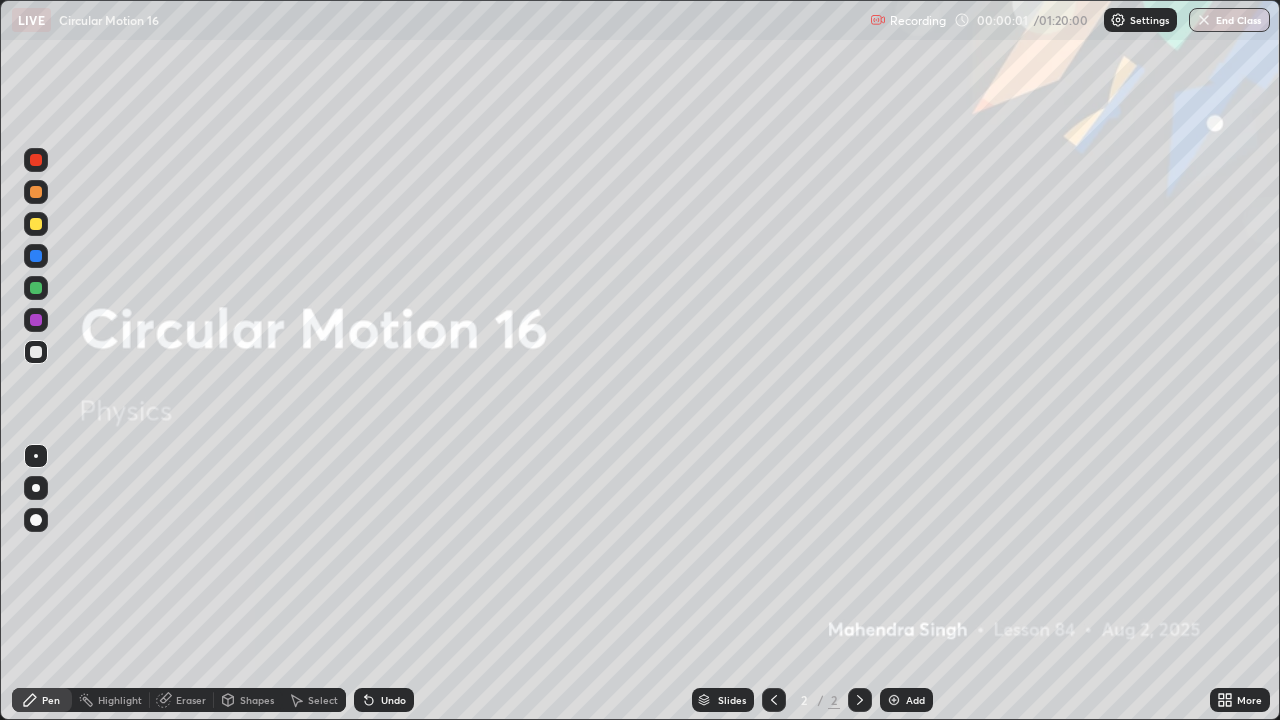 click on "Add" at bounding box center (915, 700) 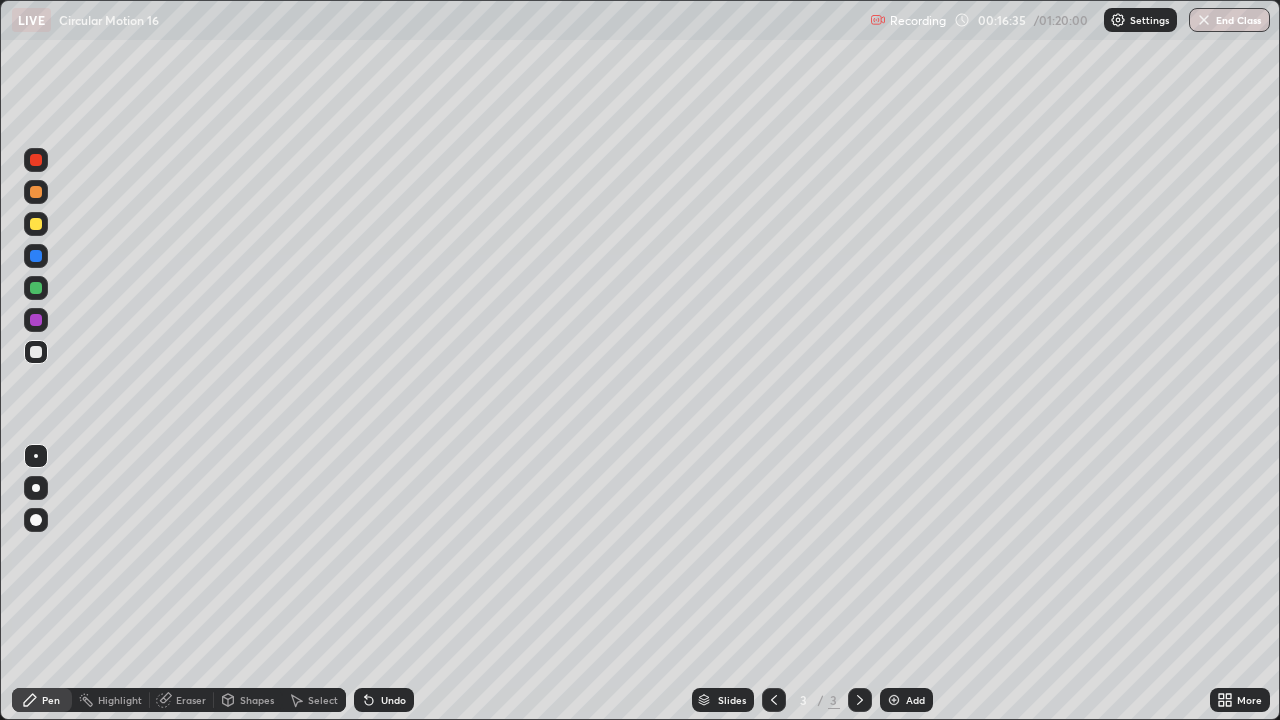 click at bounding box center (36, 352) 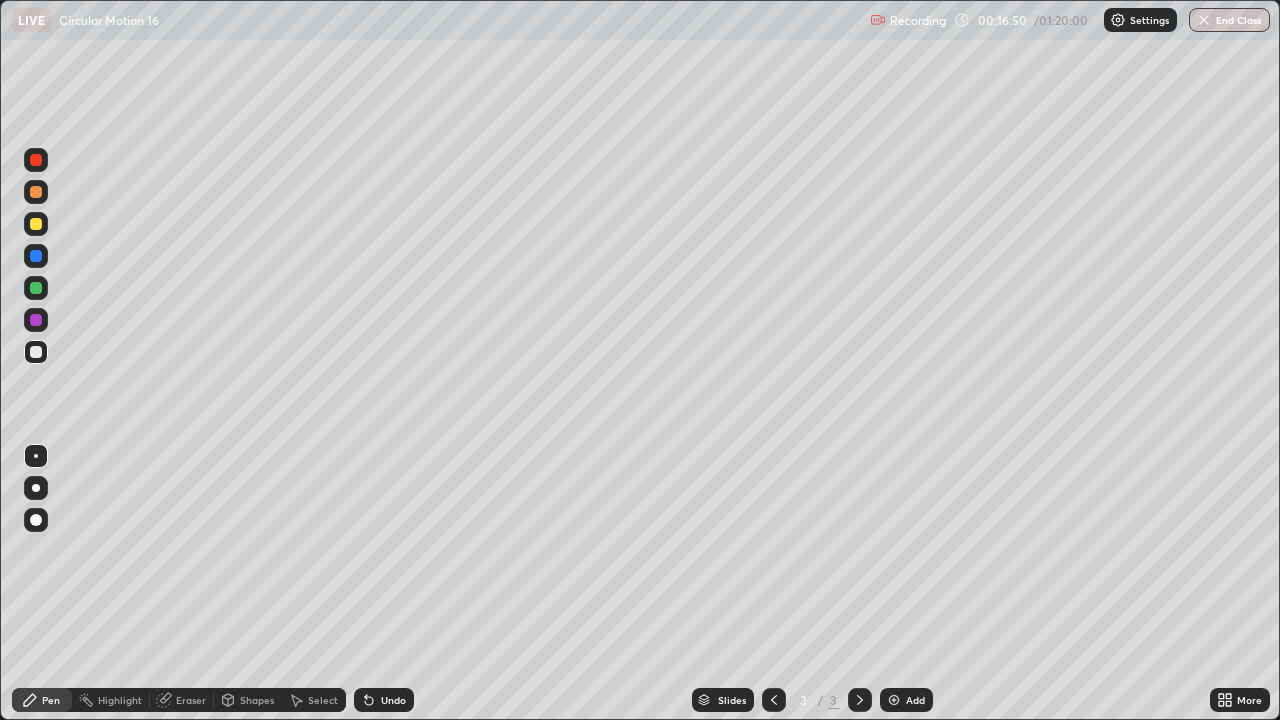 click on "Undo" at bounding box center (393, 700) 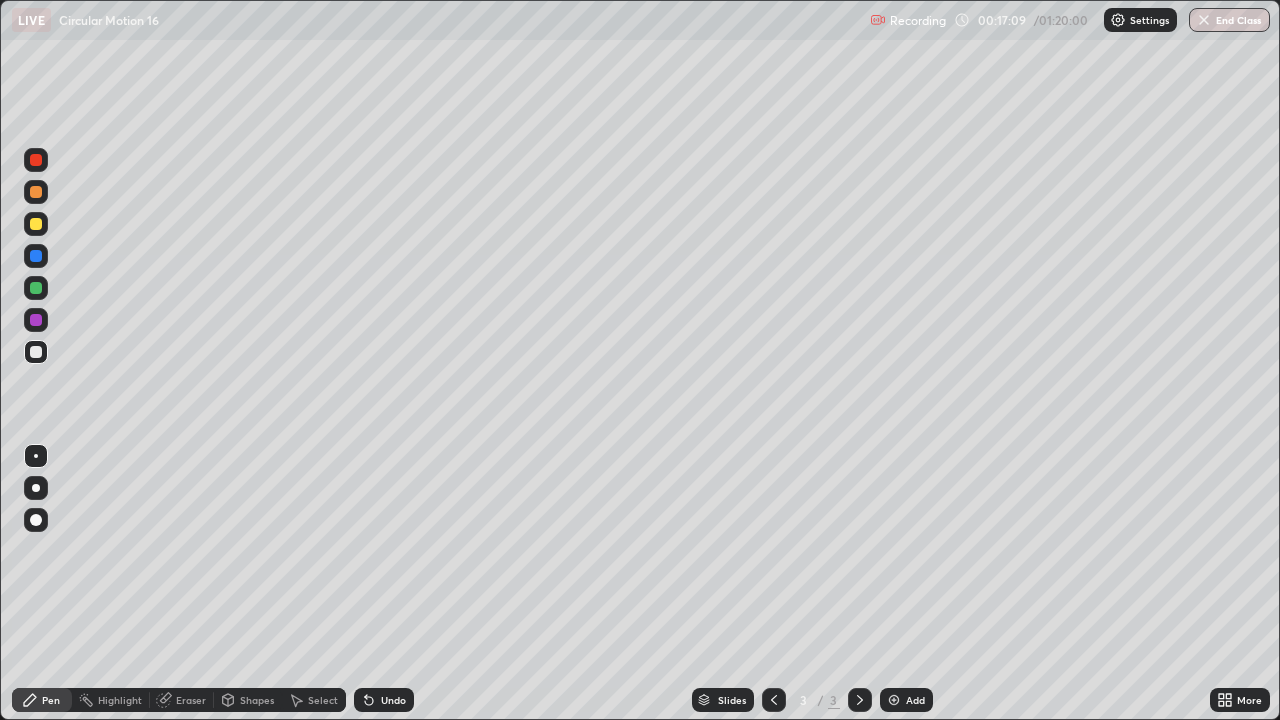 click on "Undo" at bounding box center (384, 700) 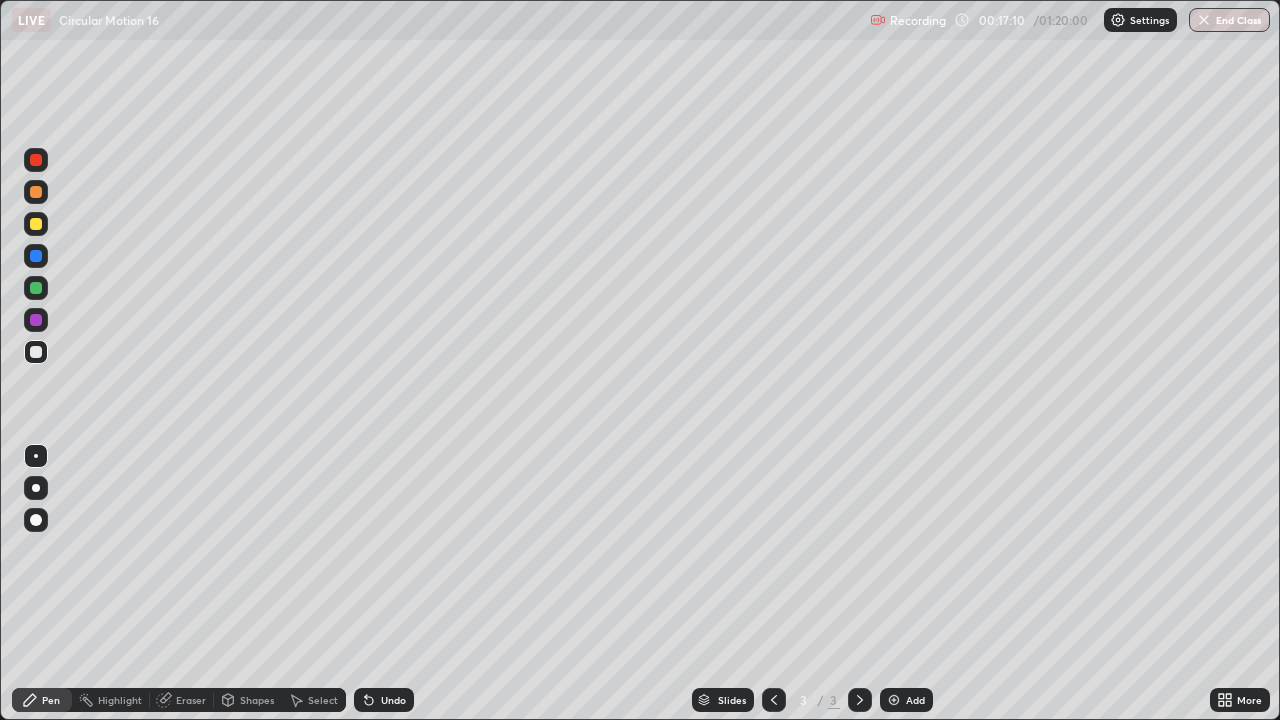 click on "Undo" at bounding box center (384, 700) 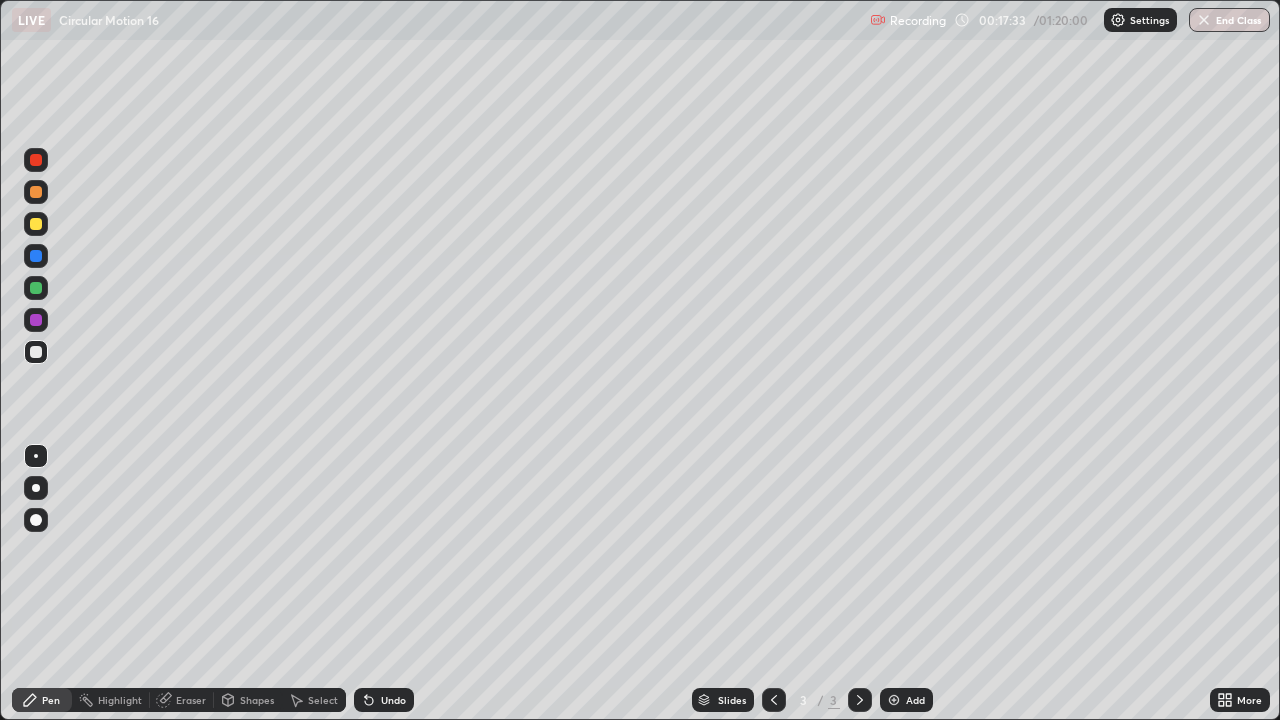 click at bounding box center [36, 288] 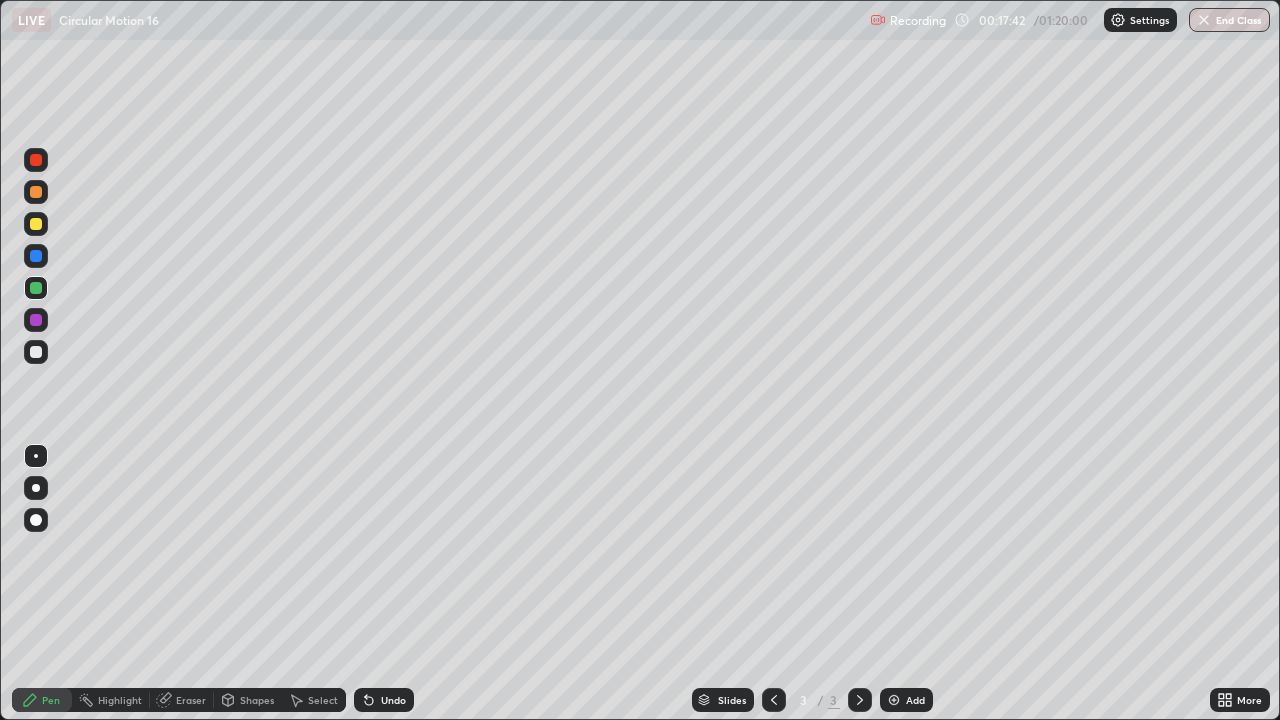 click at bounding box center [36, 352] 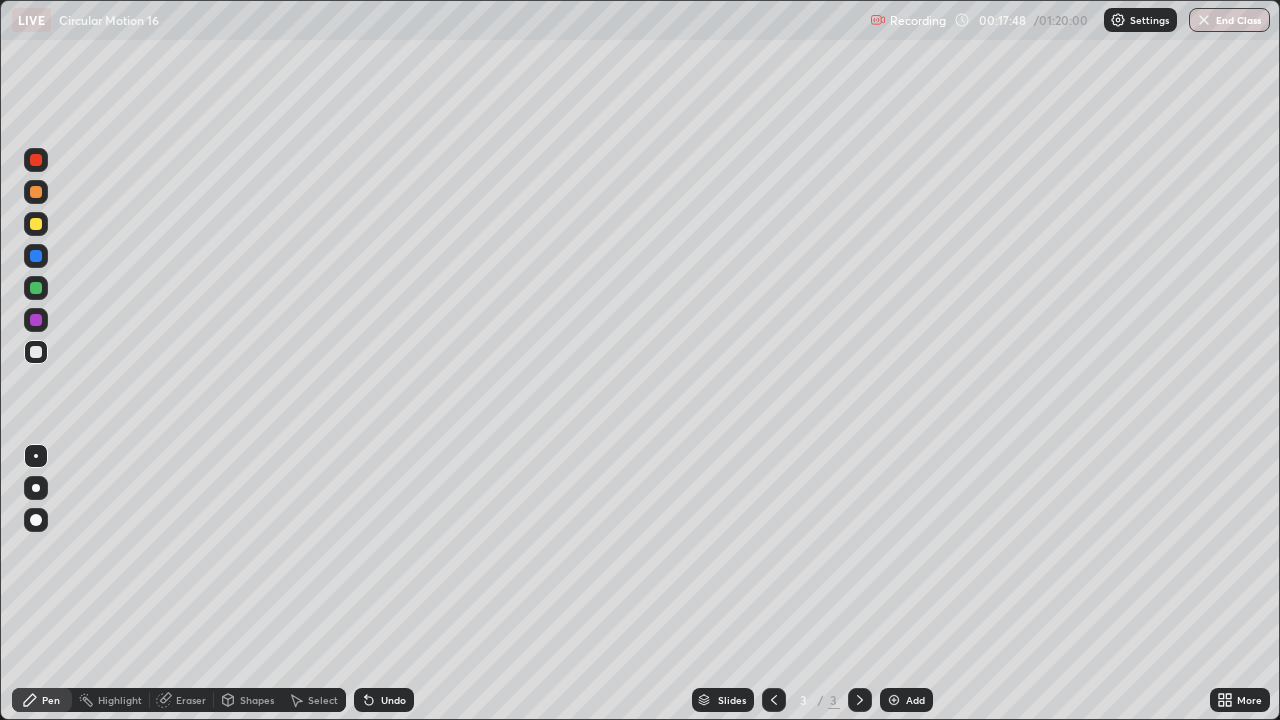 click 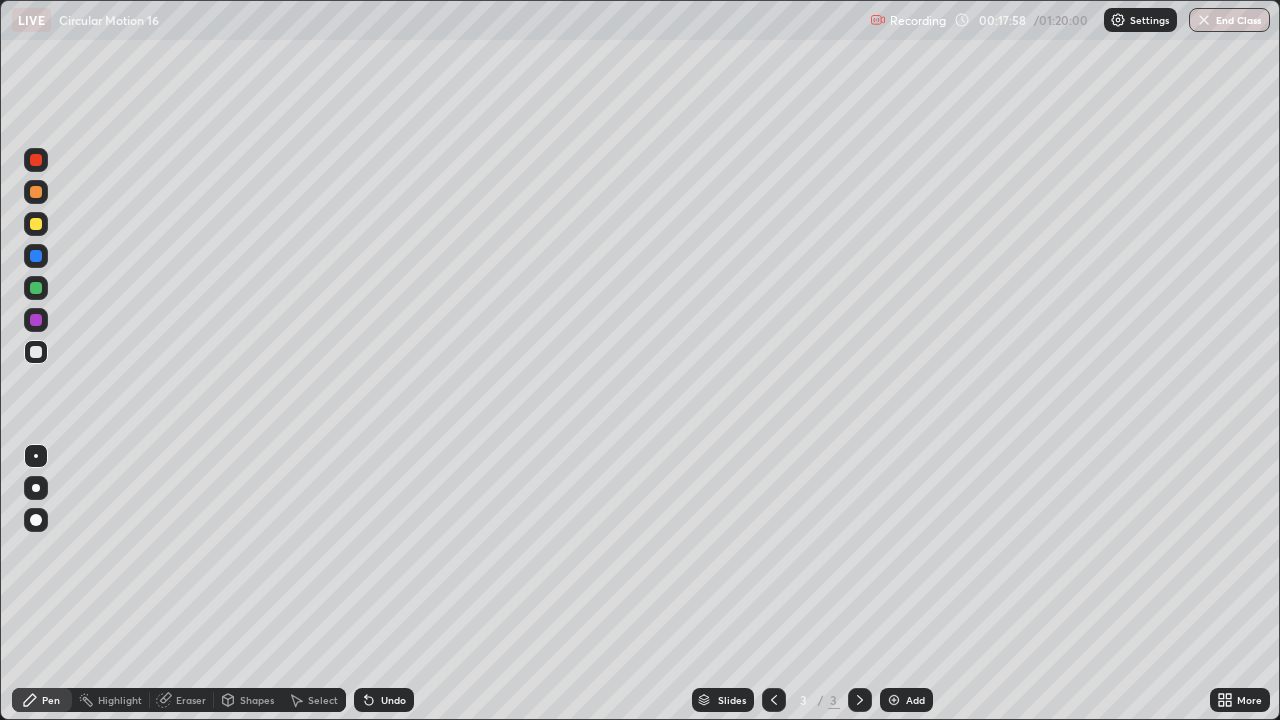 click on "Undo" at bounding box center (384, 700) 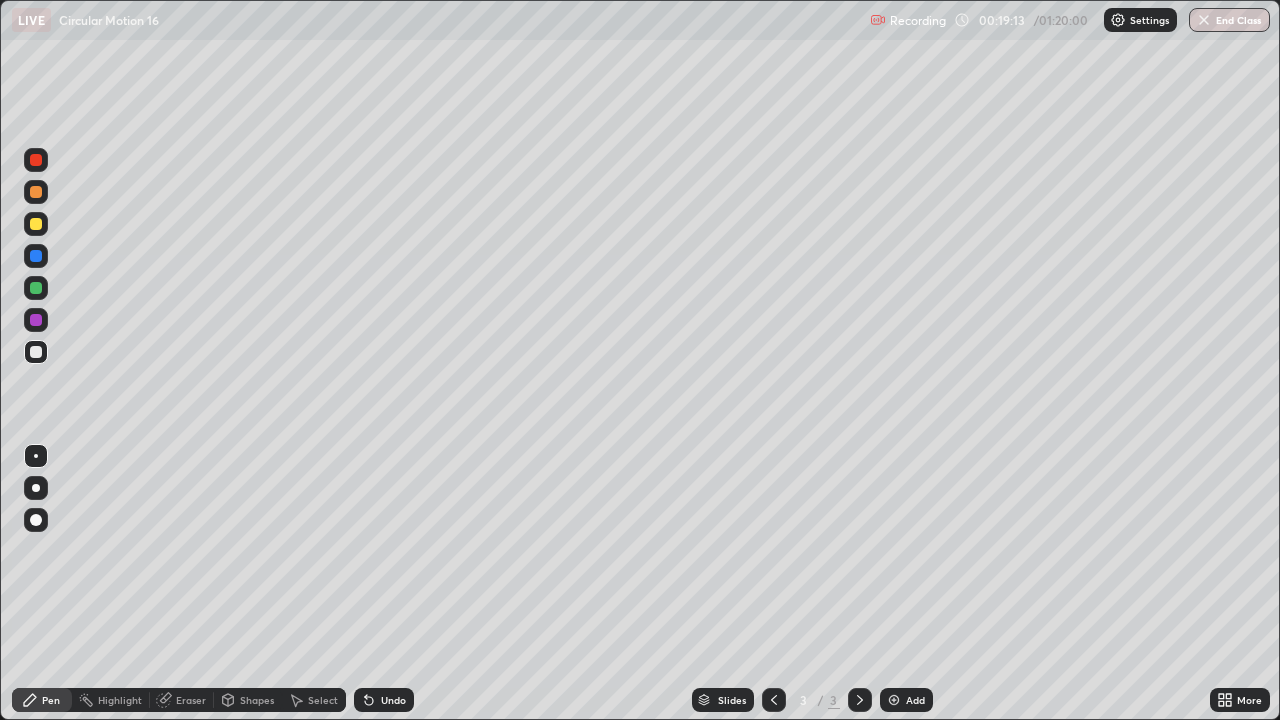 click at bounding box center (36, 192) 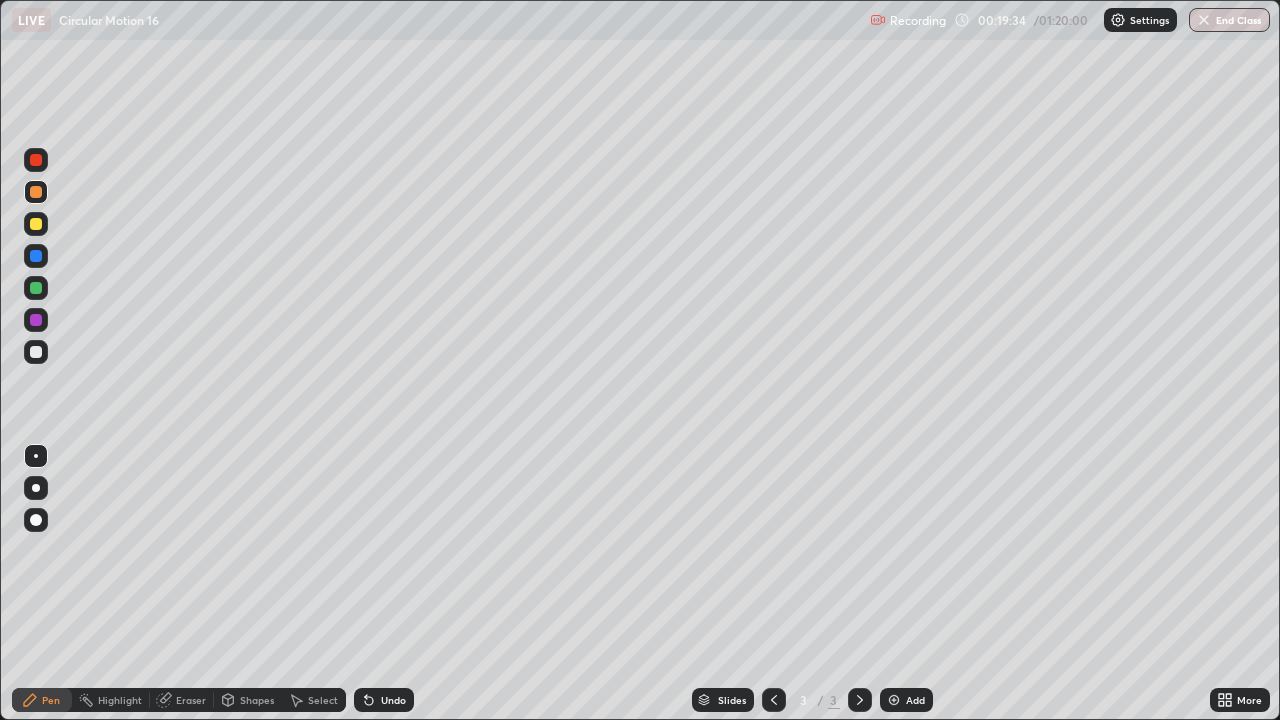 click at bounding box center (36, 352) 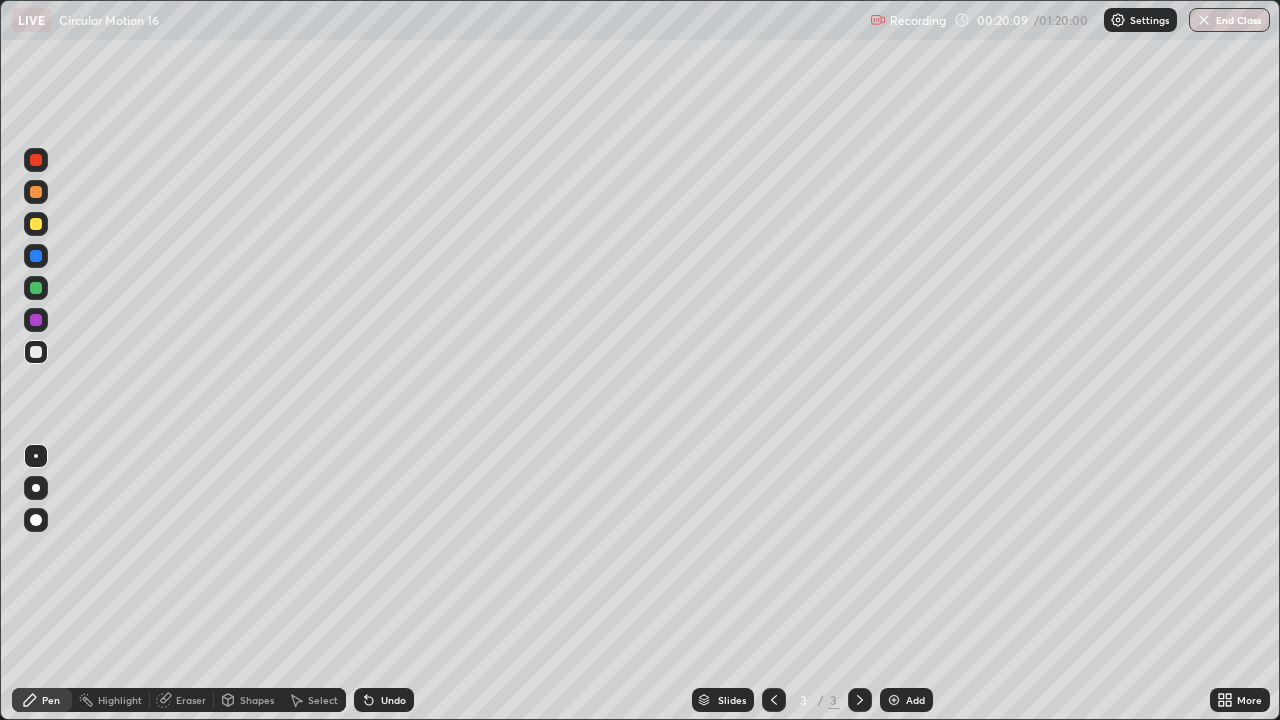 click 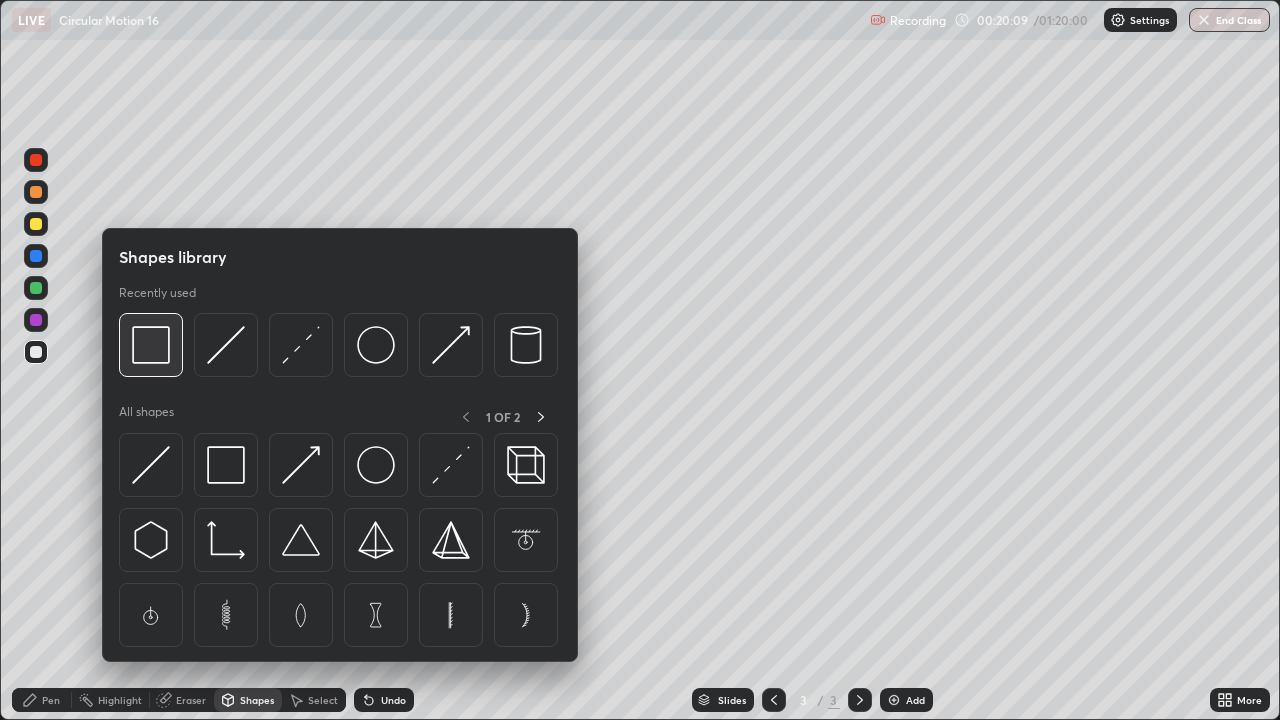 click at bounding box center [151, 345] 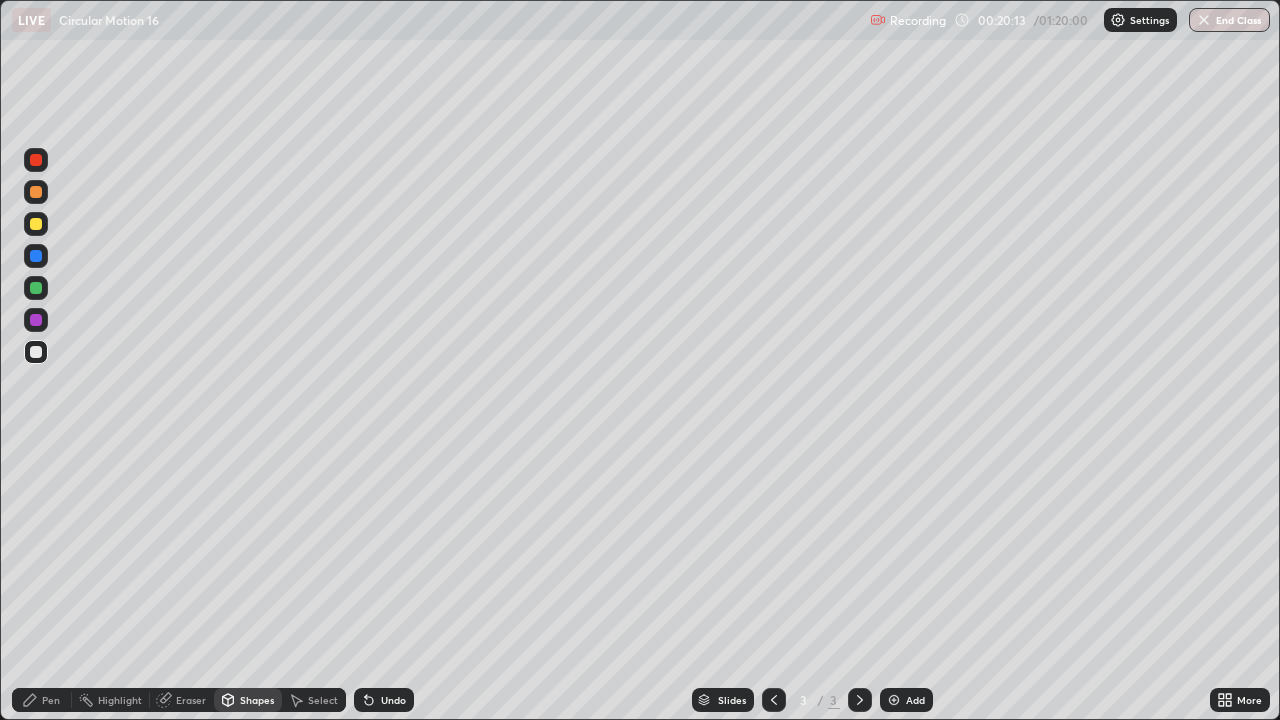 click on "Highlight" at bounding box center [111, 700] 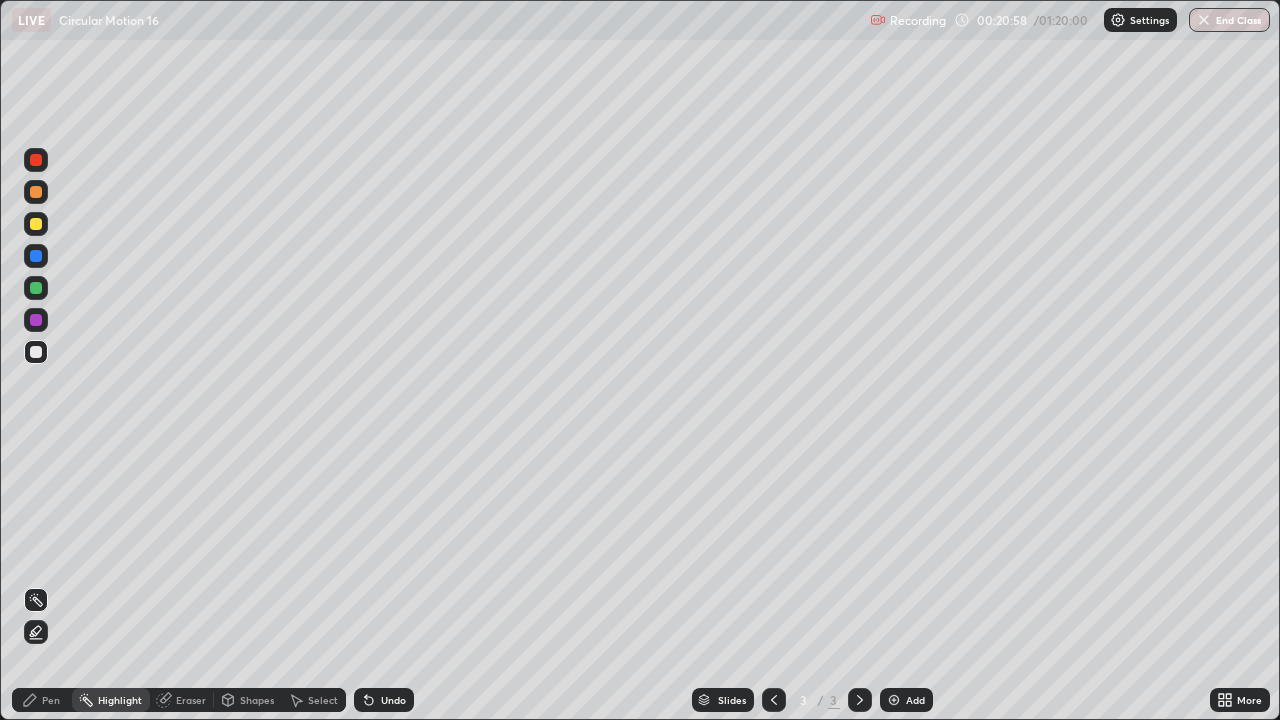 click at bounding box center (36, 352) 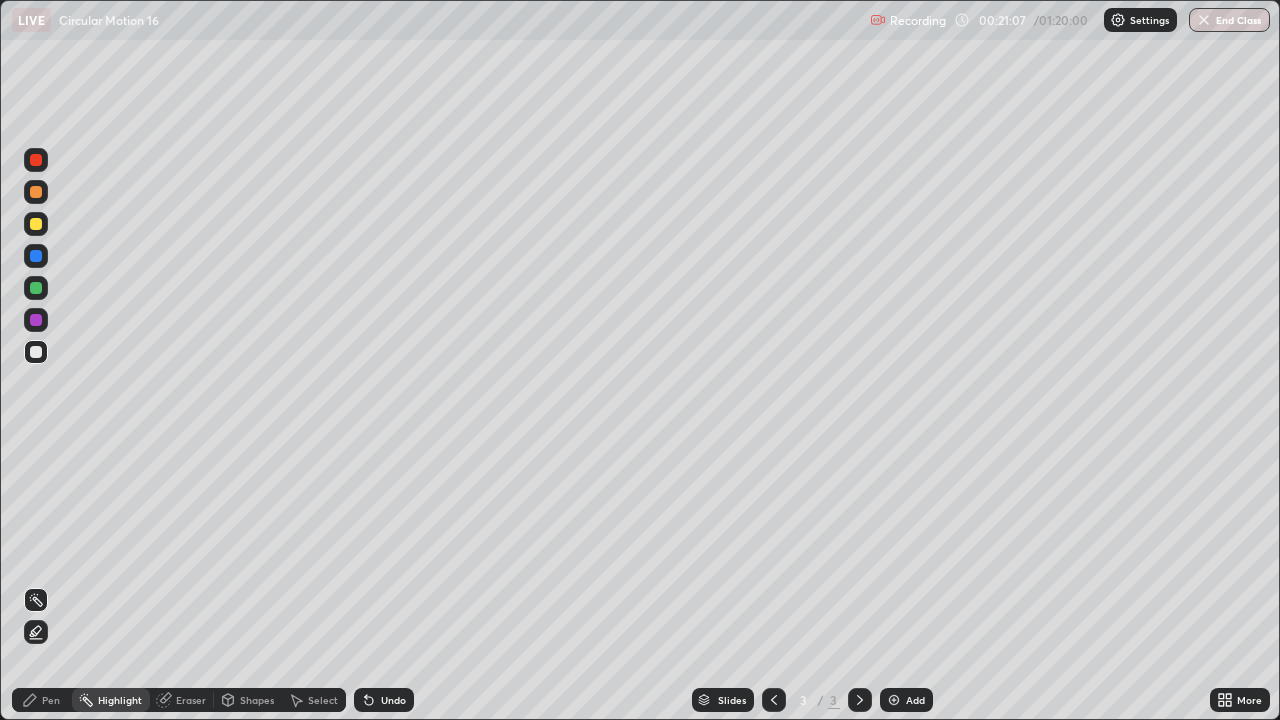 click on "Pen" at bounding box center [51, 700] 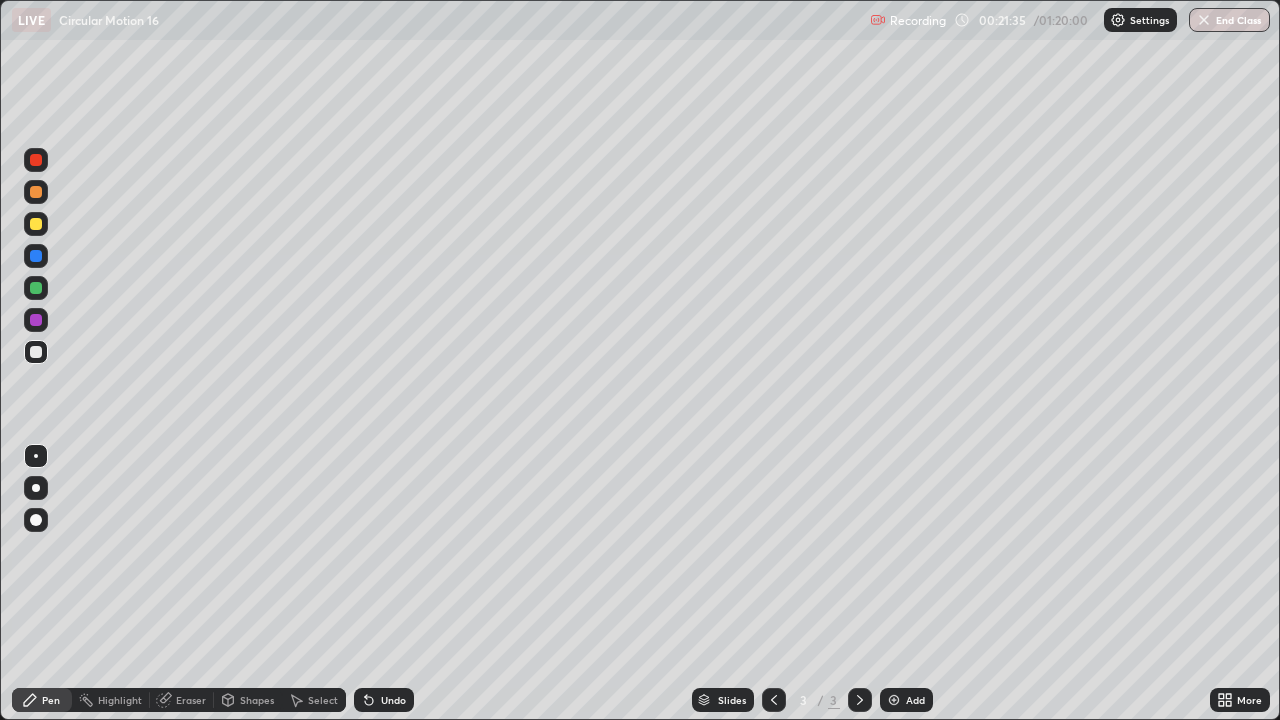 click on "Highlight" at bounding box center [111, 700] 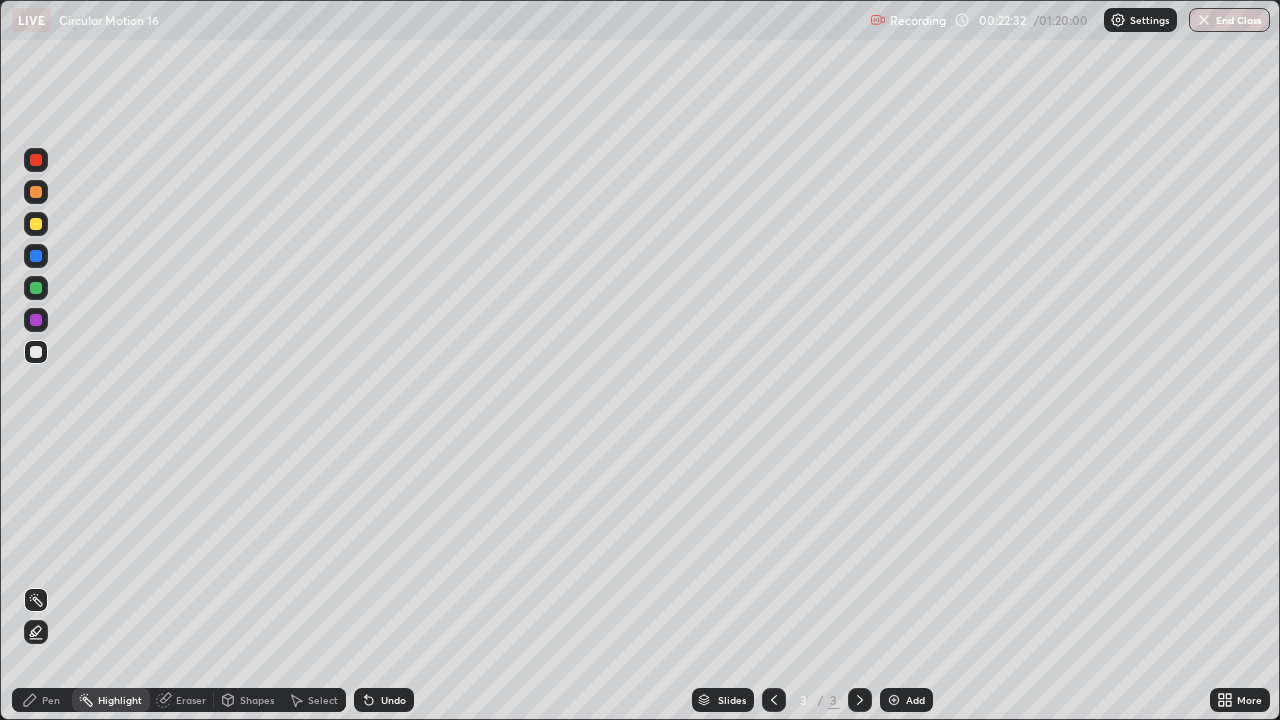 click 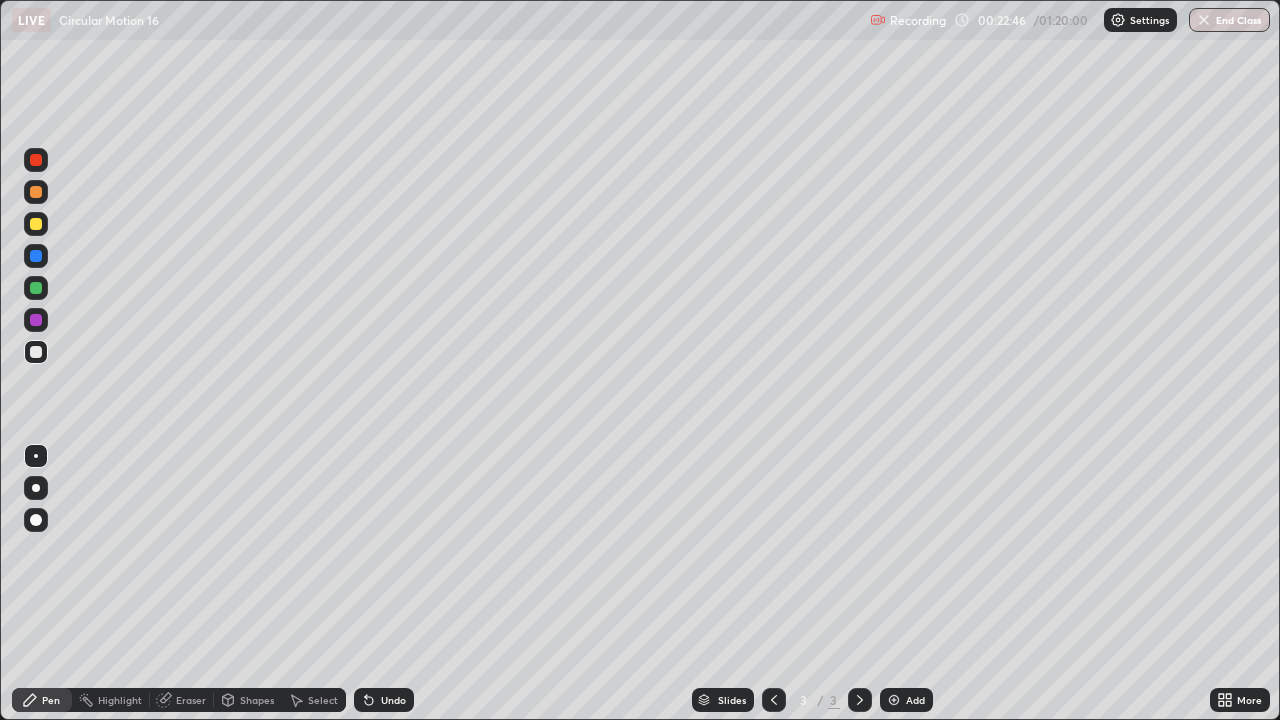 click on "Undo" at bounding box center [393, 700] 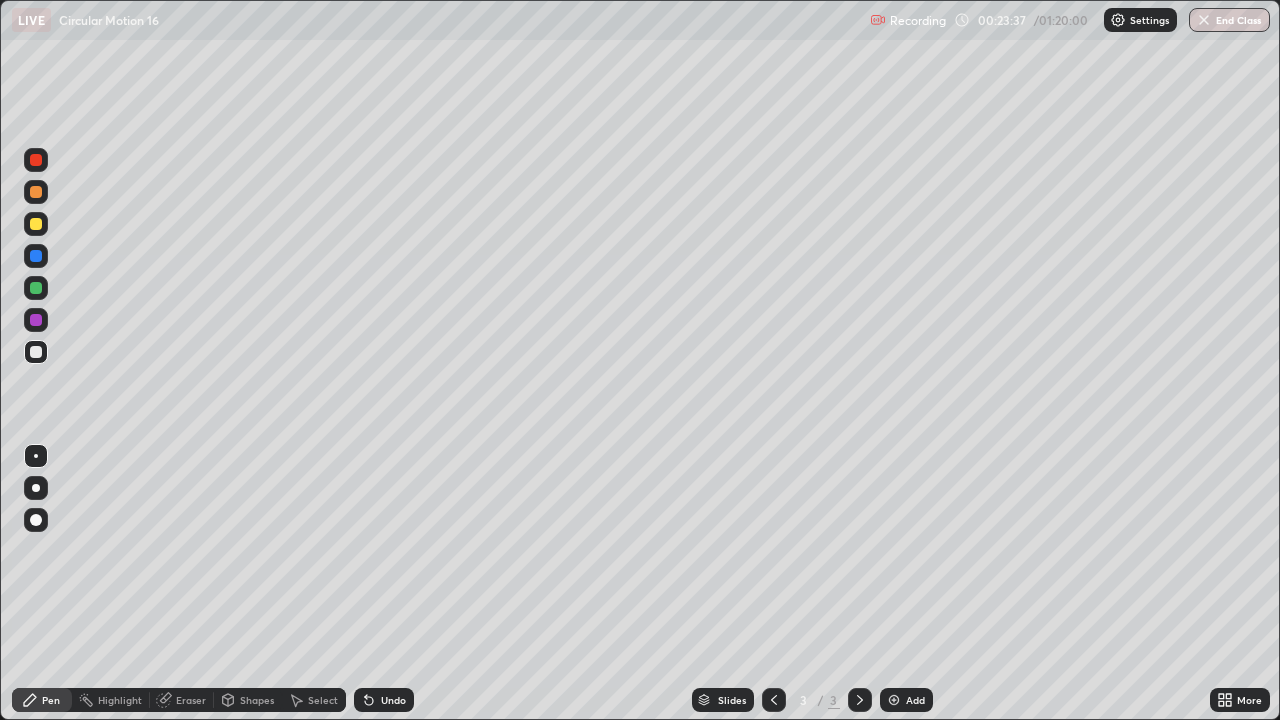 click on "Undo" at bounding box center [384, 700] 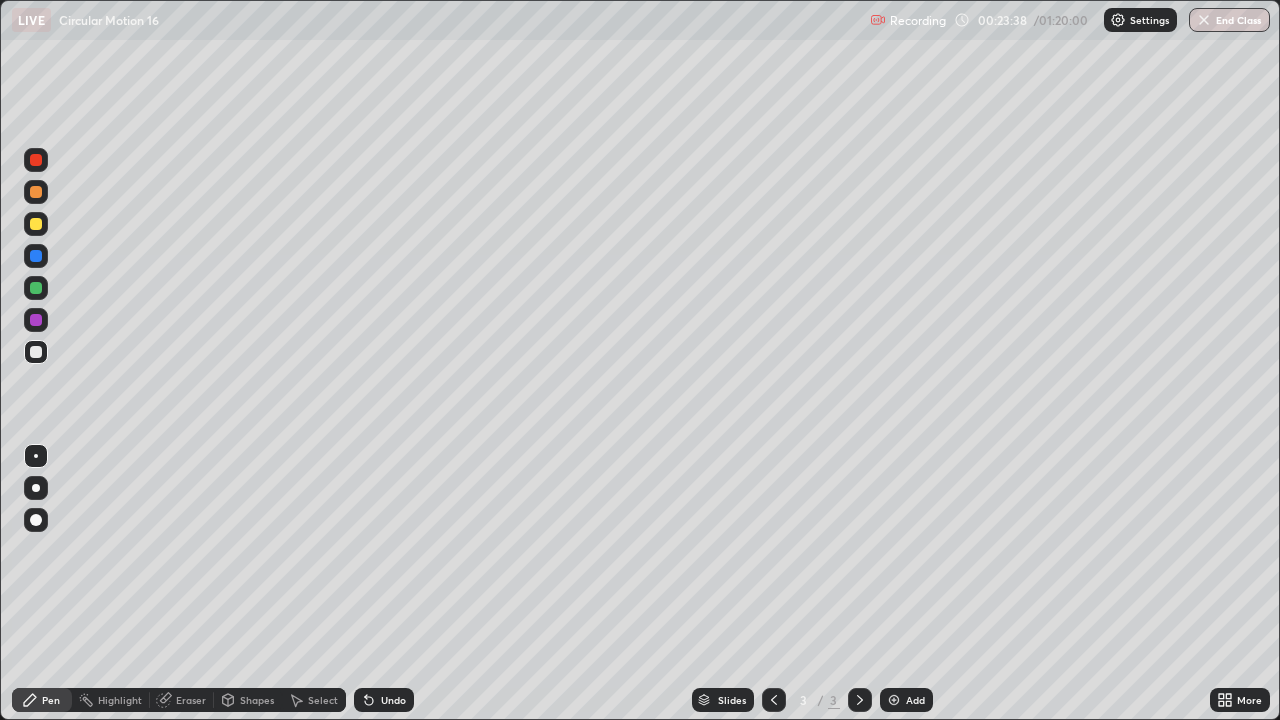click on "Undo" at bounding box center (384, 700) 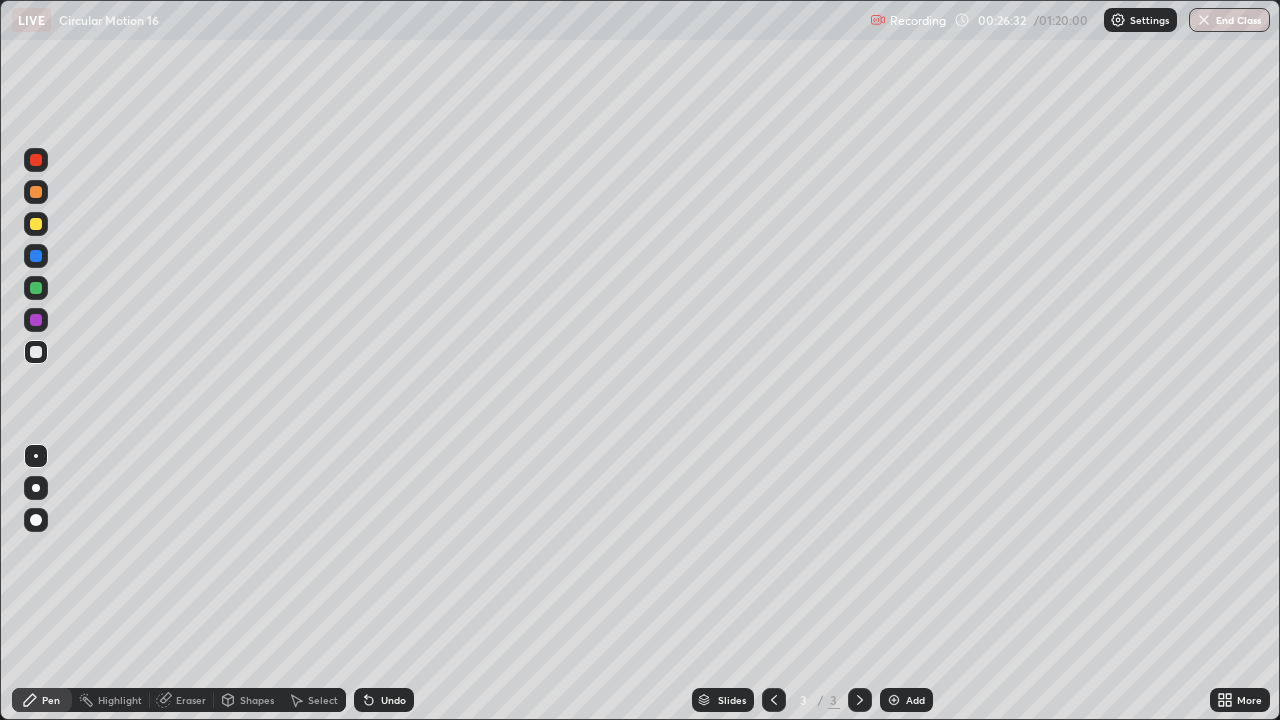 click on "Add" at bounding box center (915, 700) 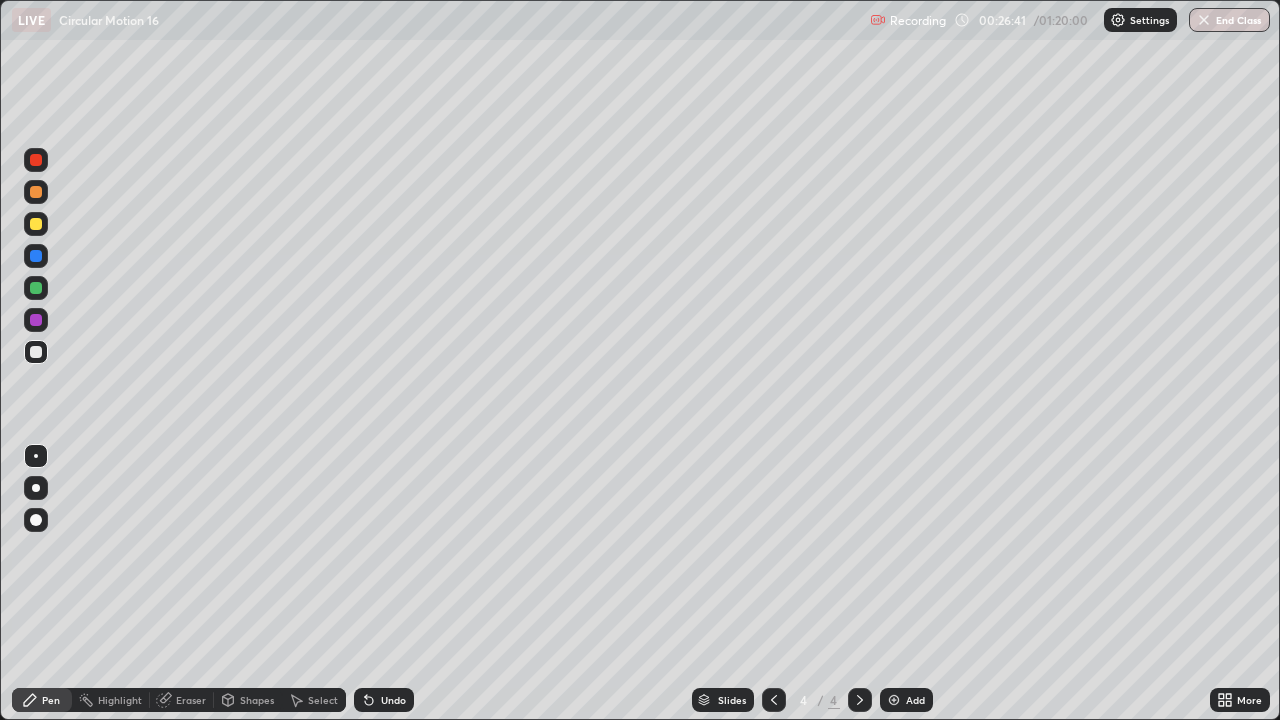 click 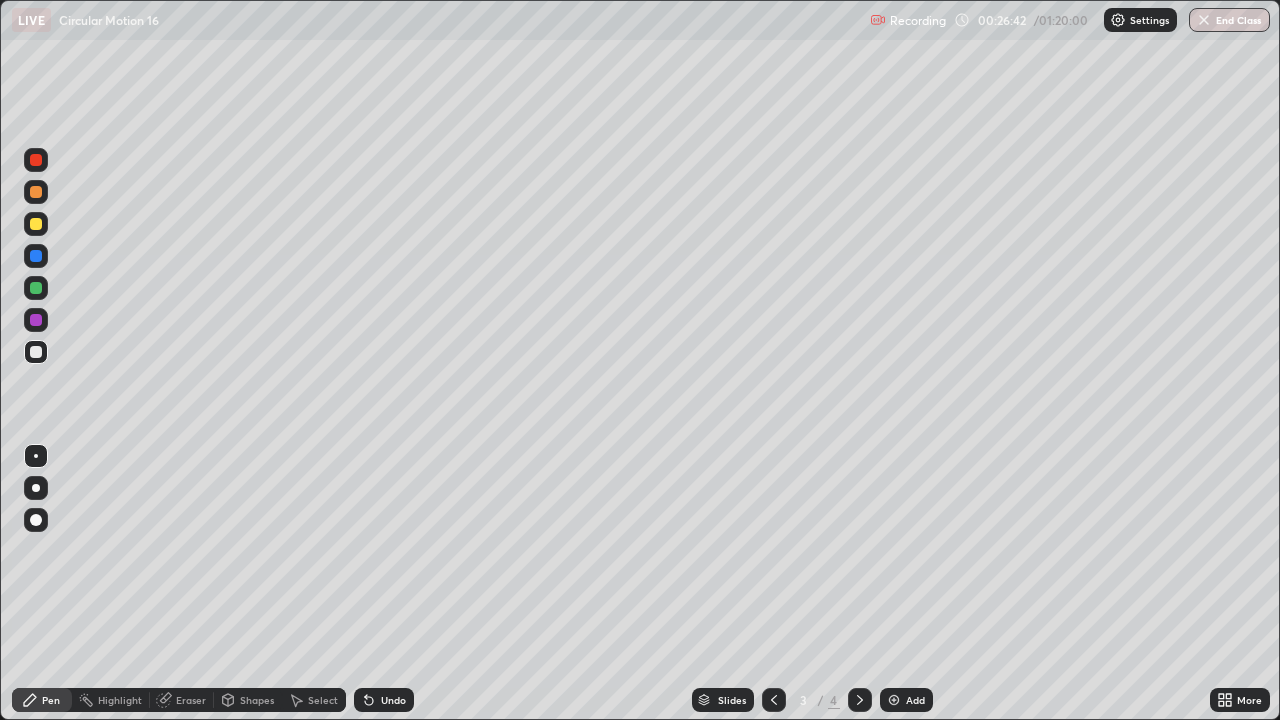 click on "Highlight" at bounding box center [120, 700] 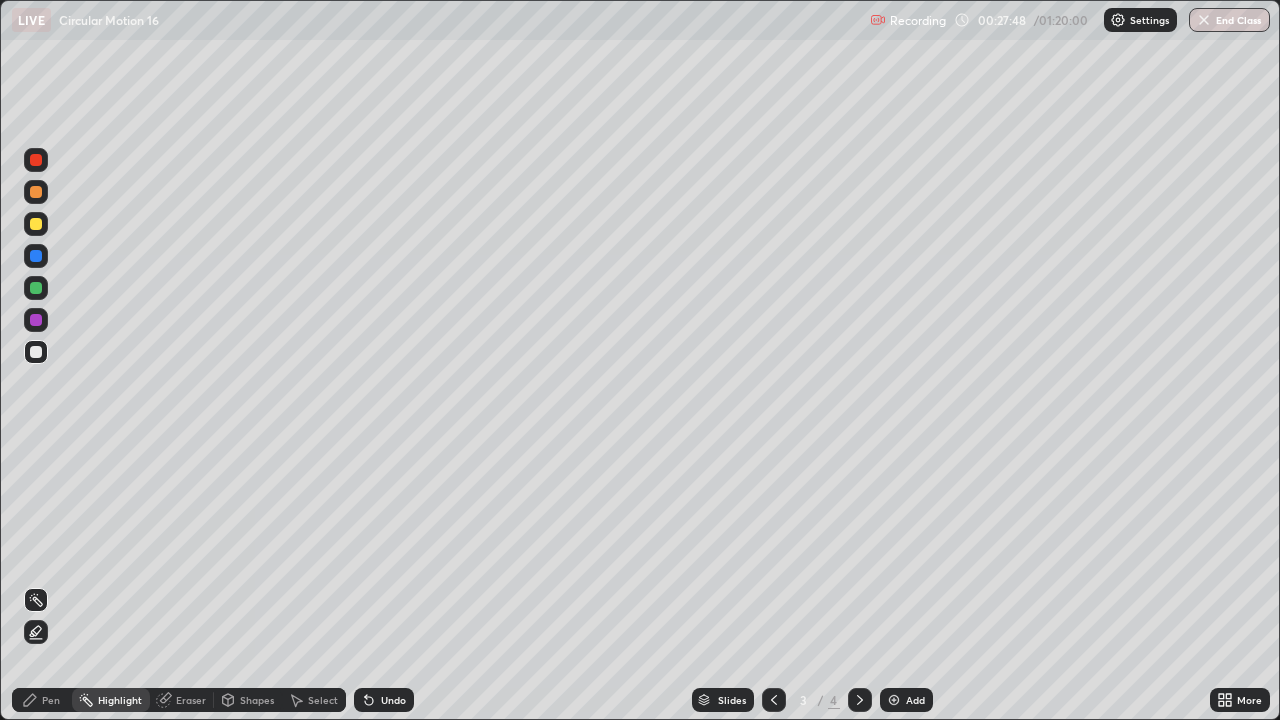 click 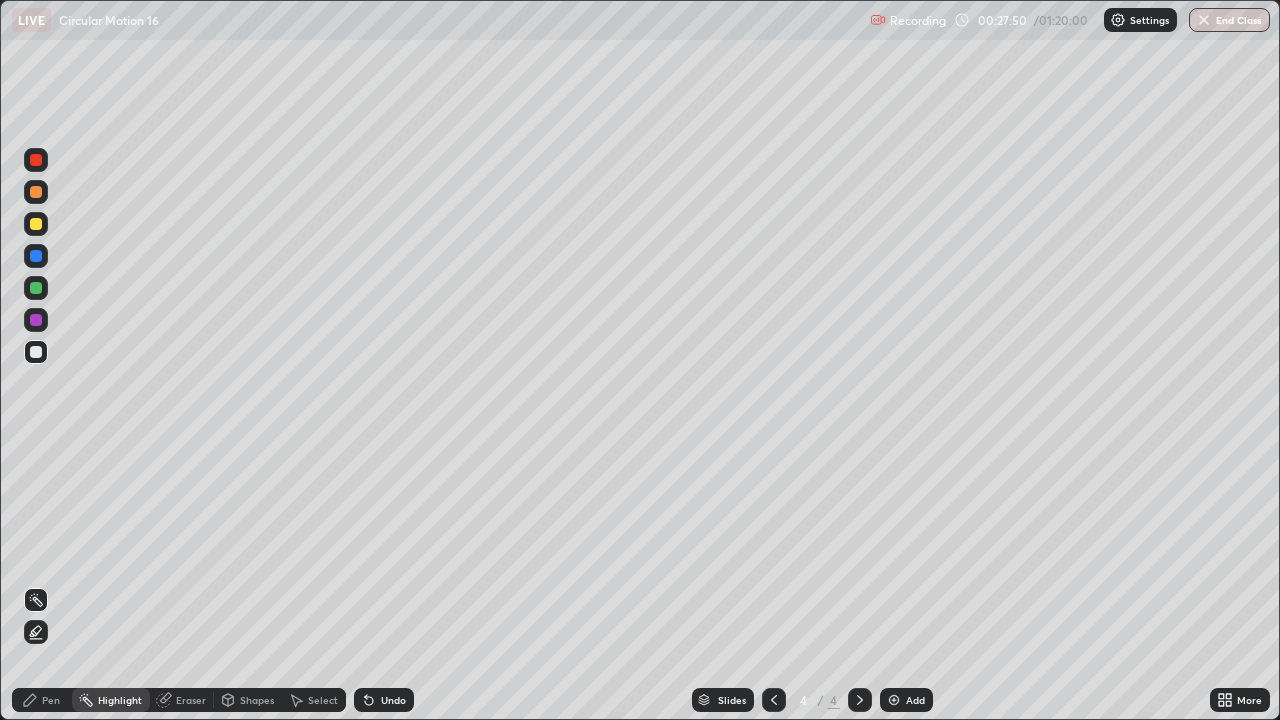 click on "Shapes" at bounding box center (257, 700) 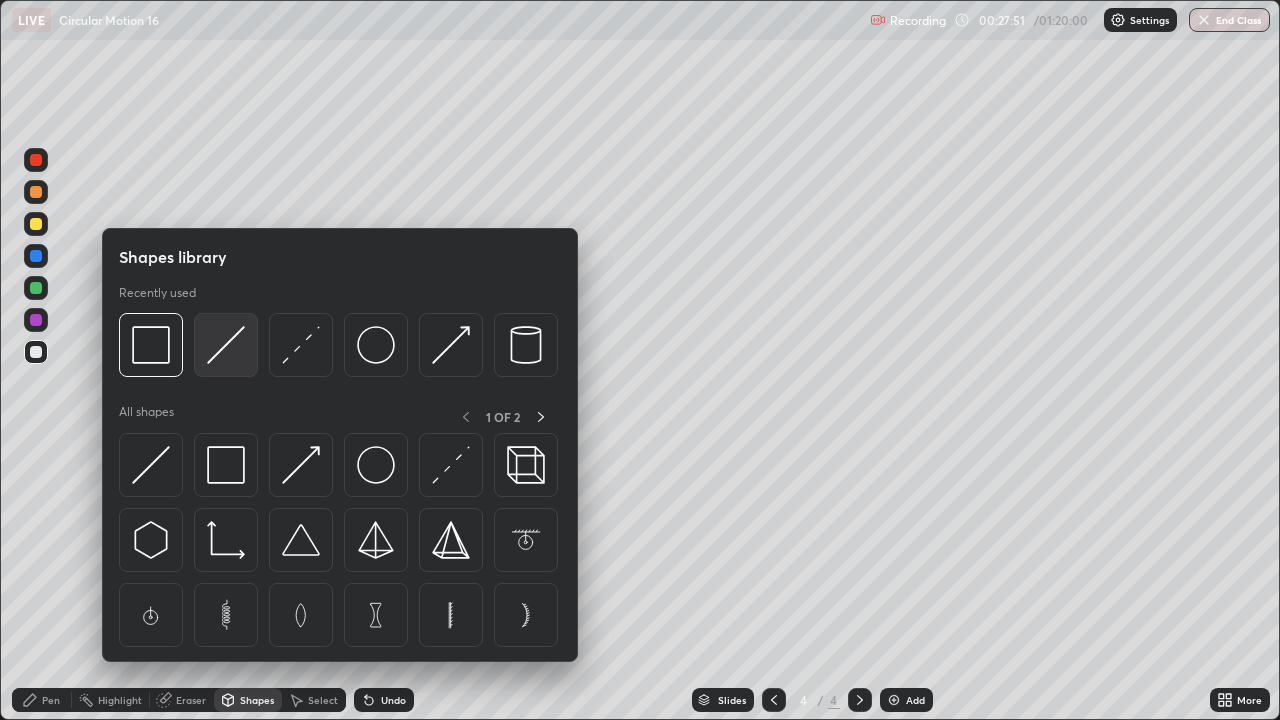 click at bounding box center (226, 345) 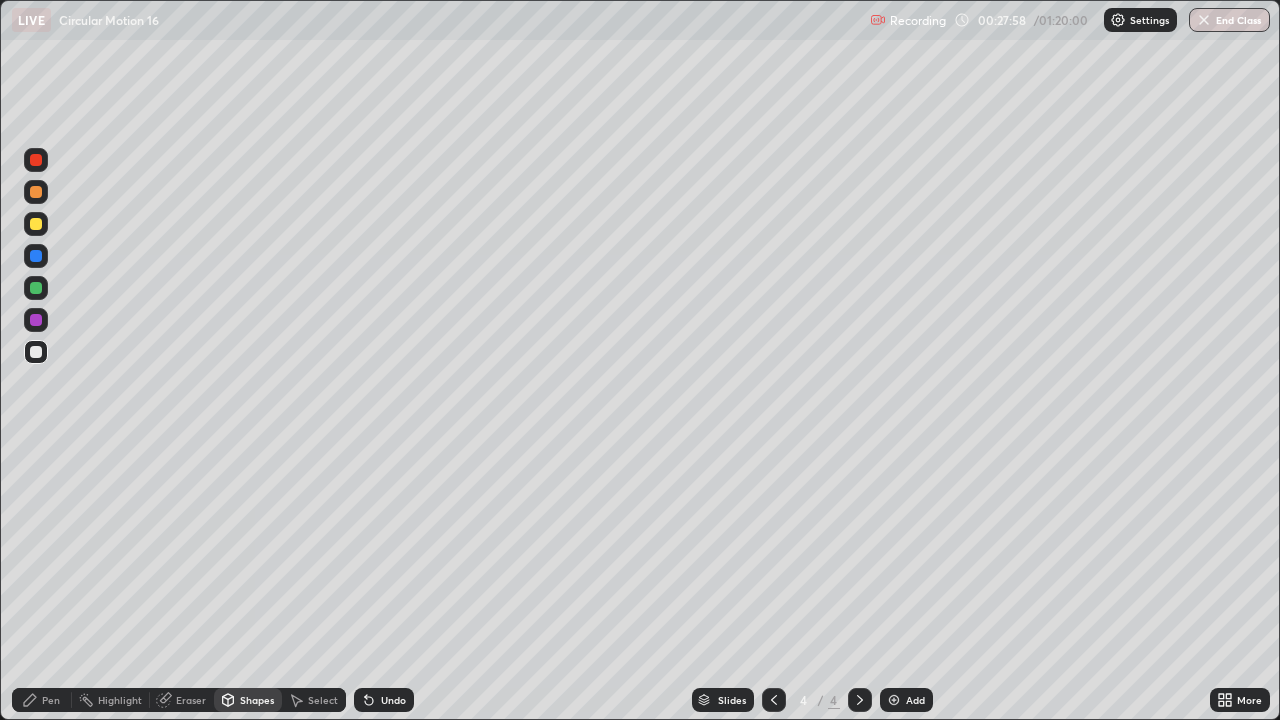 click on "Pen" at bounding box center (42, 700) 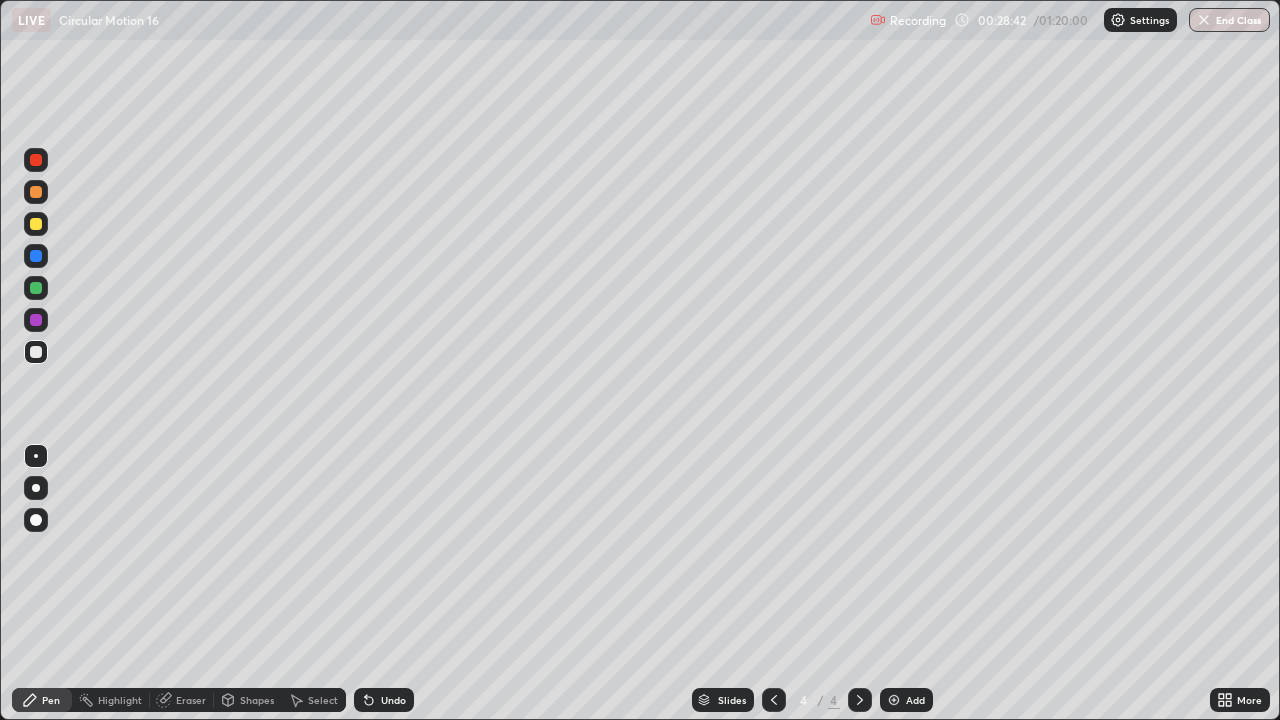 click at bounding box center (36, 192) 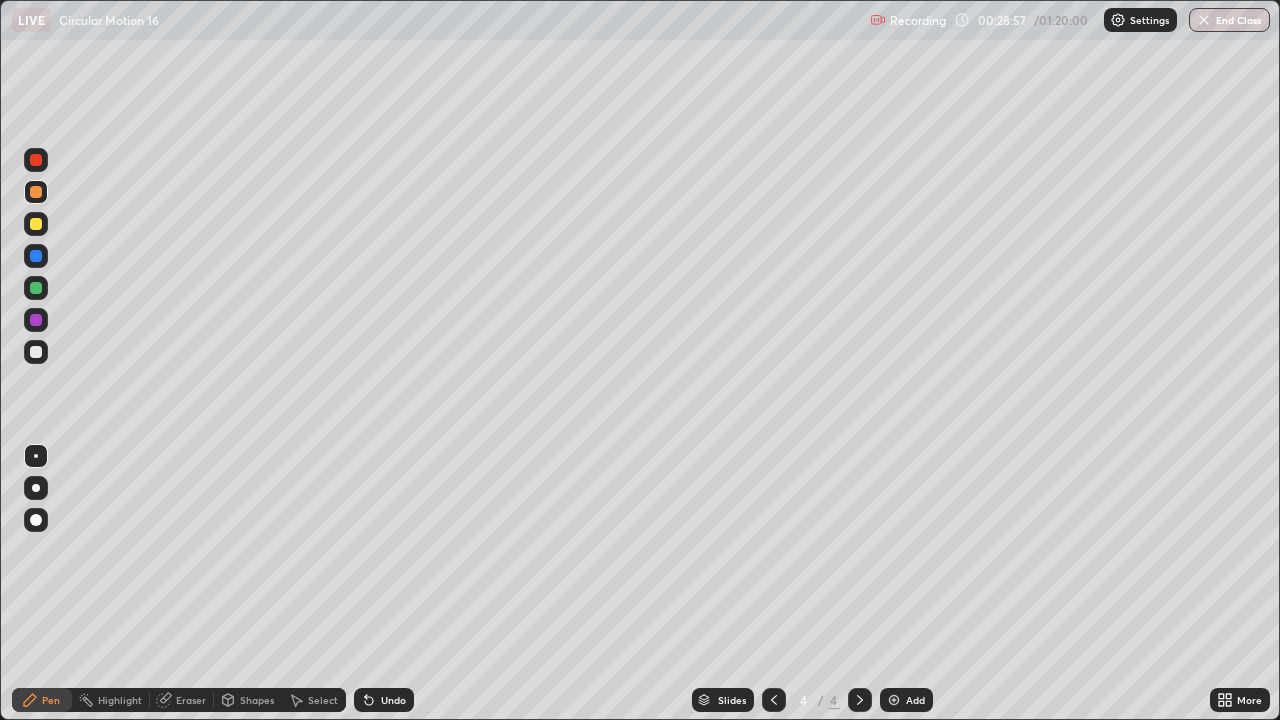 click at bounding box center [36, 352] 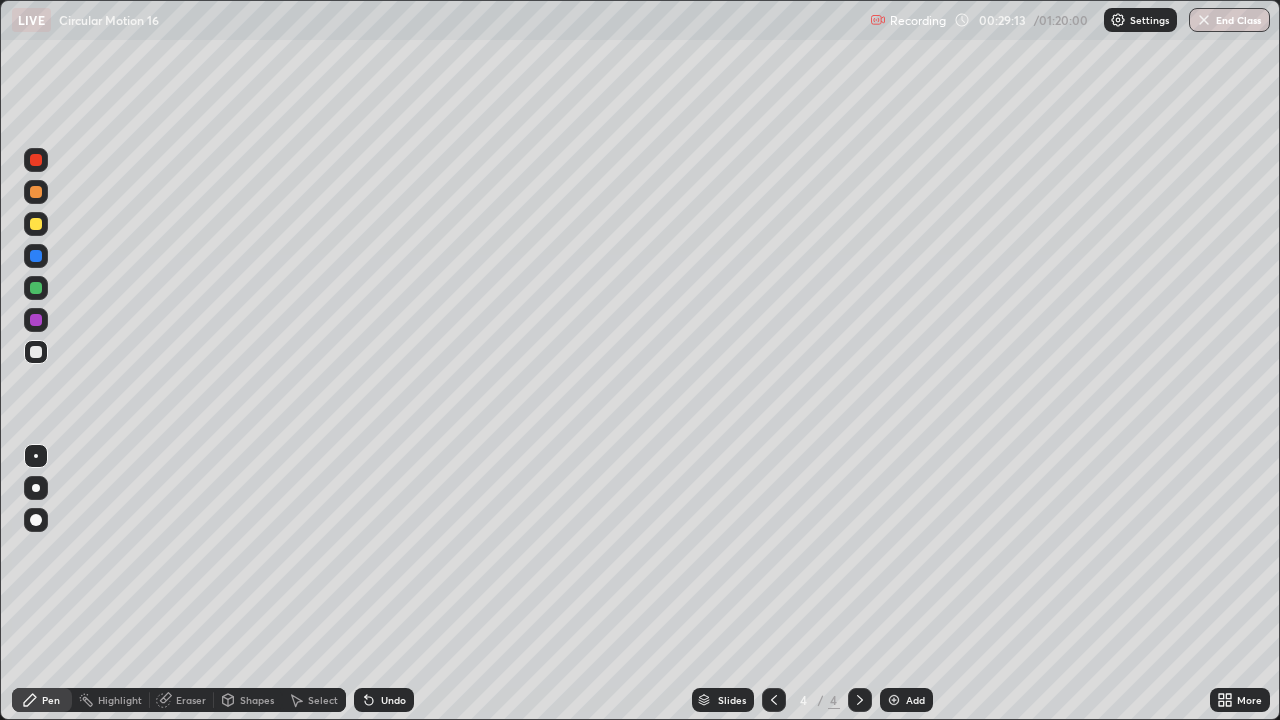 click 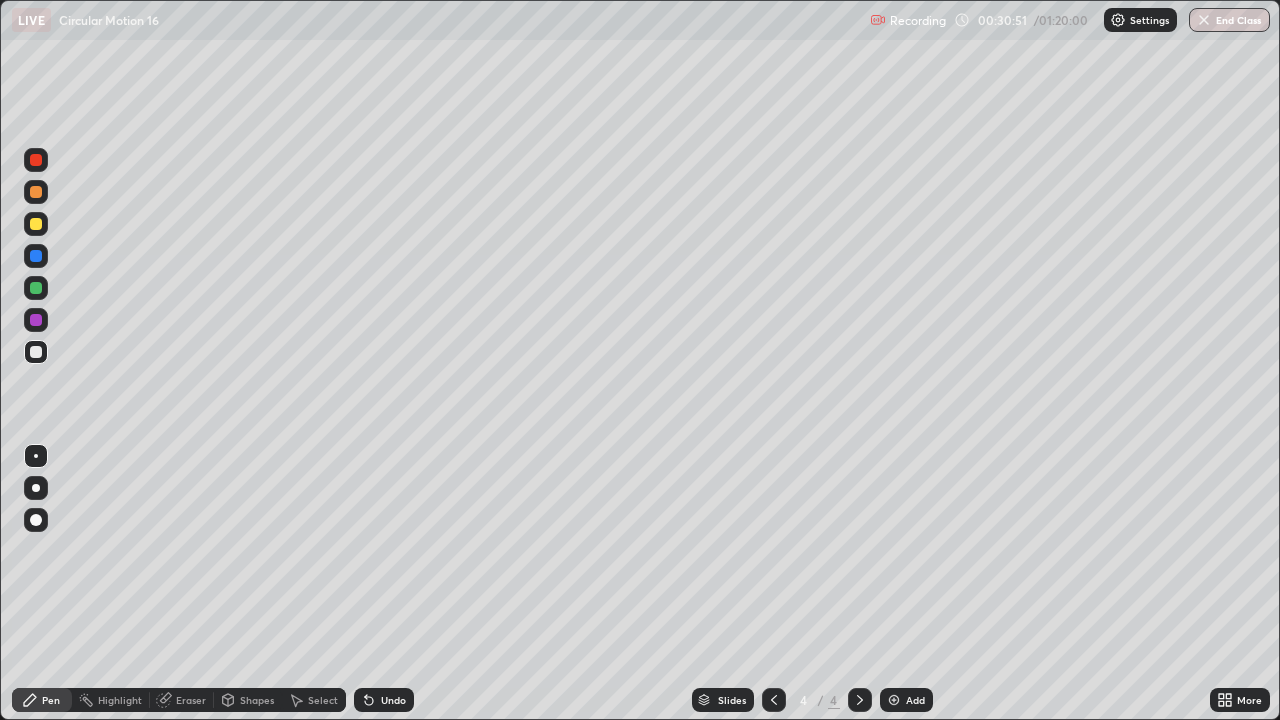 click on "Highlight" at bounding box center [111, 700] 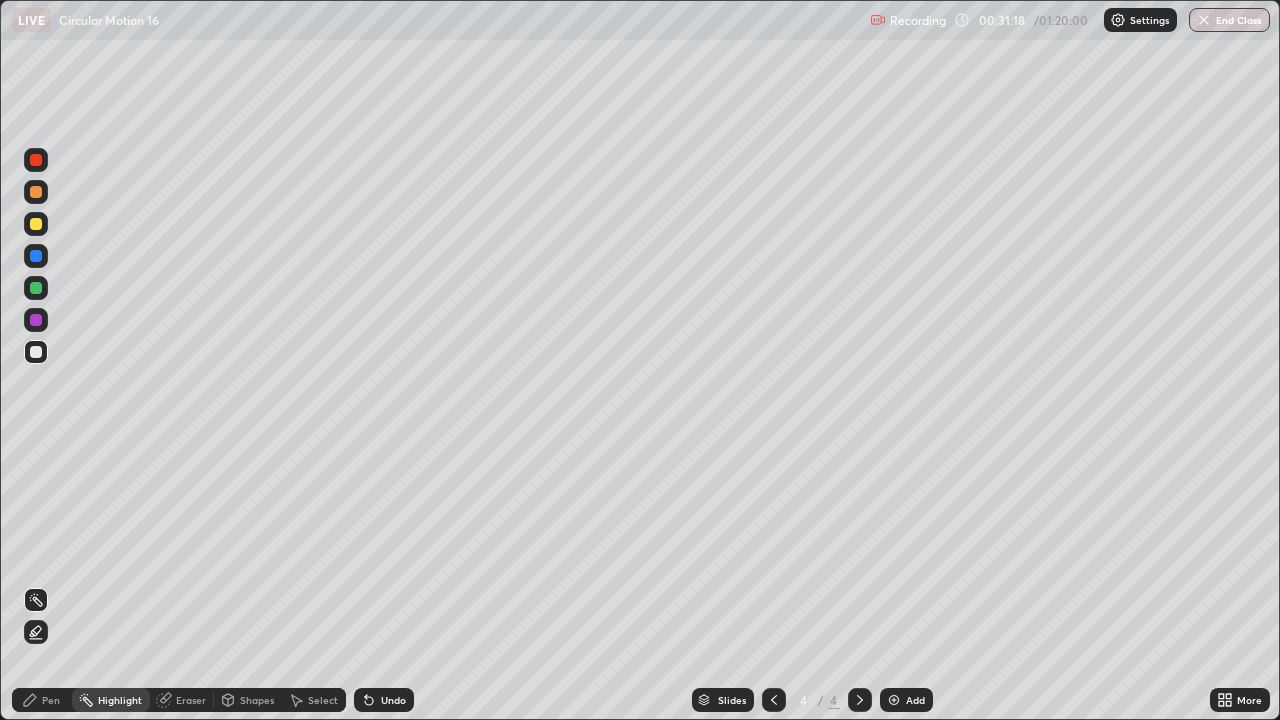 click on "Pen" at bounding box center [51, 700] 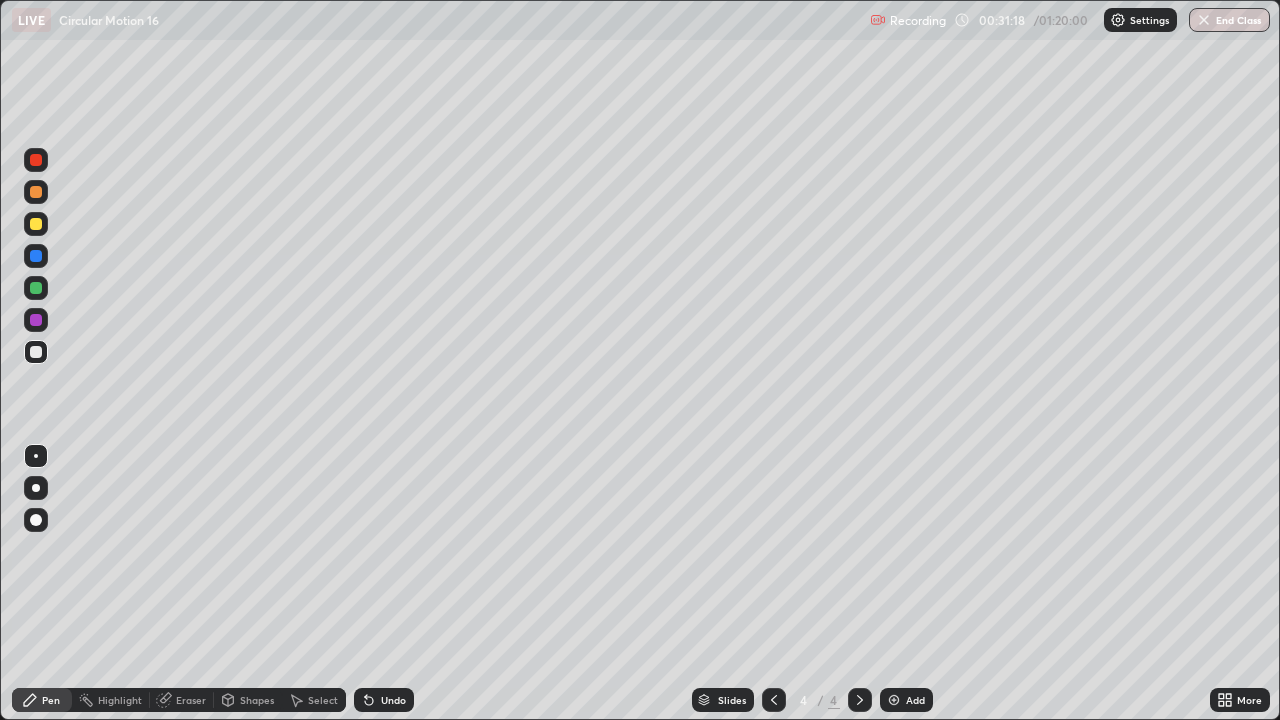 click at bounding box center (36, 352) 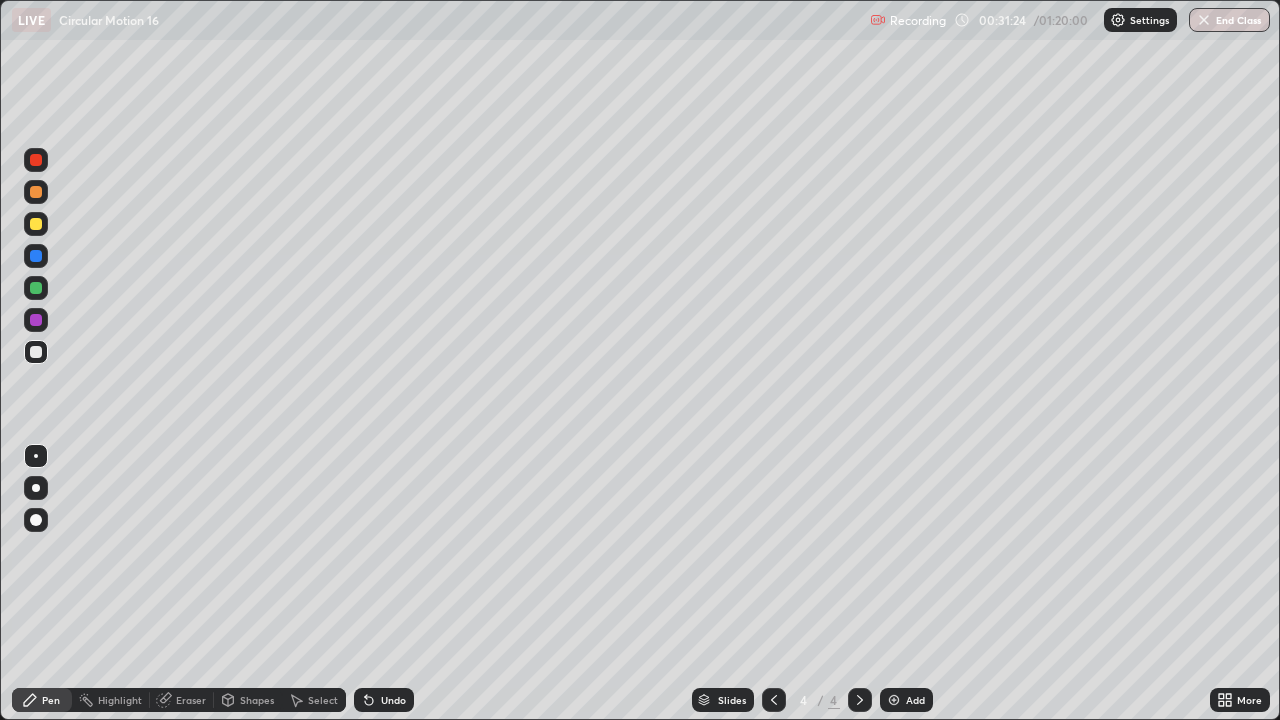 click on "Shapes" at bounding box center (257, 700) 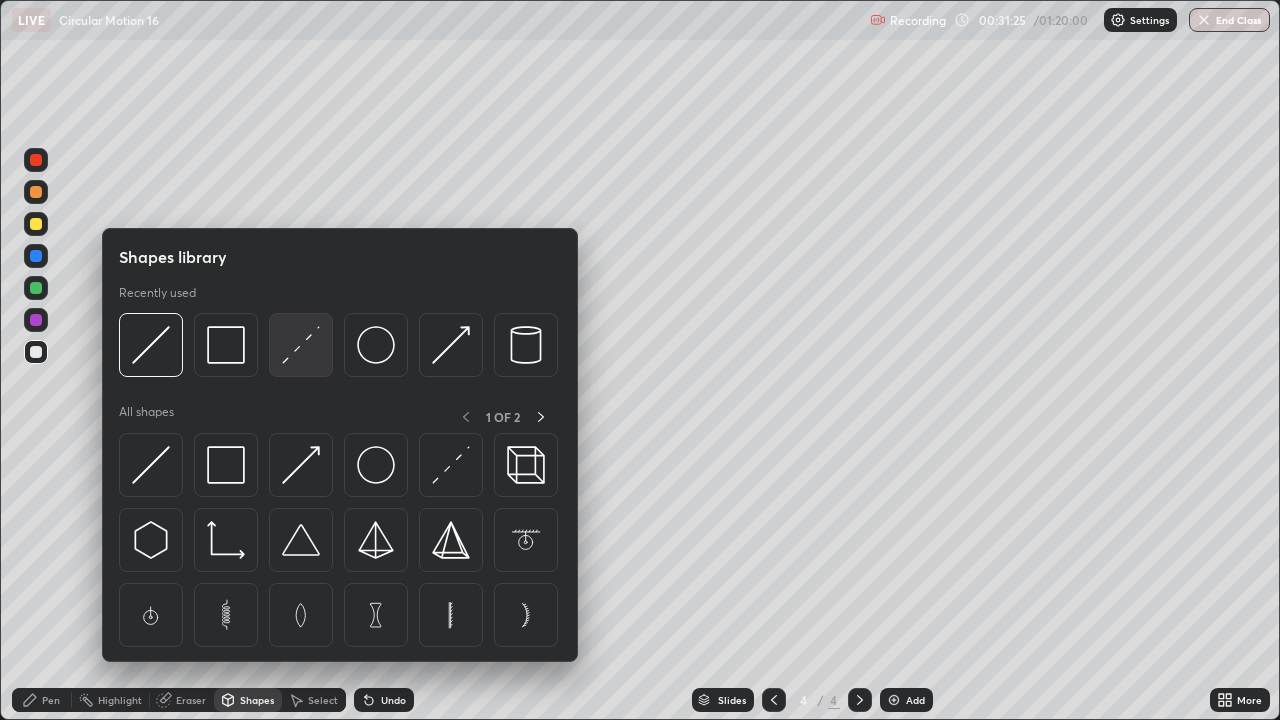 click at bounding box center (301, 345) 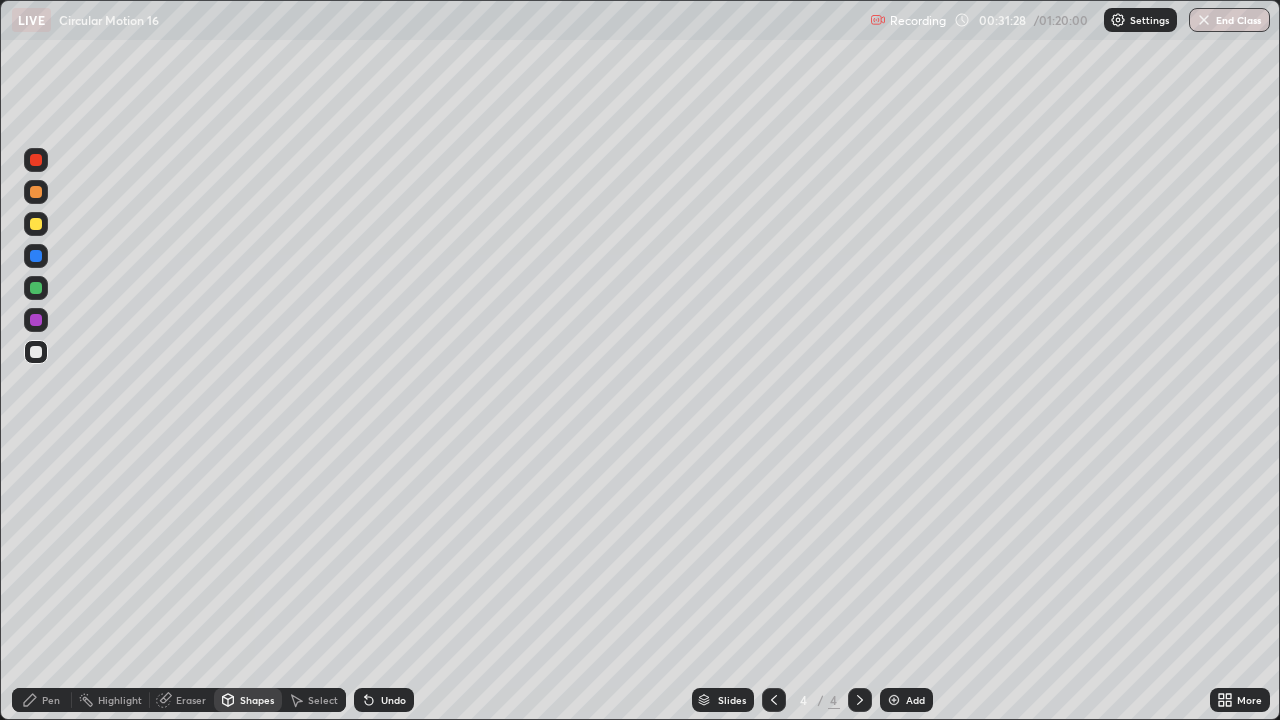 click at bounding box center [36, 288] 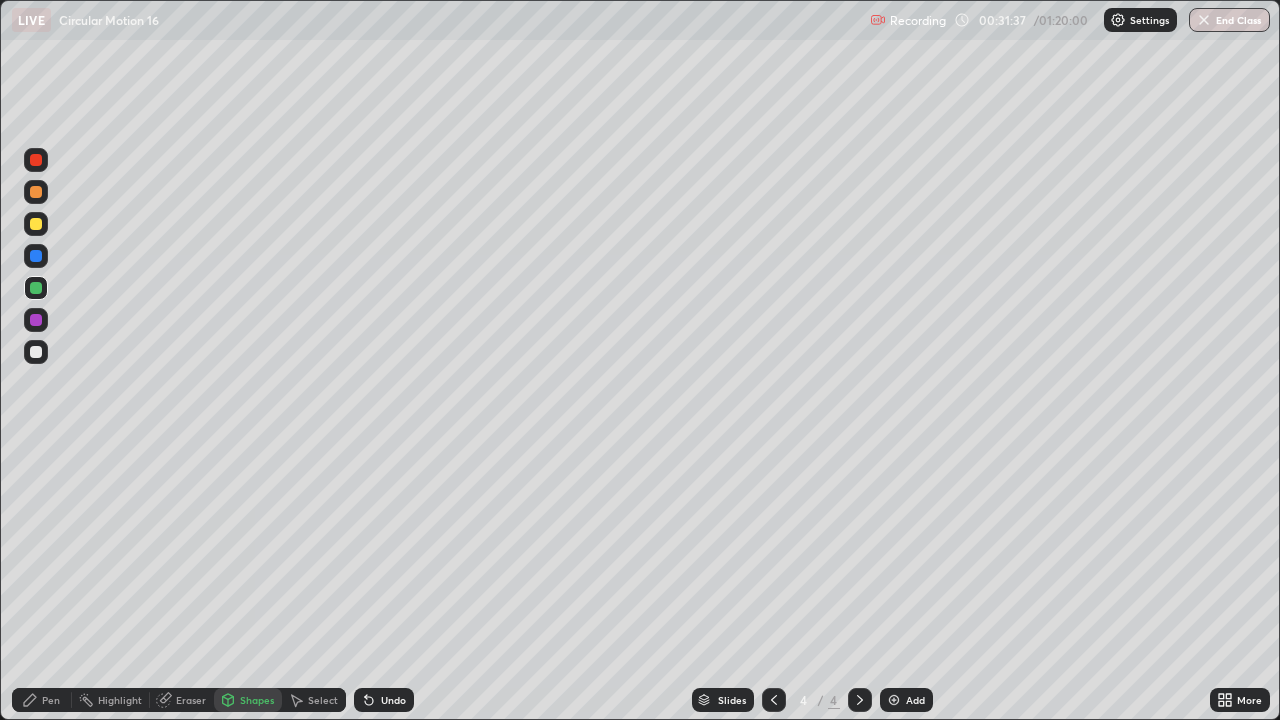 click on "Shapes" at bounding box center (257, 700) 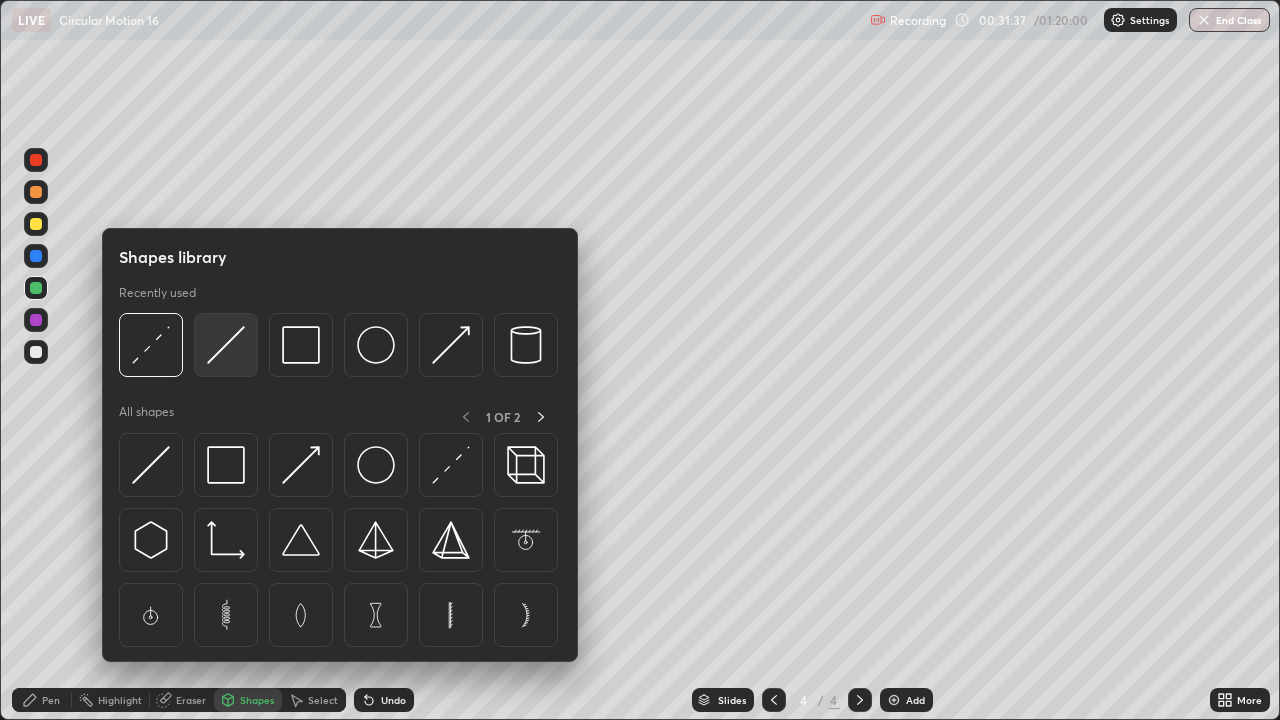 click at bounding box center [226, 345] 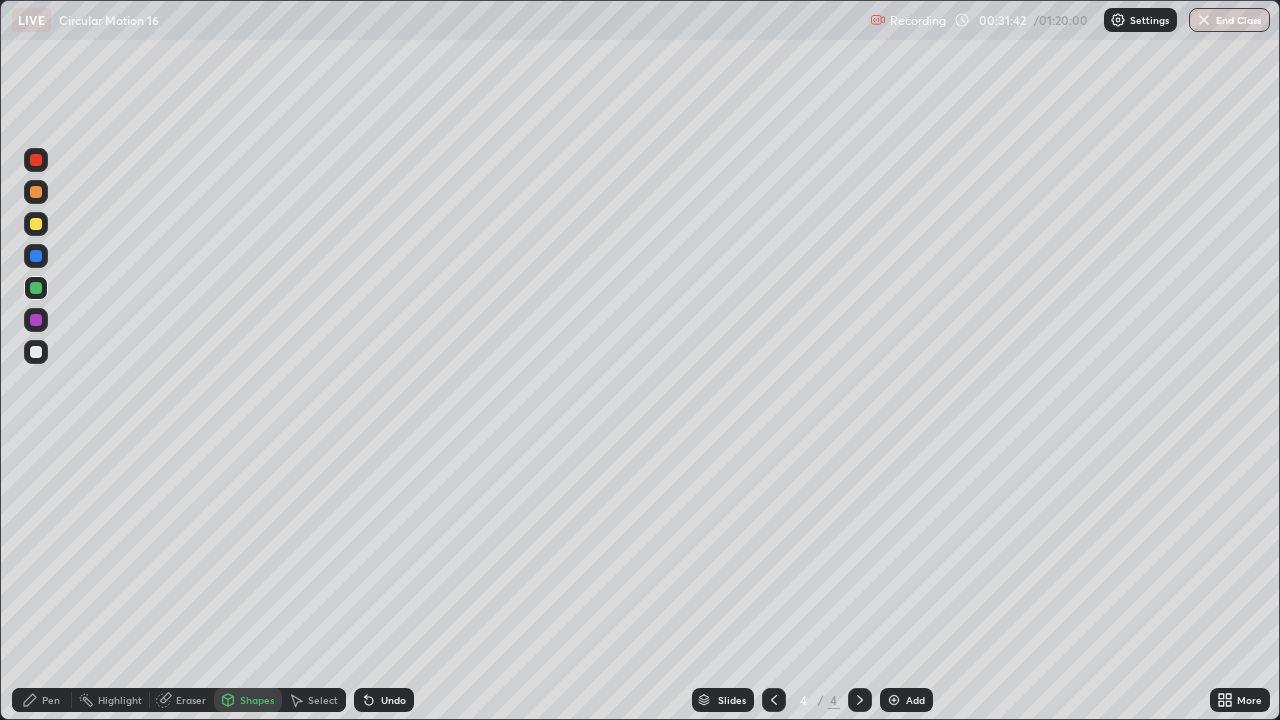 click on "Pen" at bounding box center (42, 700) 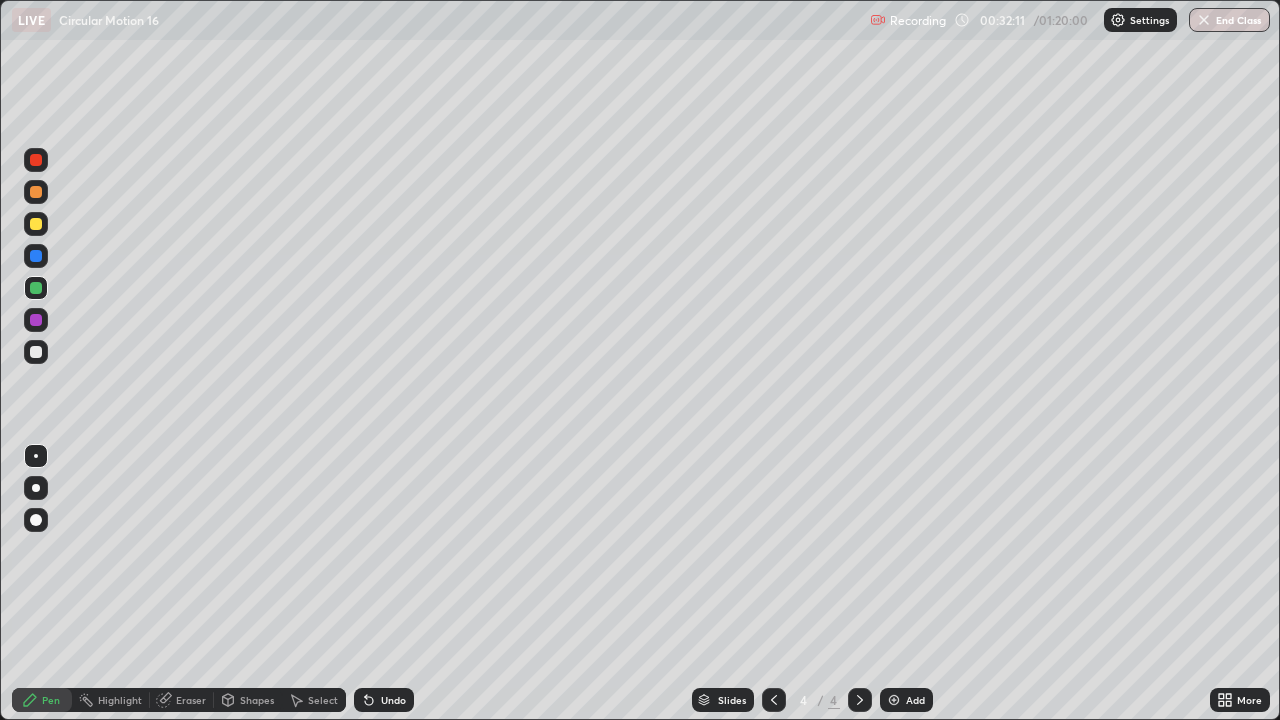 click on "Shapes" at bounding box center (257, 700) 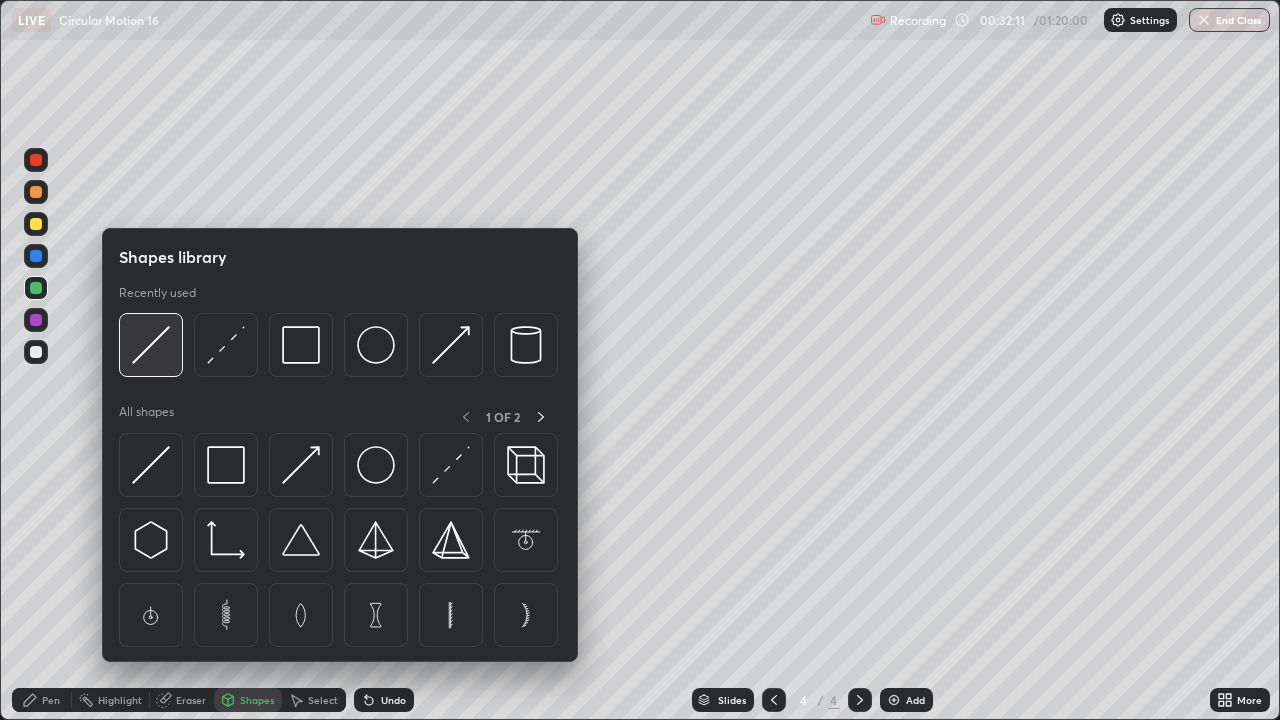click at bounding box center (151, 345) 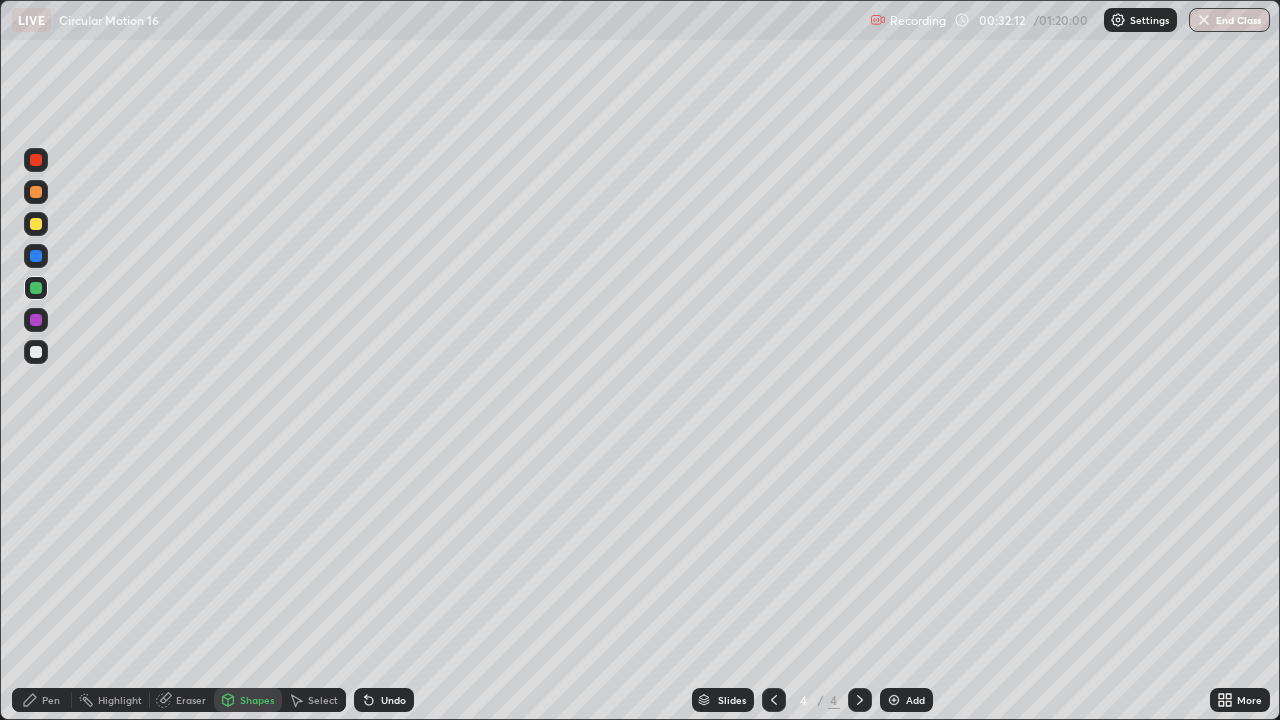 click at bounding box center (36, 320) 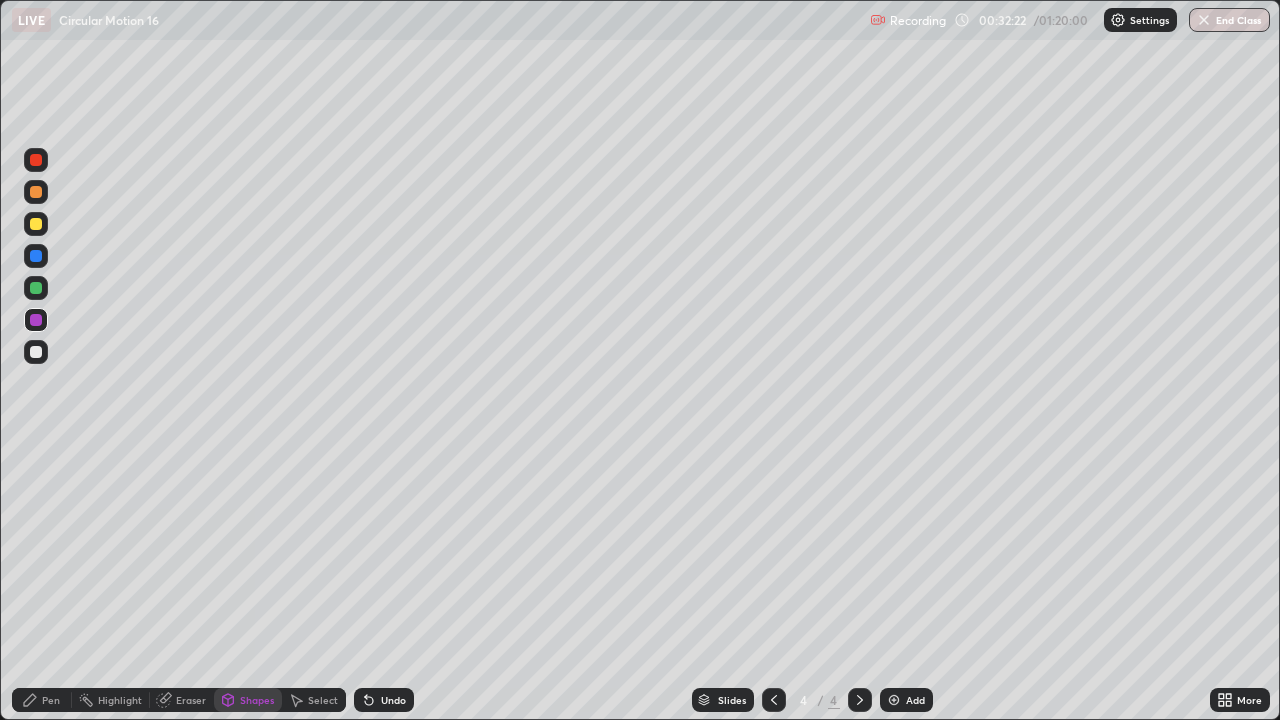 click 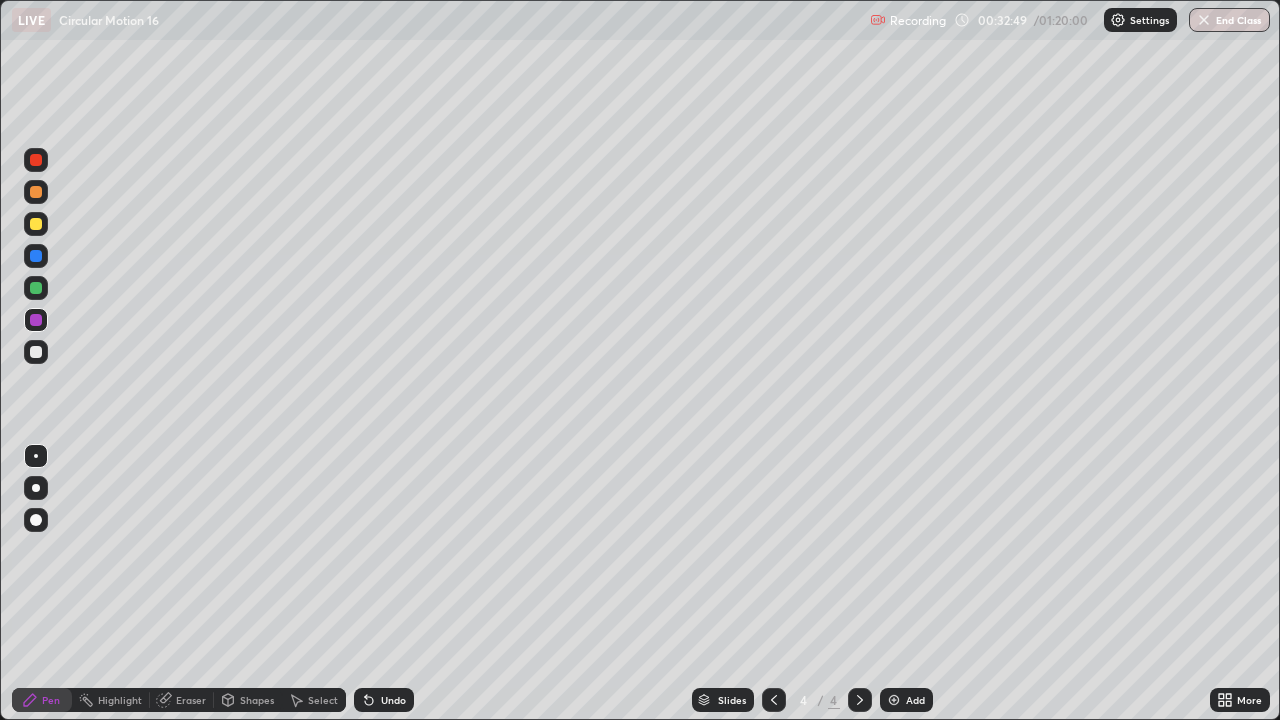 click on "Select" at bounding box center (323, 700) 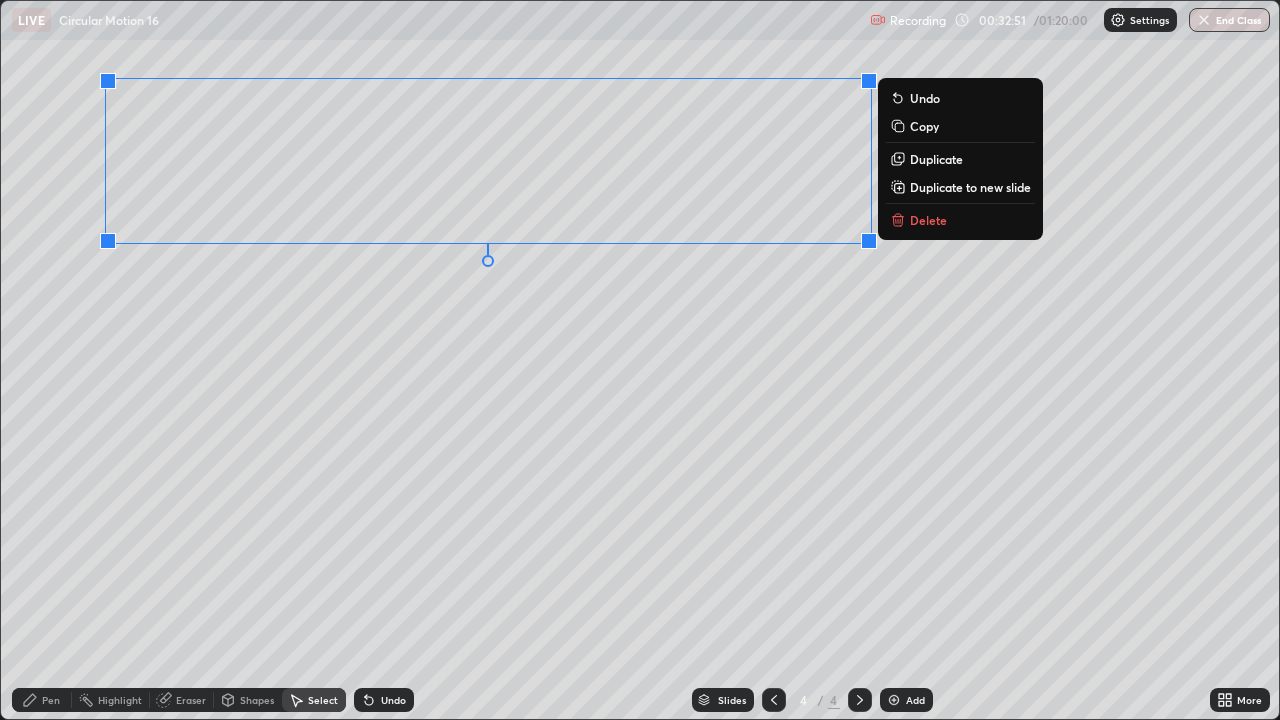 click on "0 ° Undo Copy Duplicate Duplicate to new slide Delete" at bounding box center (640, 360) 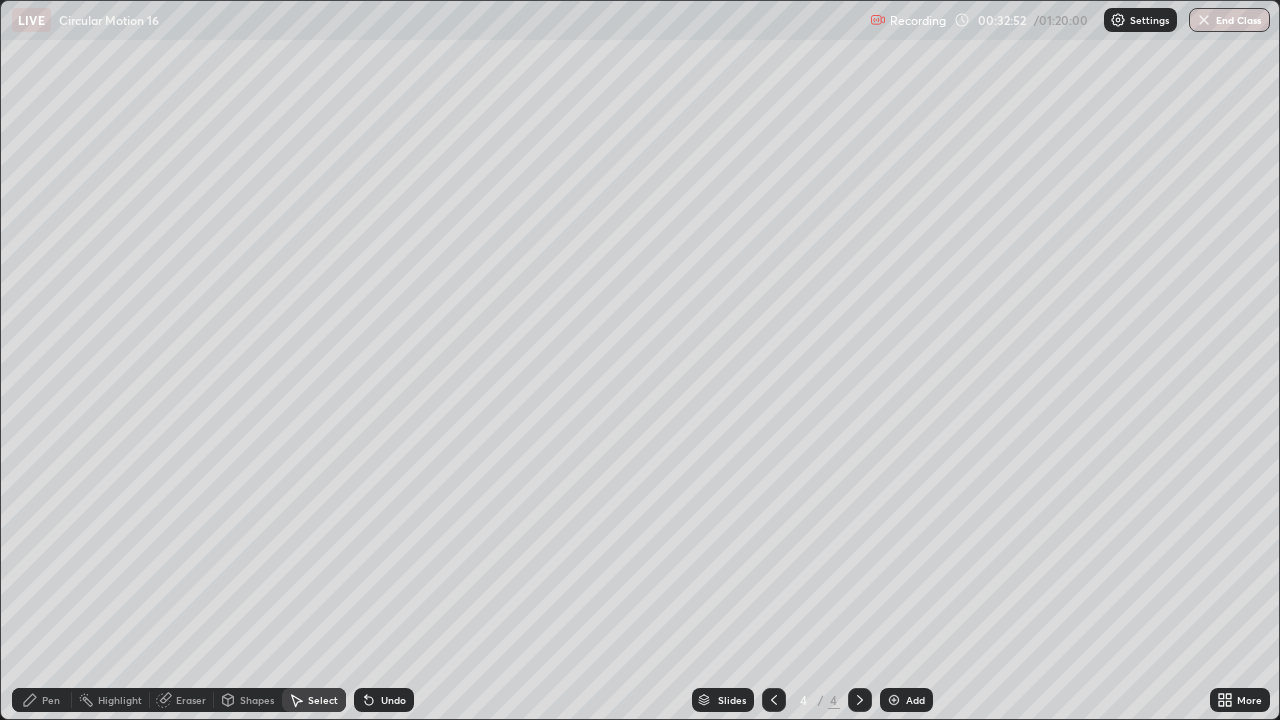click on "Shapes" at bounding box center [257, 700] 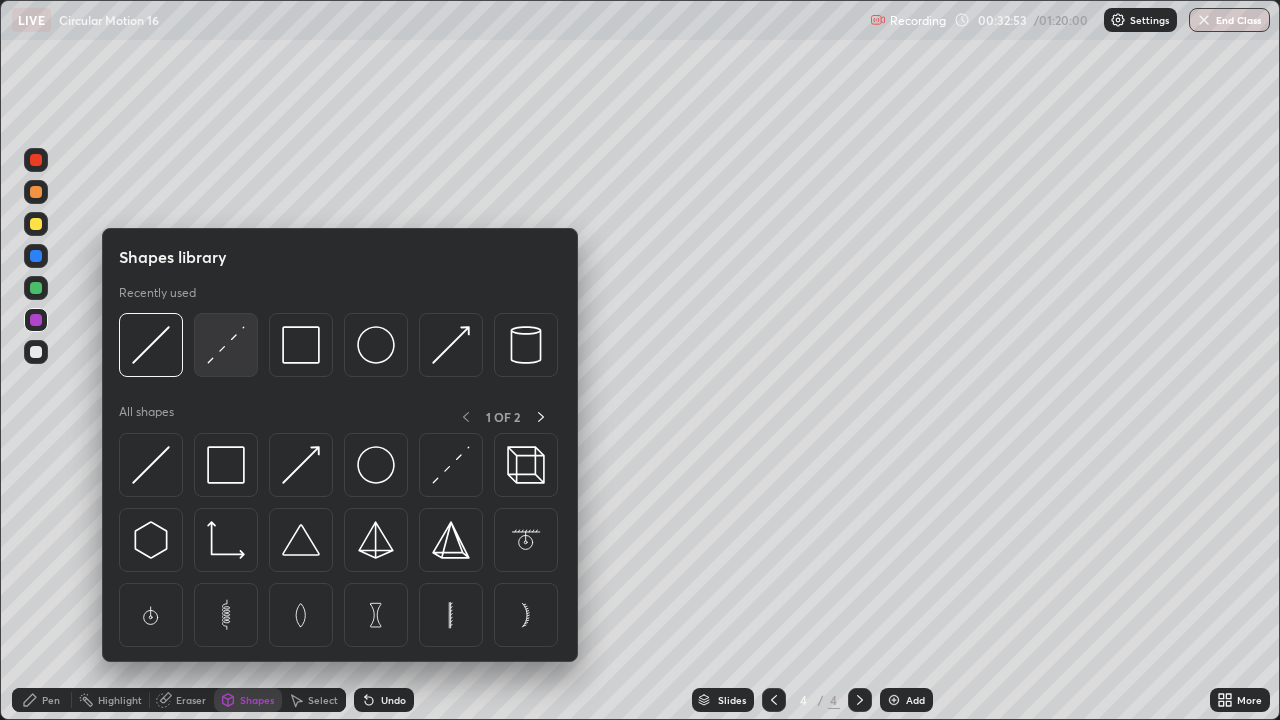 click at bounding box center (226, 345) 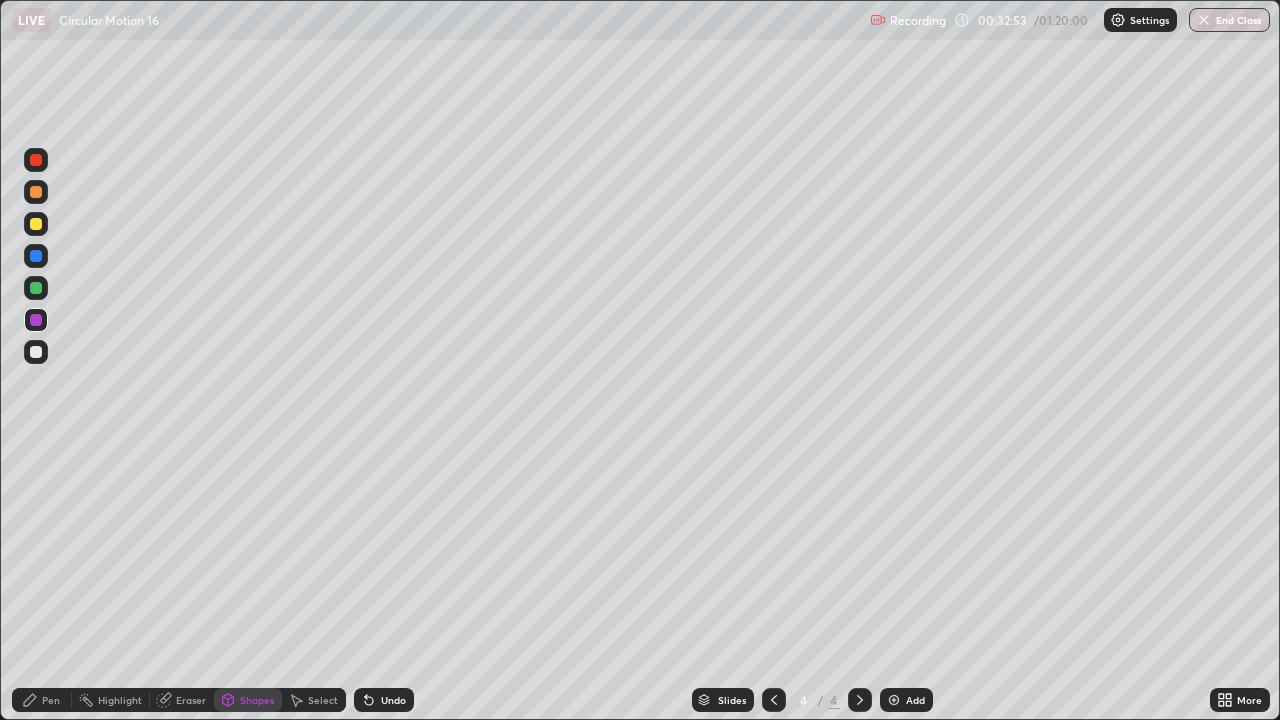 click at bounding box center (36, 288) 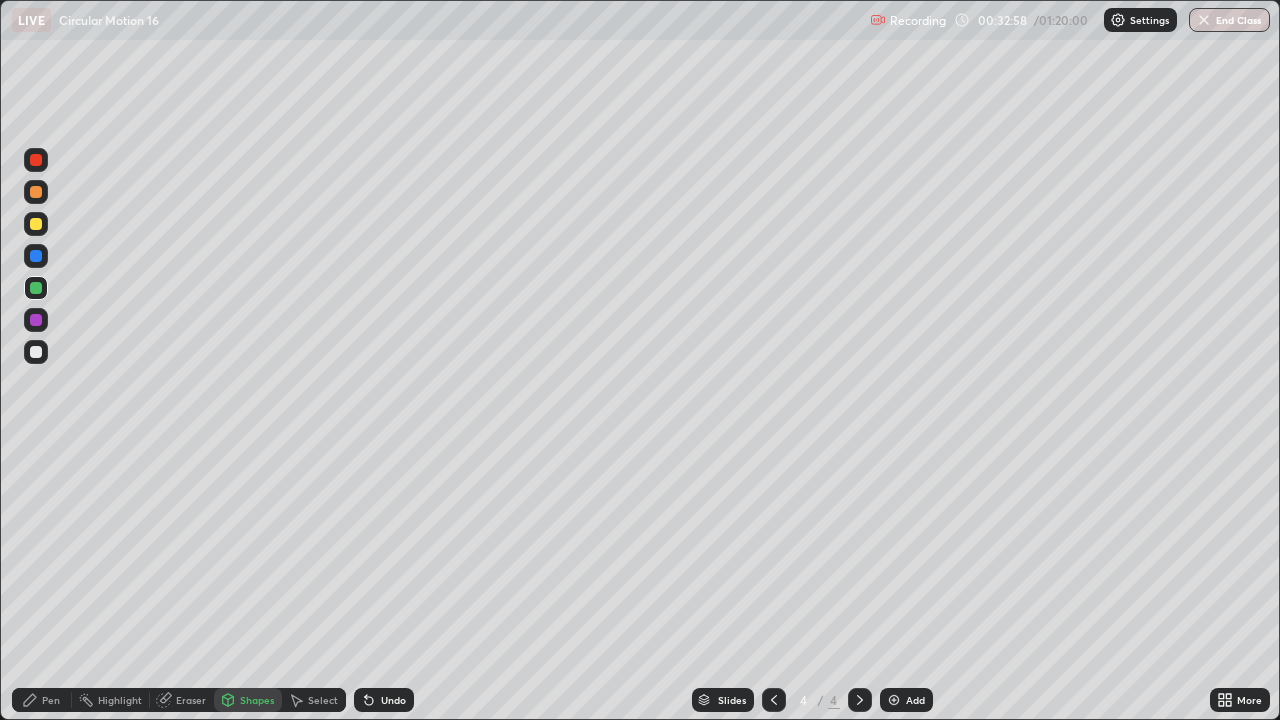 click on "Highlight" at bounding box center (111, 700) 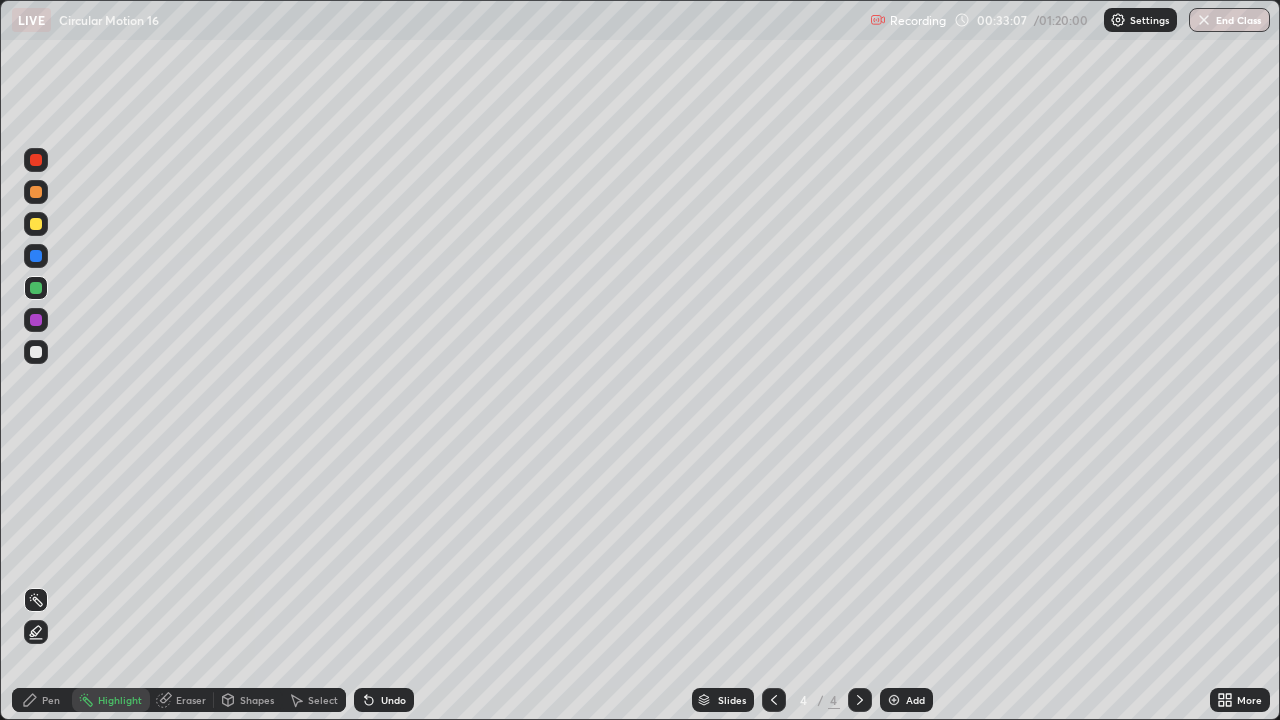 click on "Shapes" at bounding box center [248, 700] 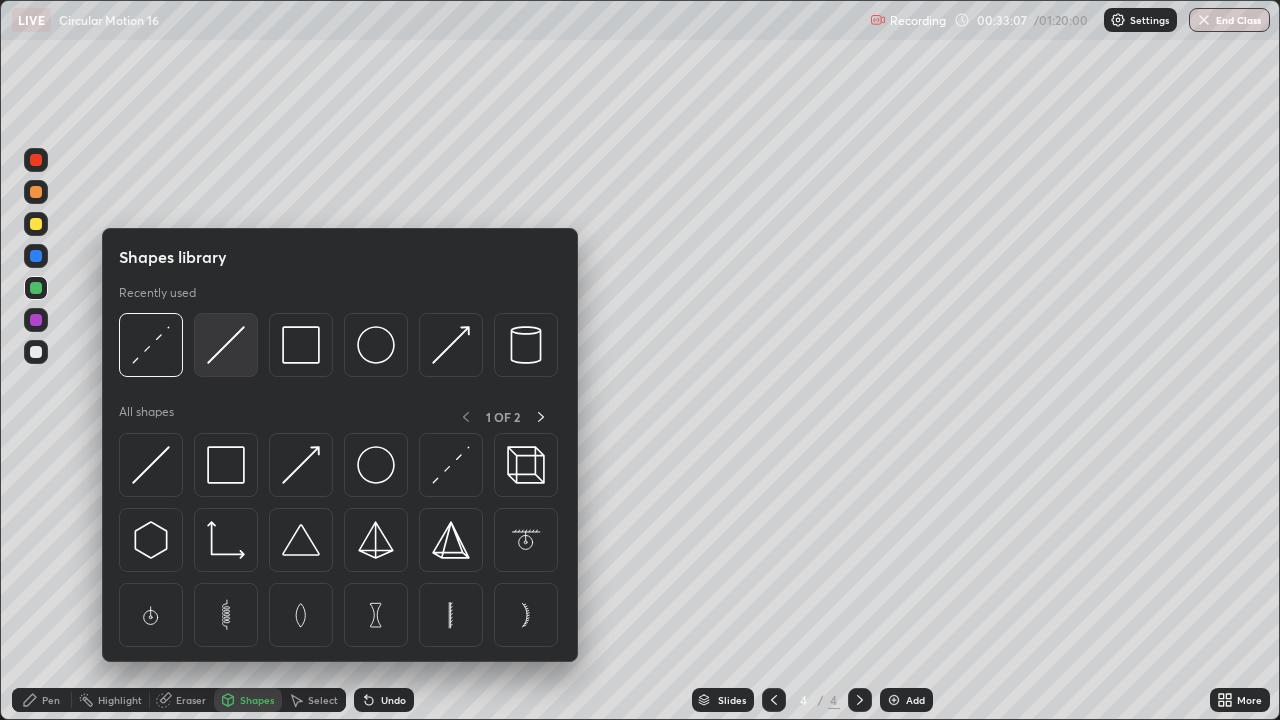 click at bounding box center [226, 345] 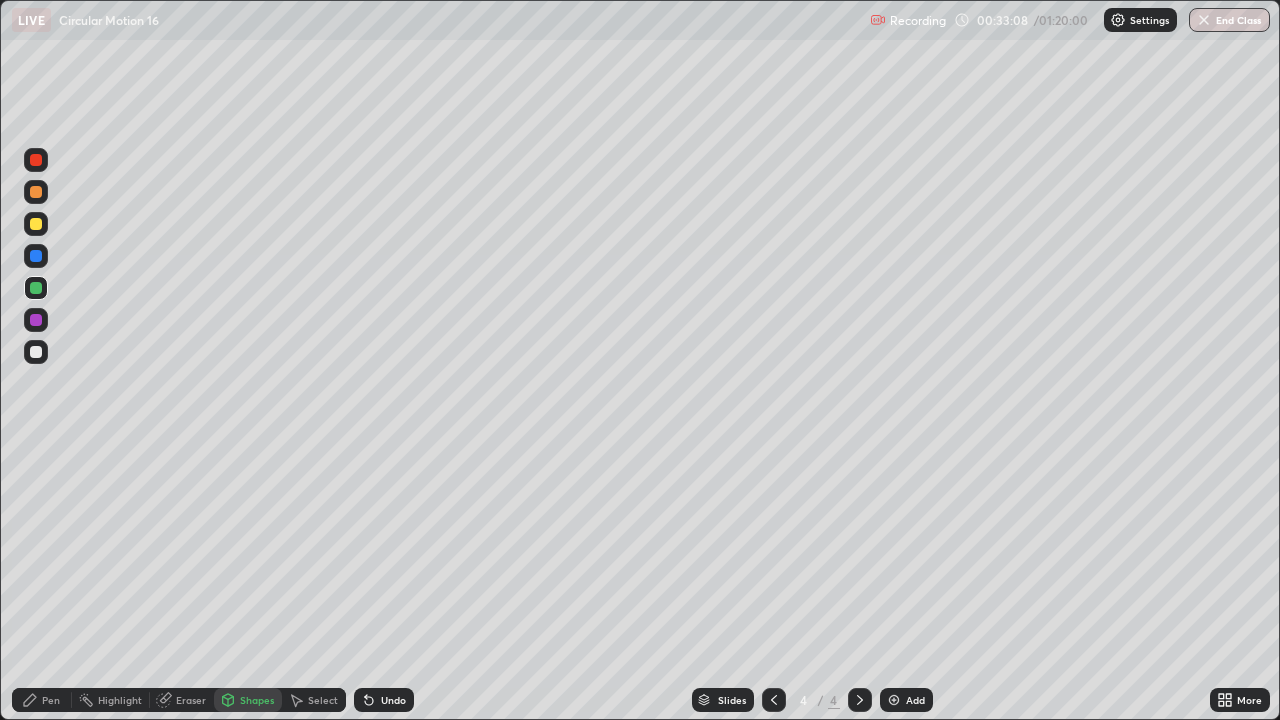 click at bounding box center (36, 320) 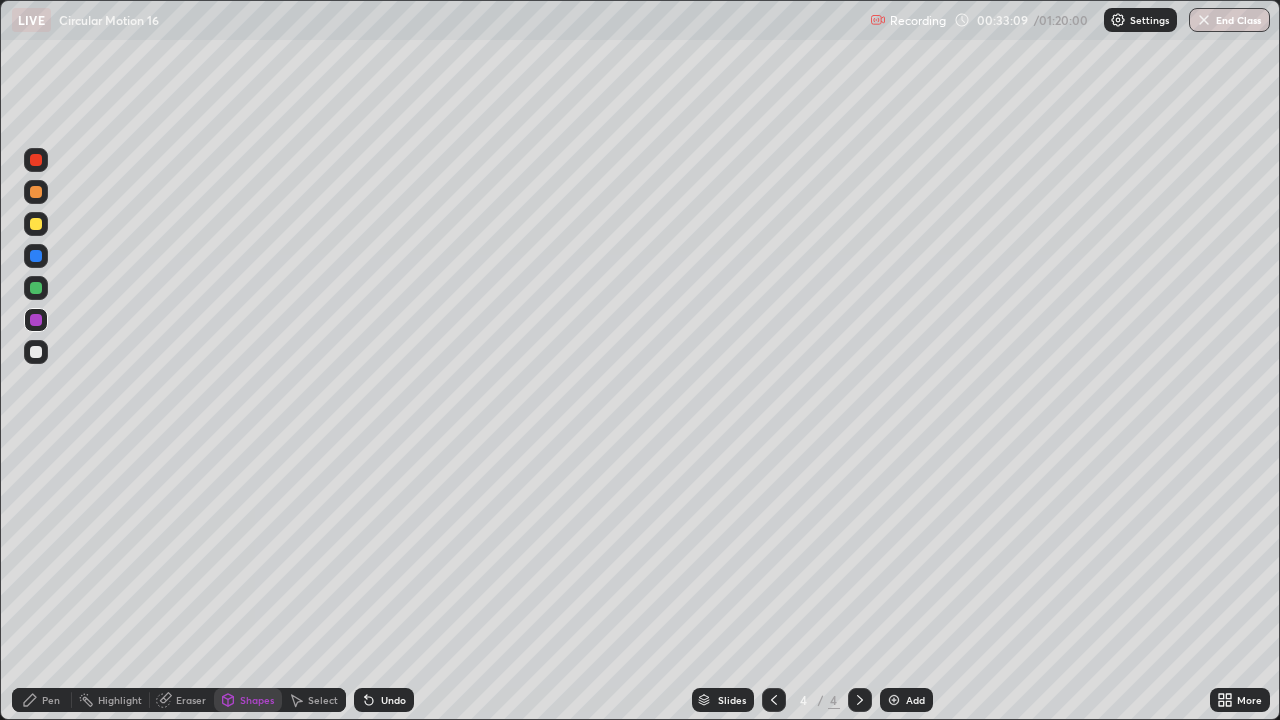 click on "Shapes" at bounding box center [257, 700] 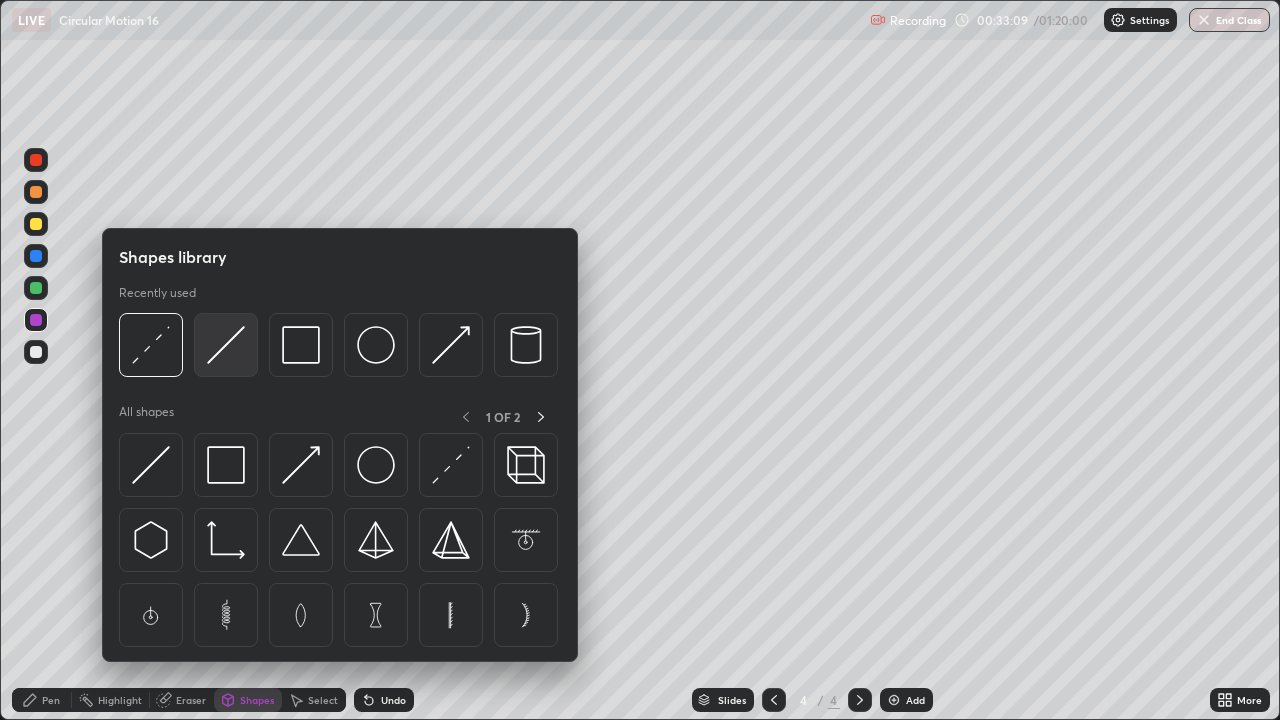 click at bounding box center [226, 345] 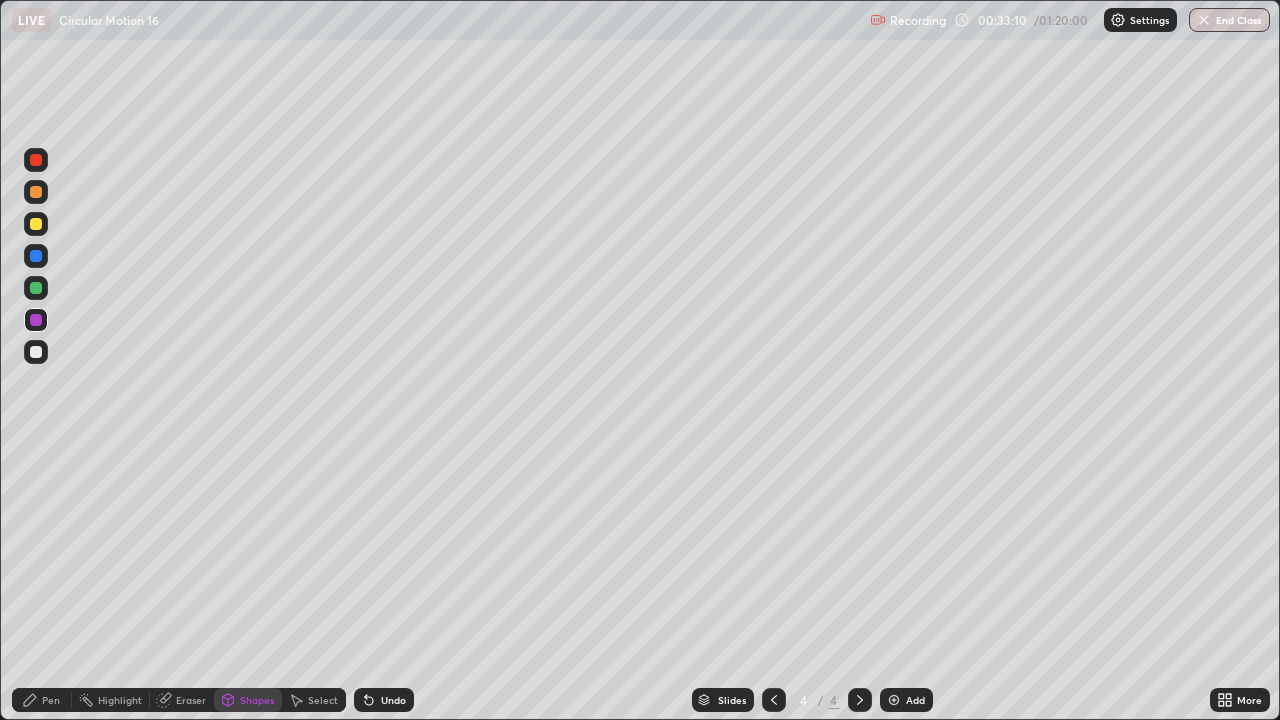 click at bounding box center (36, 288) 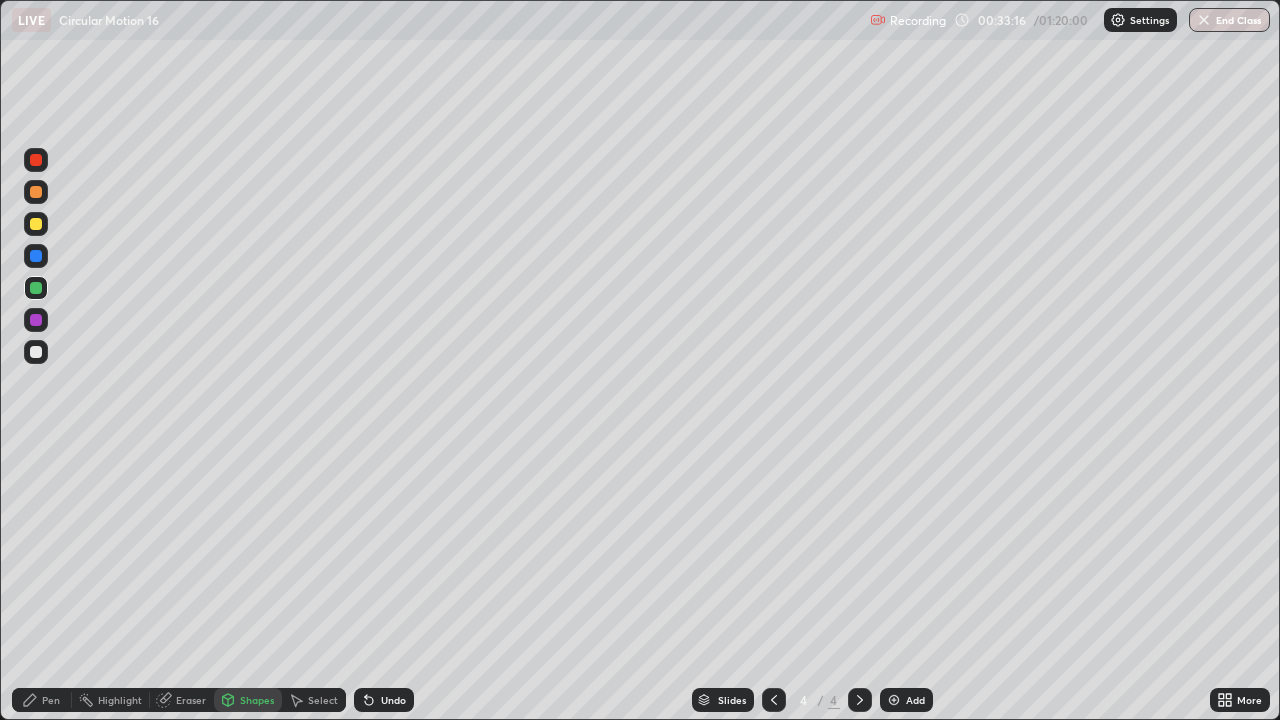 click on "Pen" at bounding box center (51, 700) 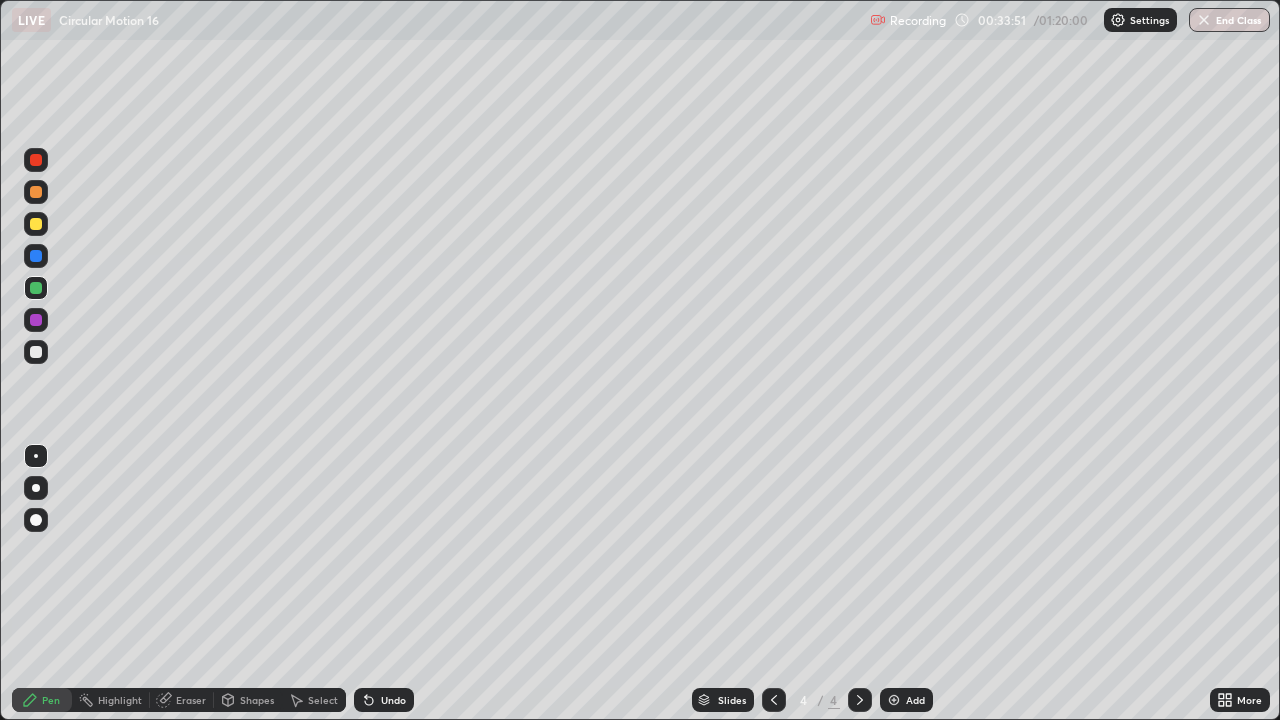 click on "Shapes" at bounding box center (257, 700) 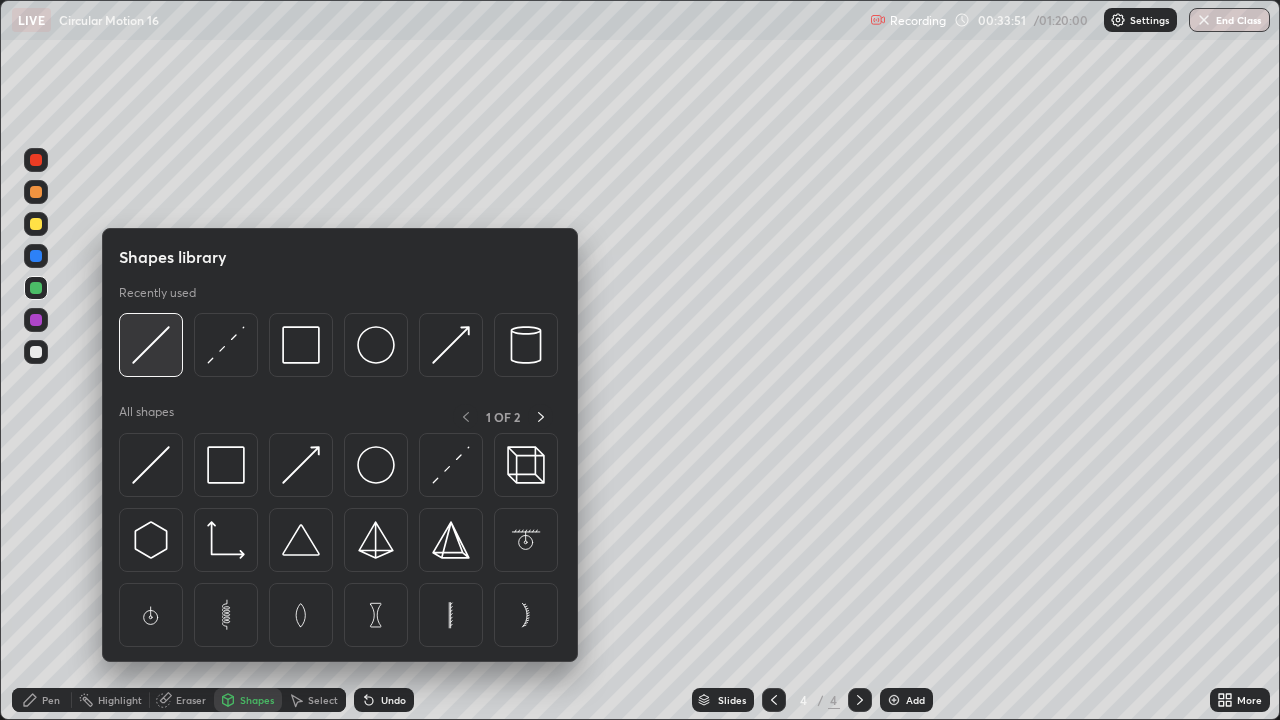 click at bounding box center [151, 345] 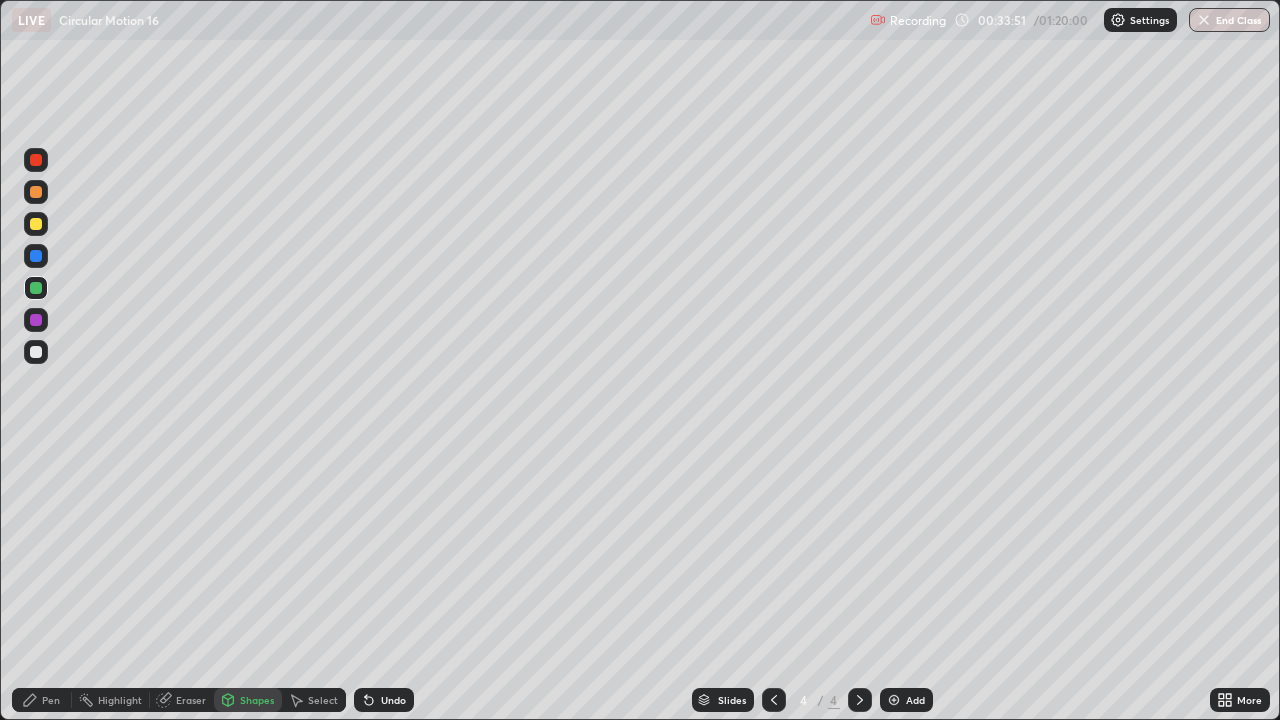 click at bounding box center (36, 320) 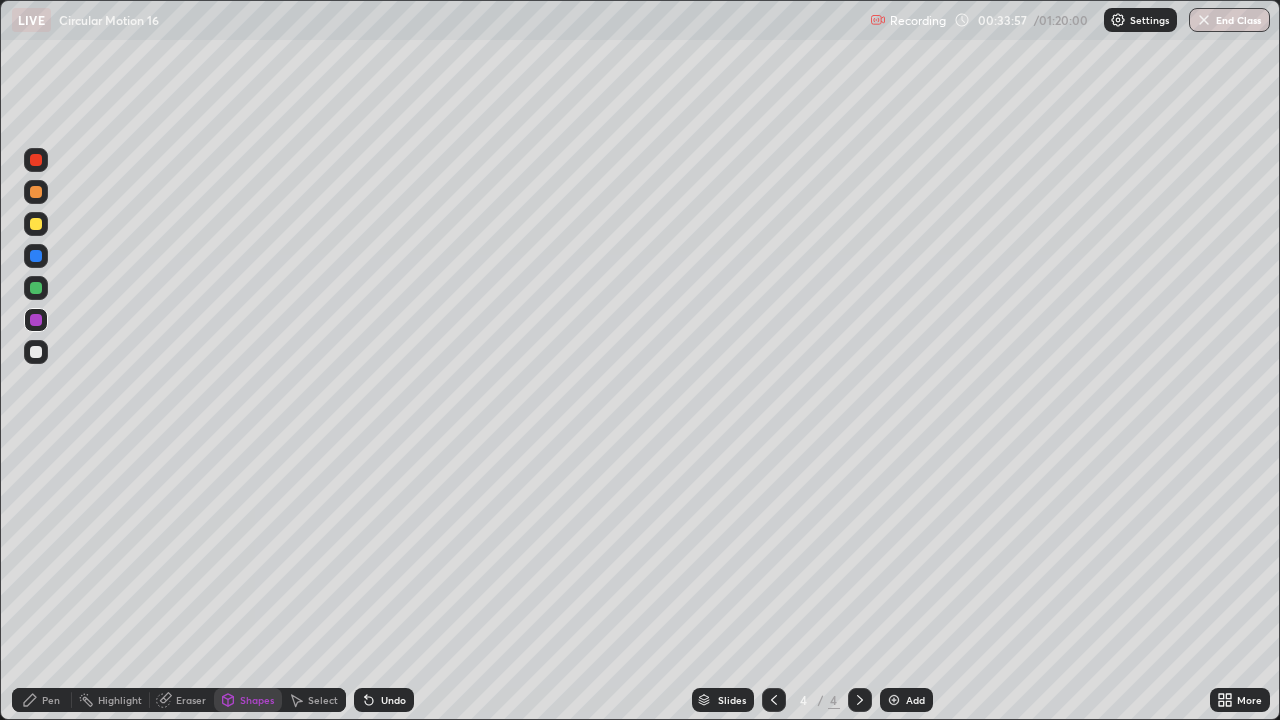 click on "Pen" at bounding box center (42, 700) 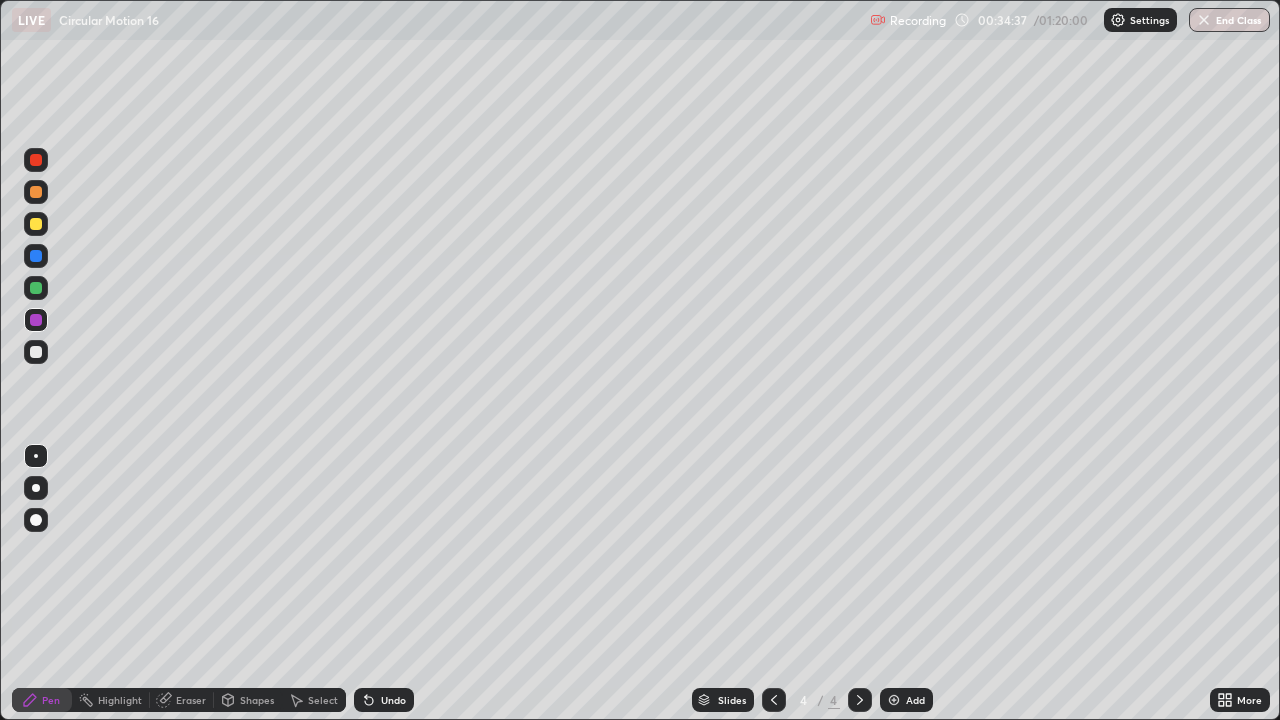 click at bounding box center (36, 352) 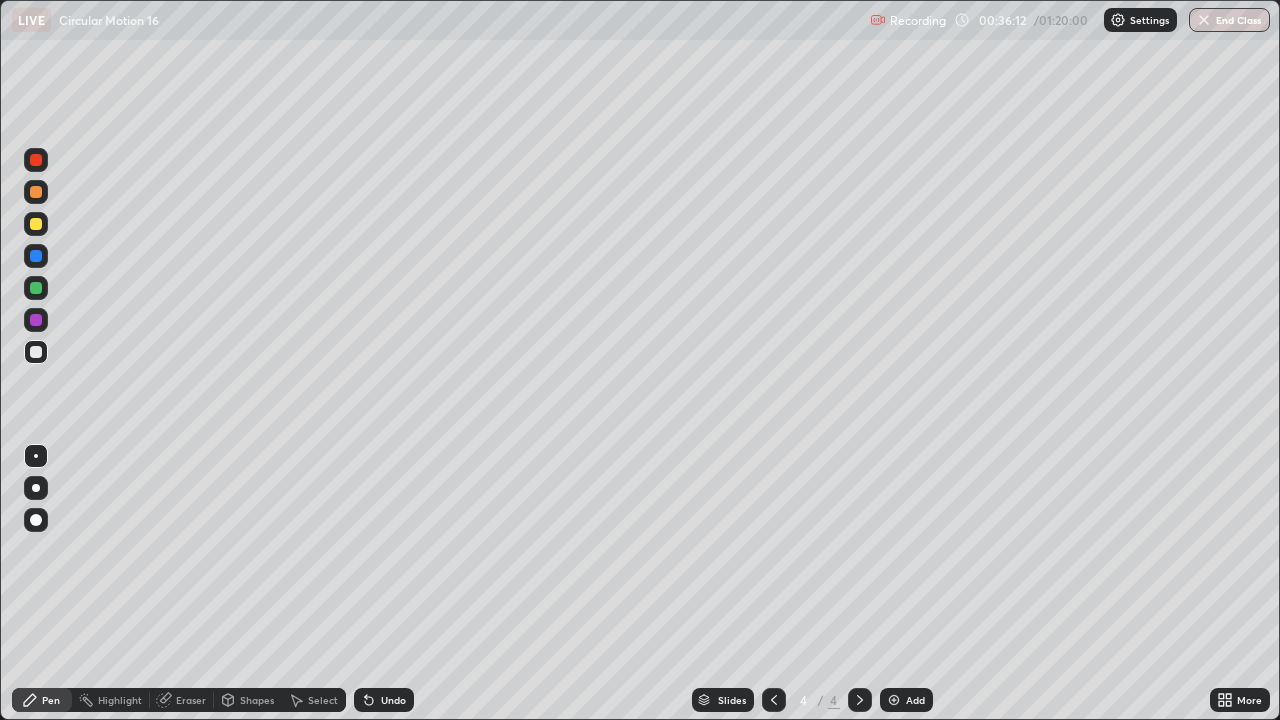click on "Highlight" at bounding box center [120, 700] 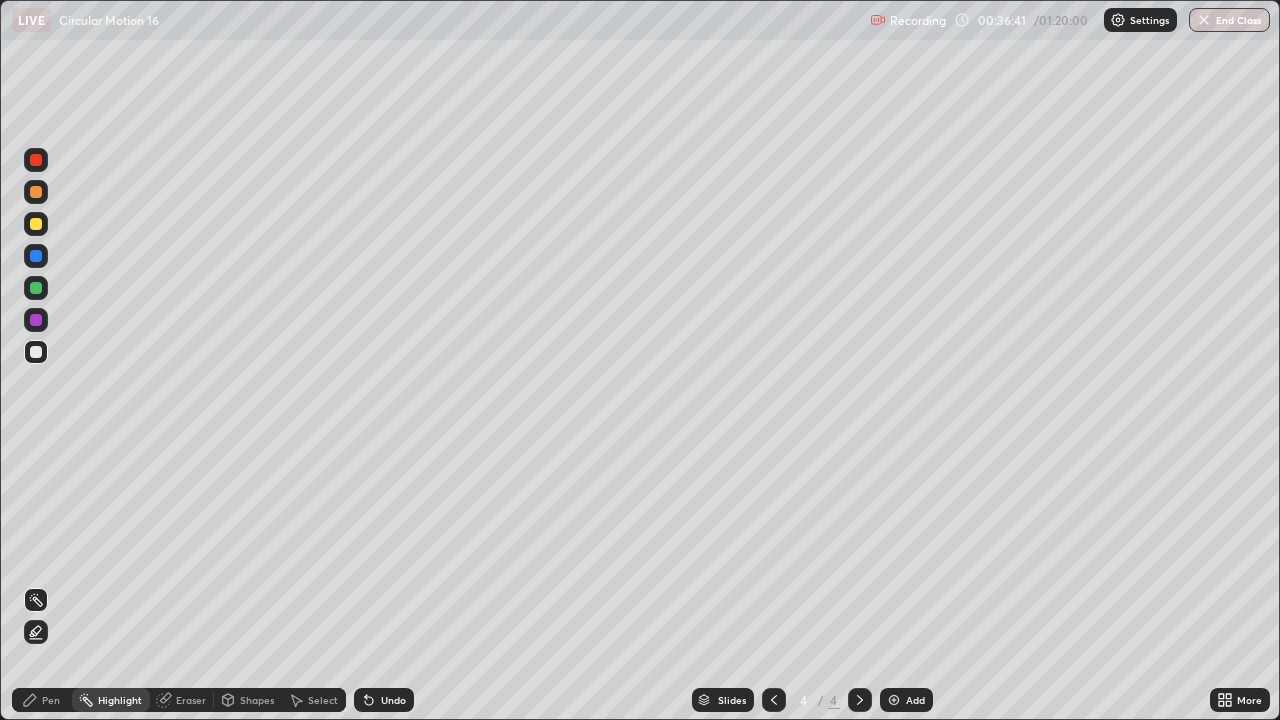 click on "Pen" at bounding box center [42, 700] 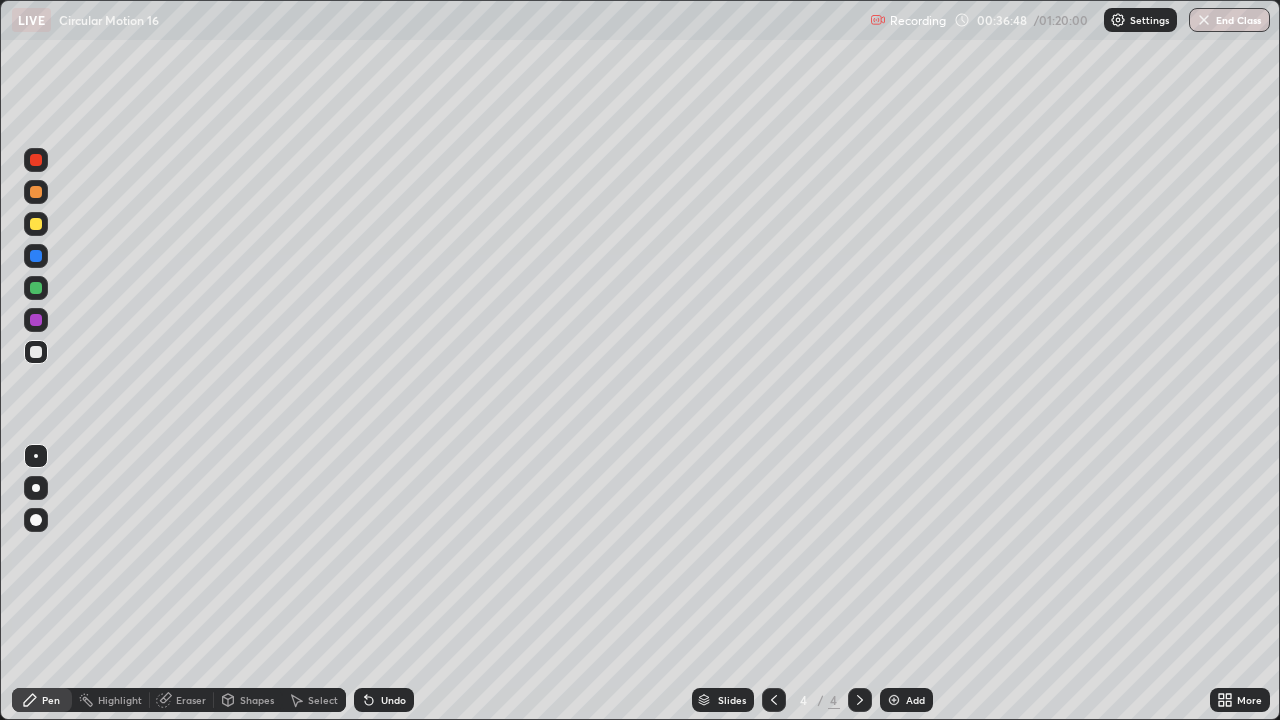 click on "Undo" at bounding box center (393, 700) 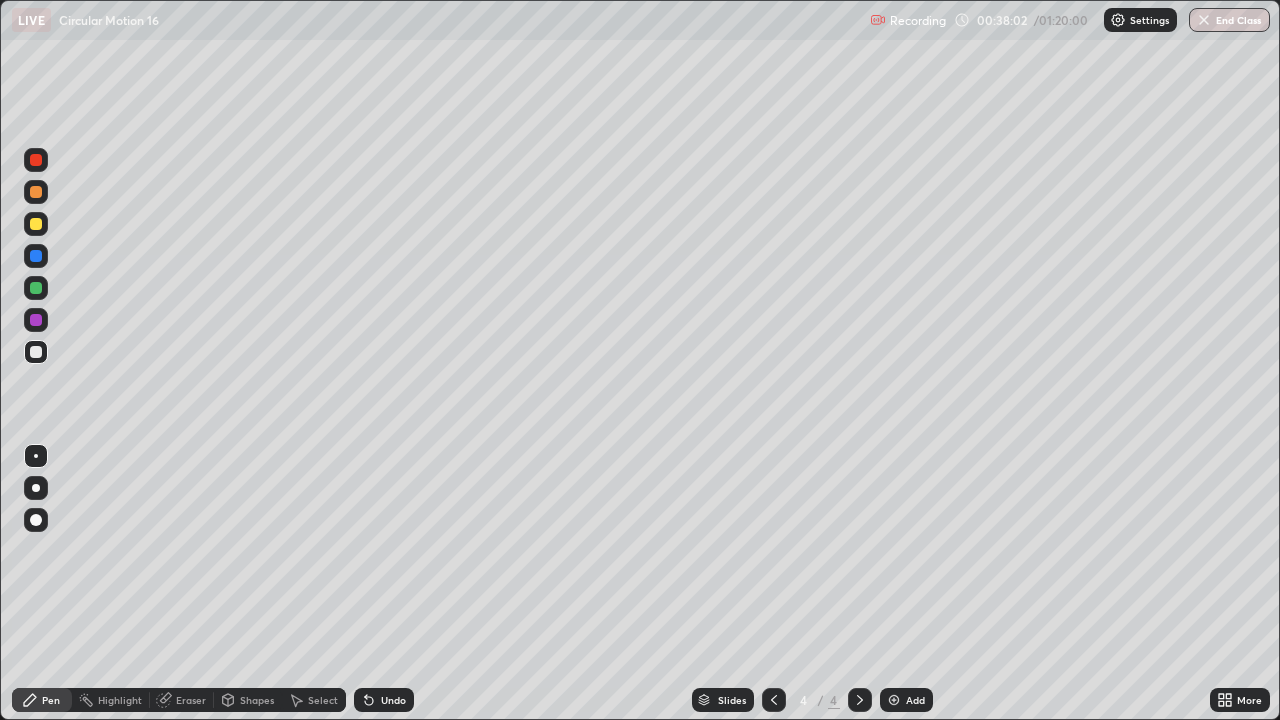 click at bounding box center (36, 352) 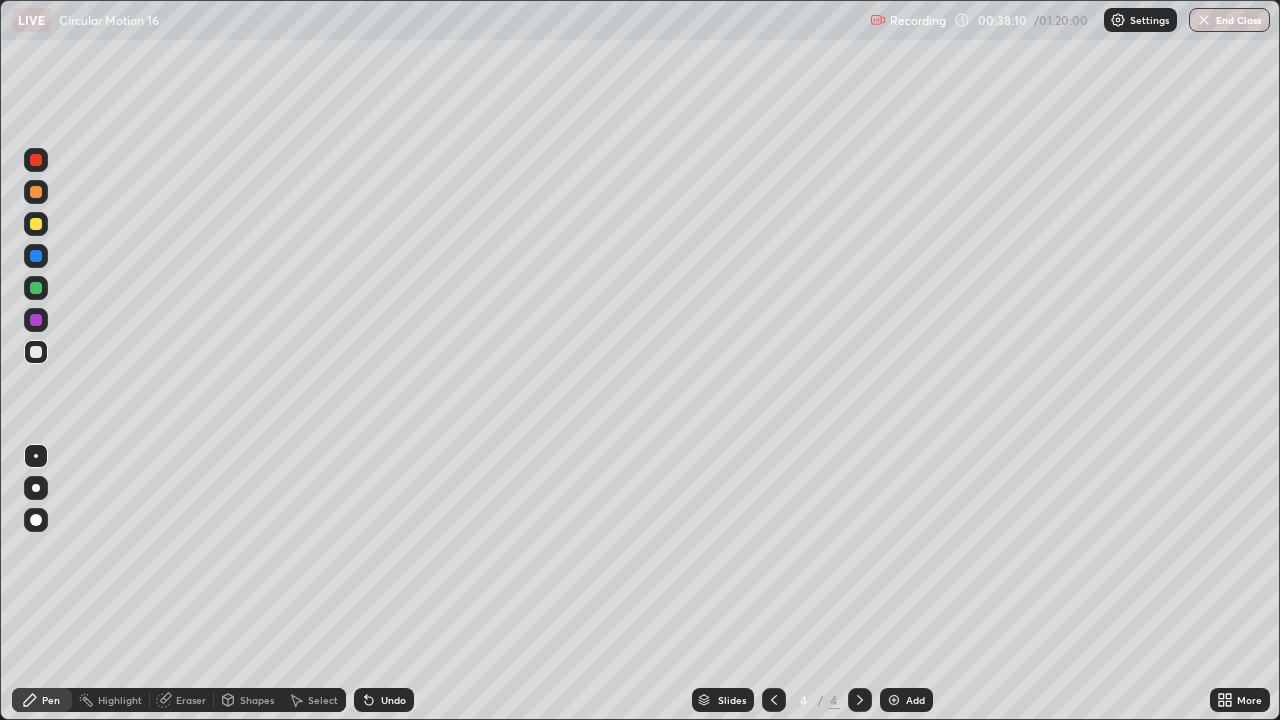 click 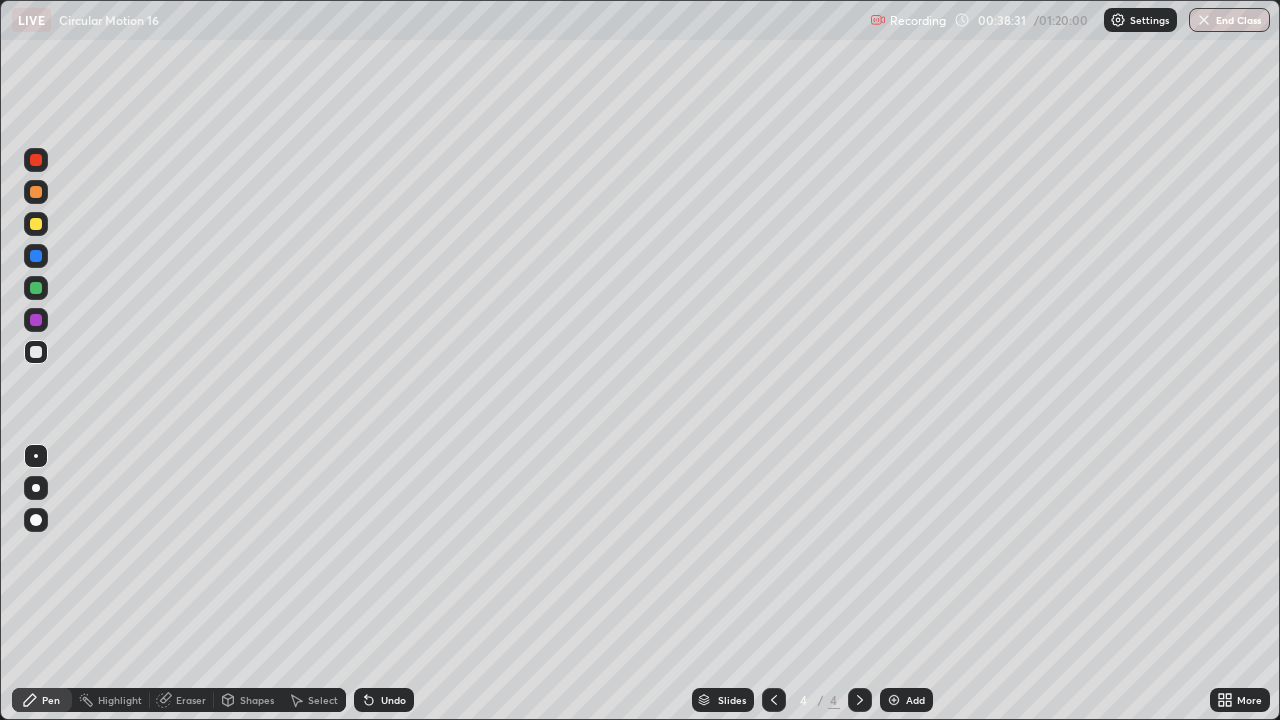 click 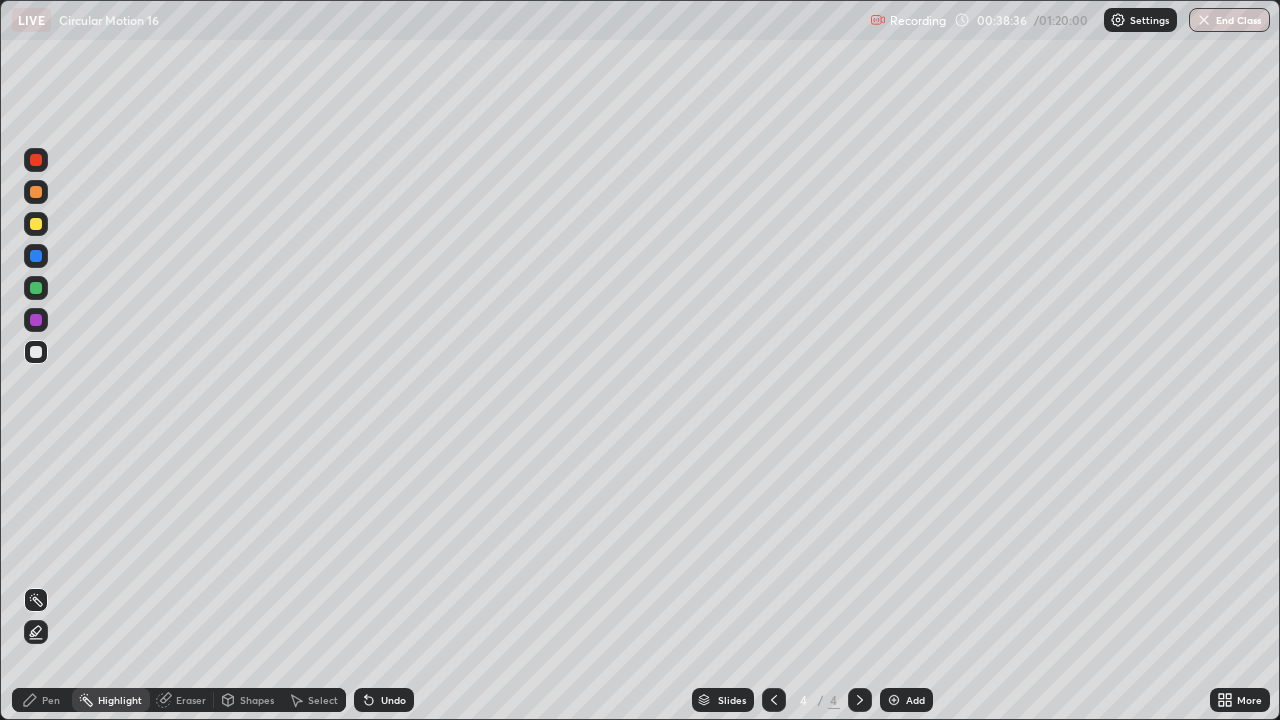click on "Pen" at bounding box center (42, 700) 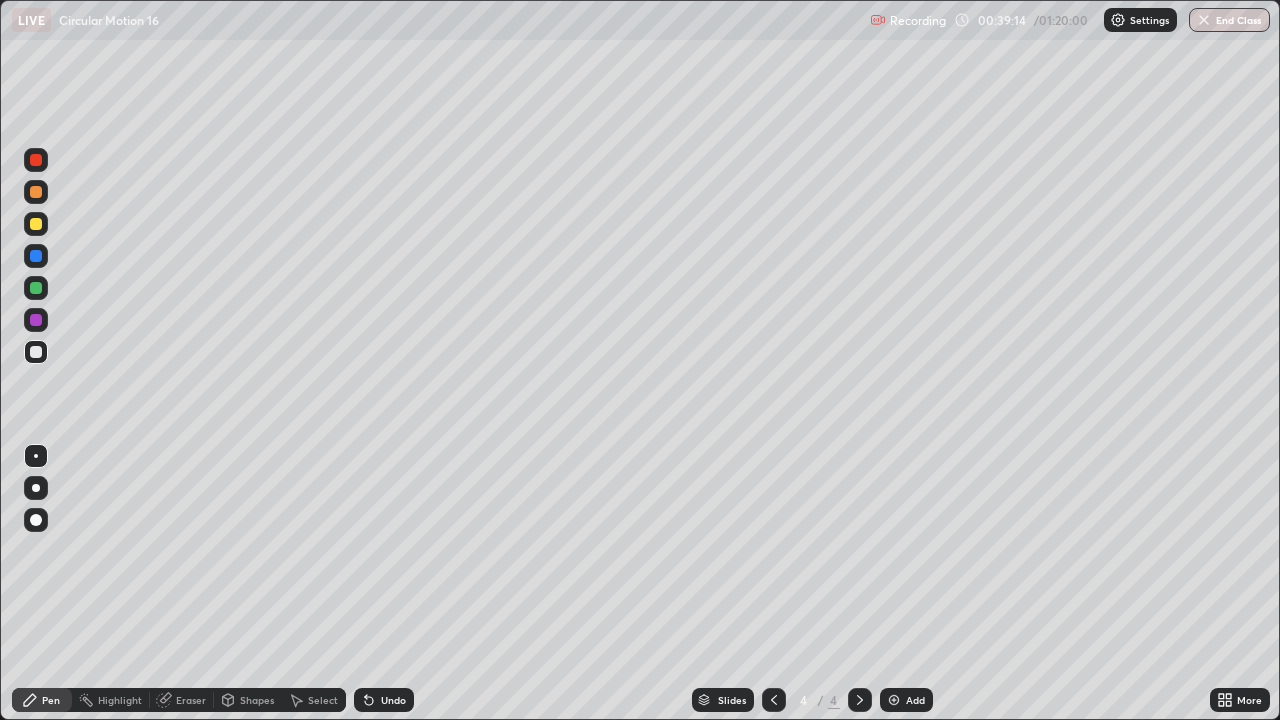 click on "Undo" at bounding box center [384, 700] 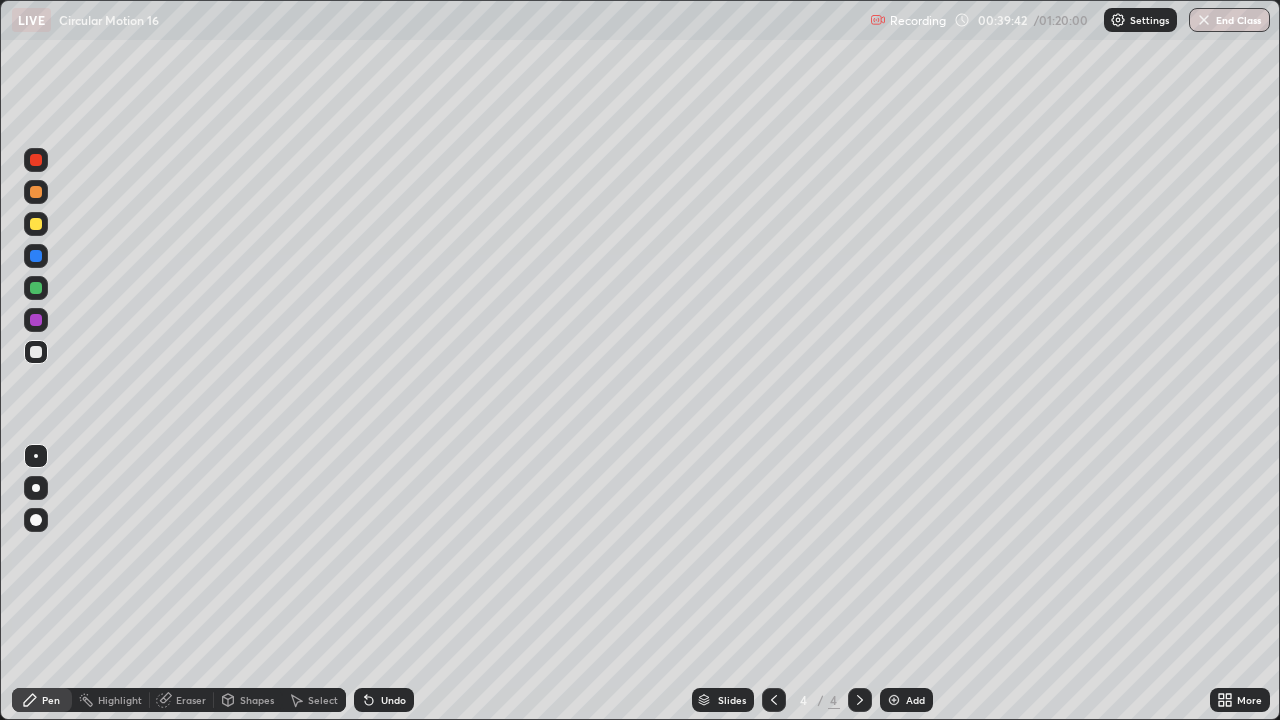 click on "Select" at bounding box center [314, 700] 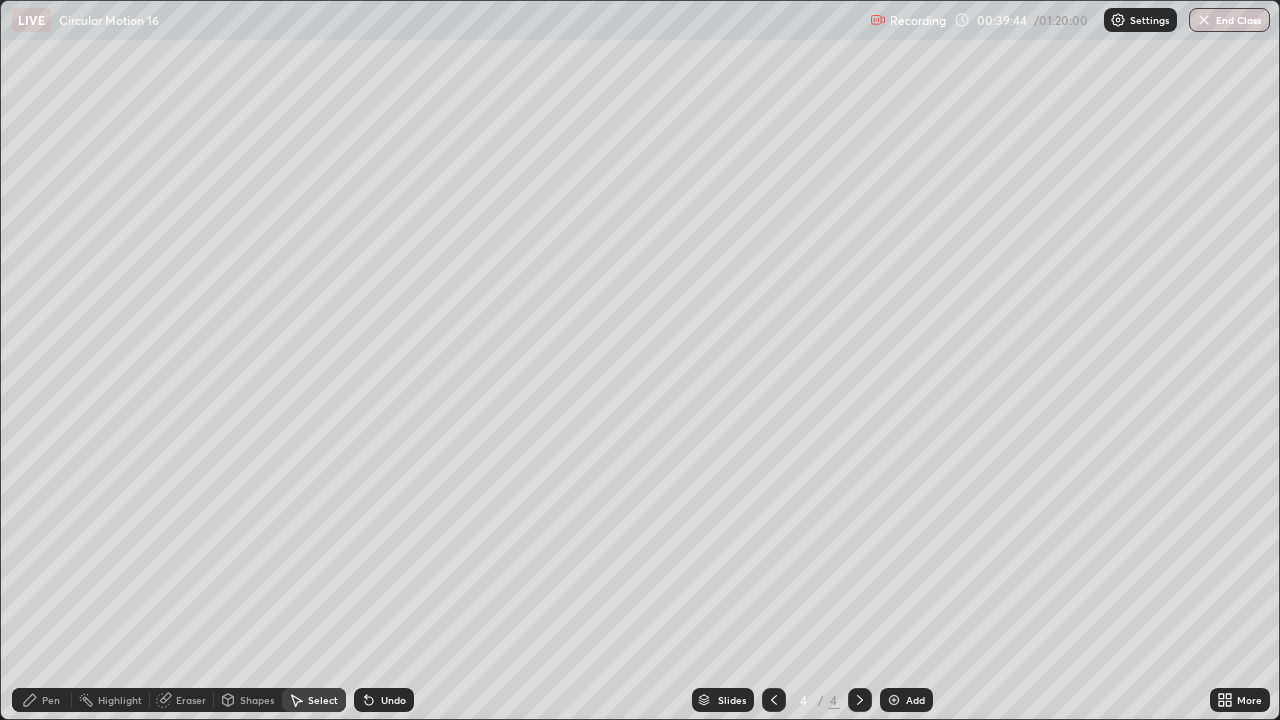 click 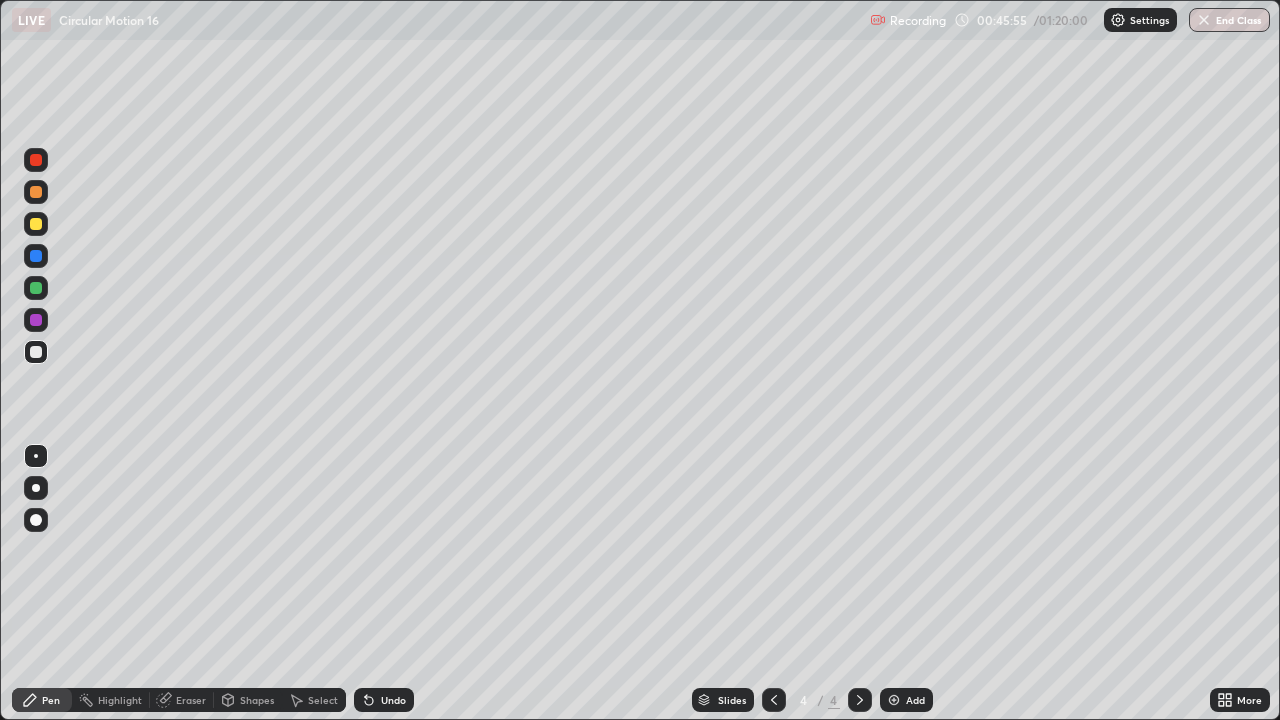 click at bounding box center [894, 700] 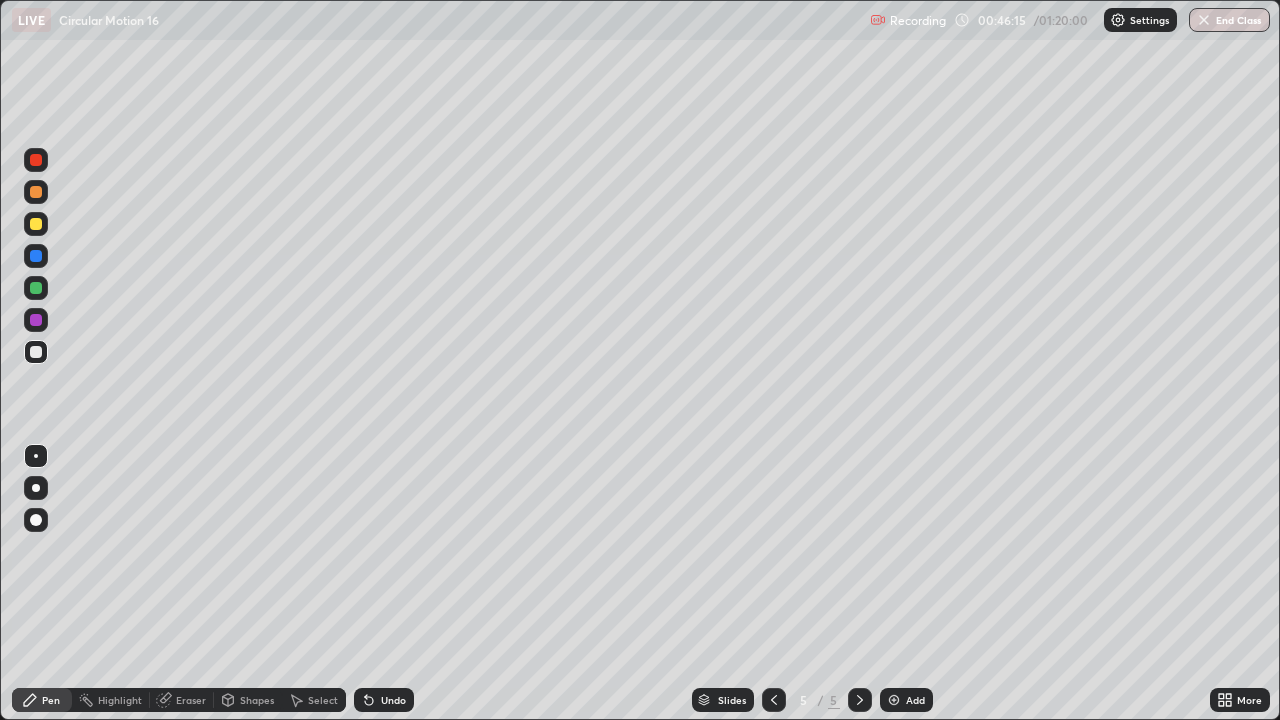 click on "Shapes" at bounding box center [248, 700] 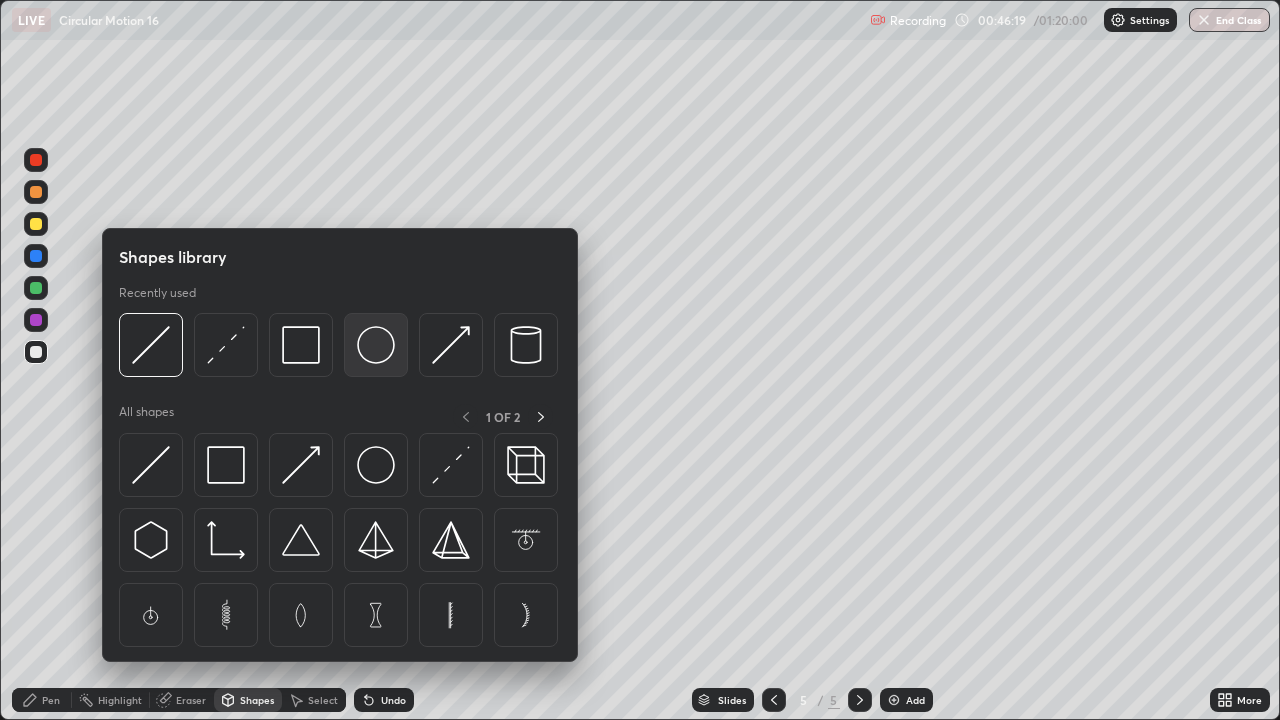 click at bounding box center [376, 345] 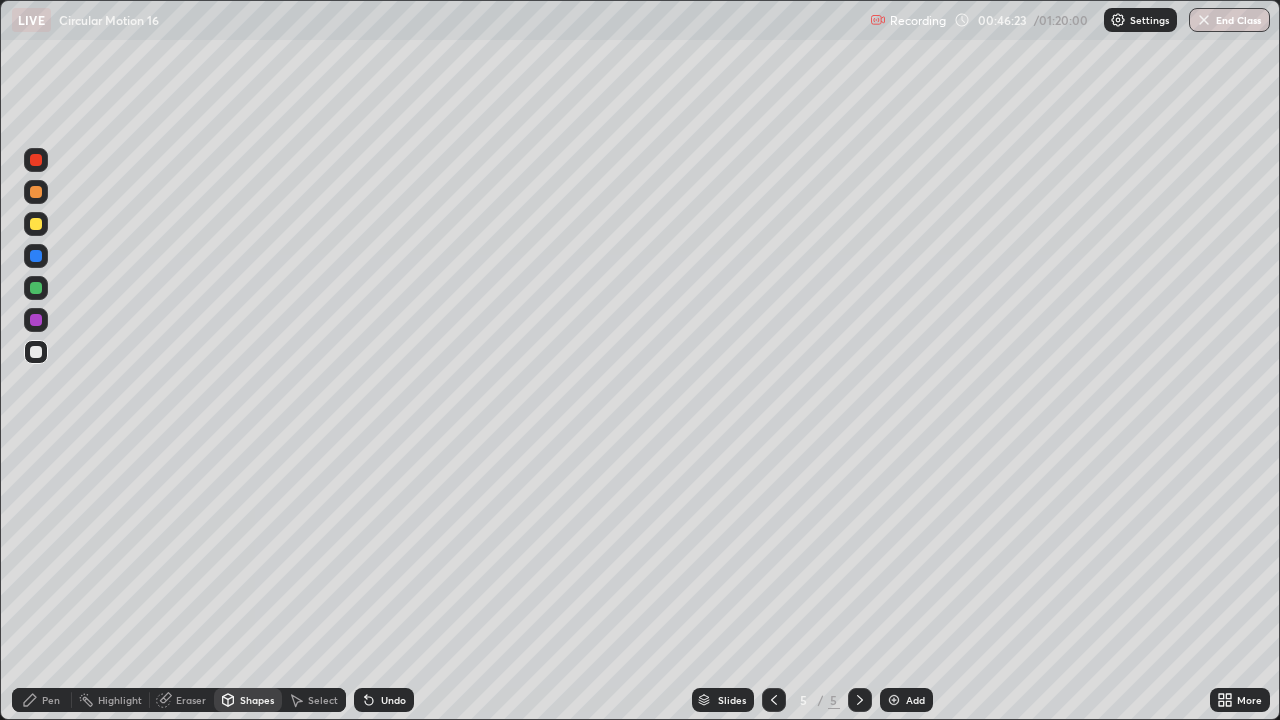click on "Pen" at bounding box center (51, 700) 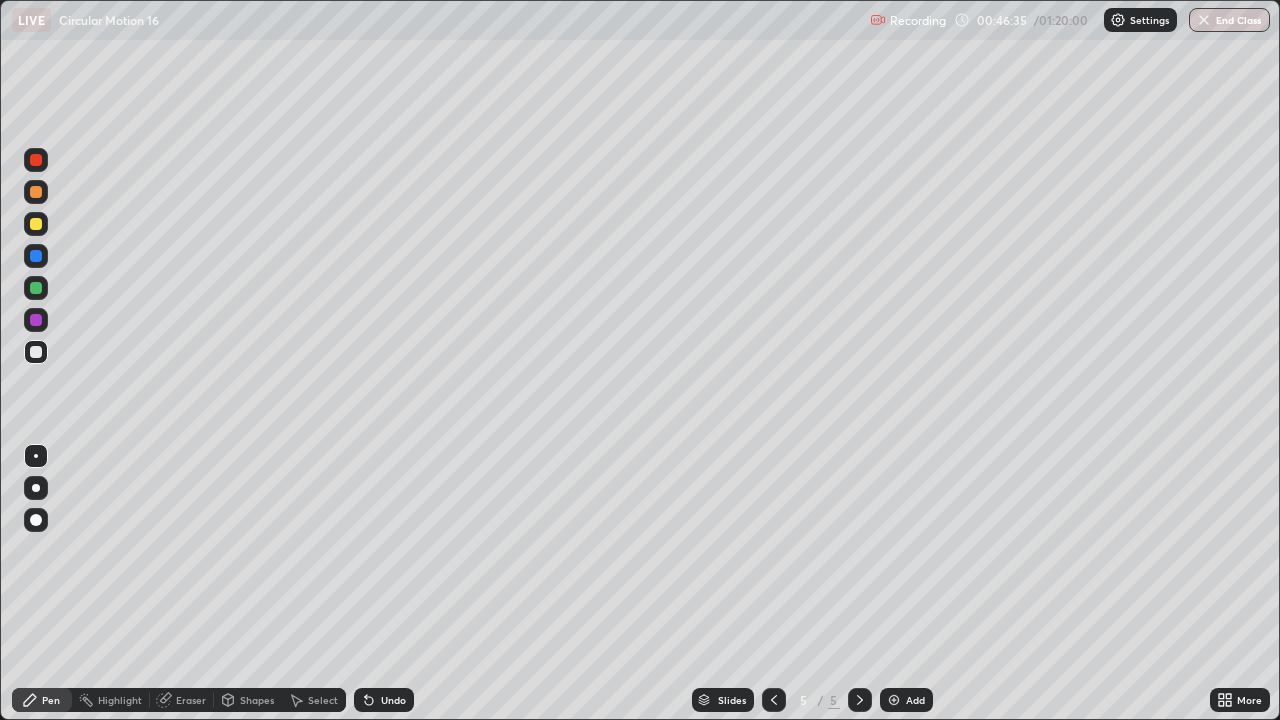 click on "Shapes" at bounding box center (248, 700) 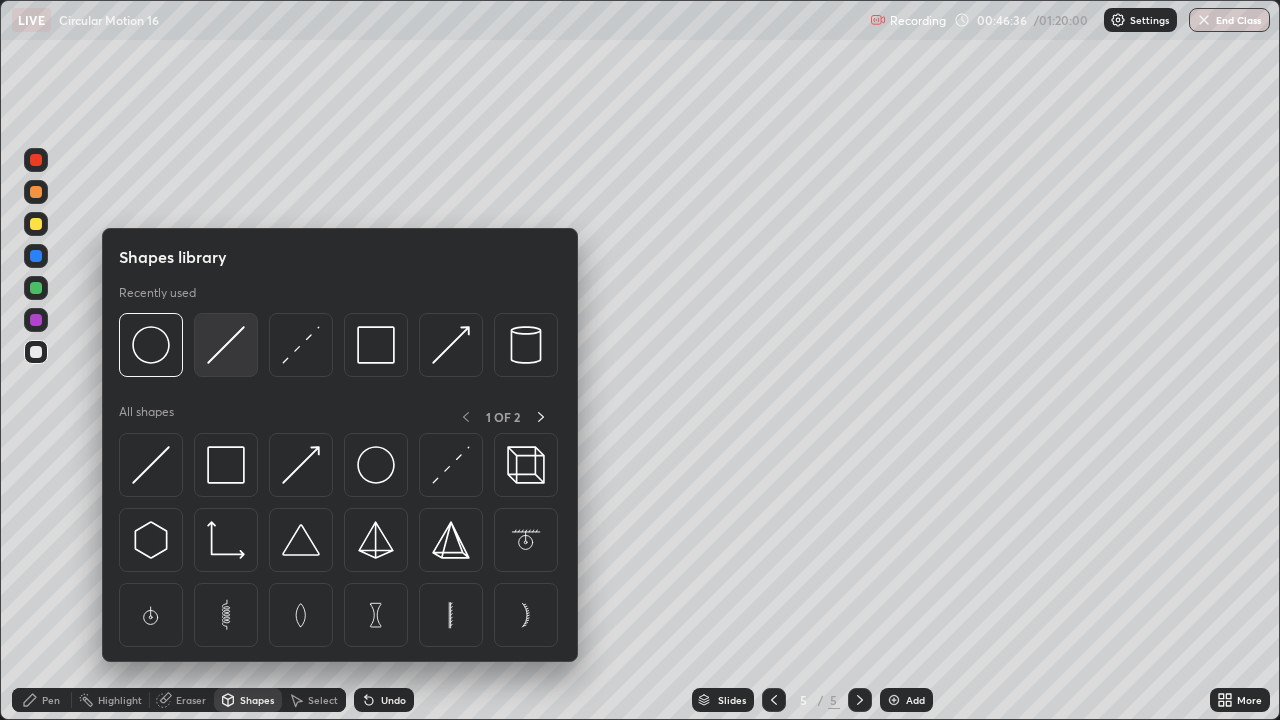 click at bounding box center (226, 345) 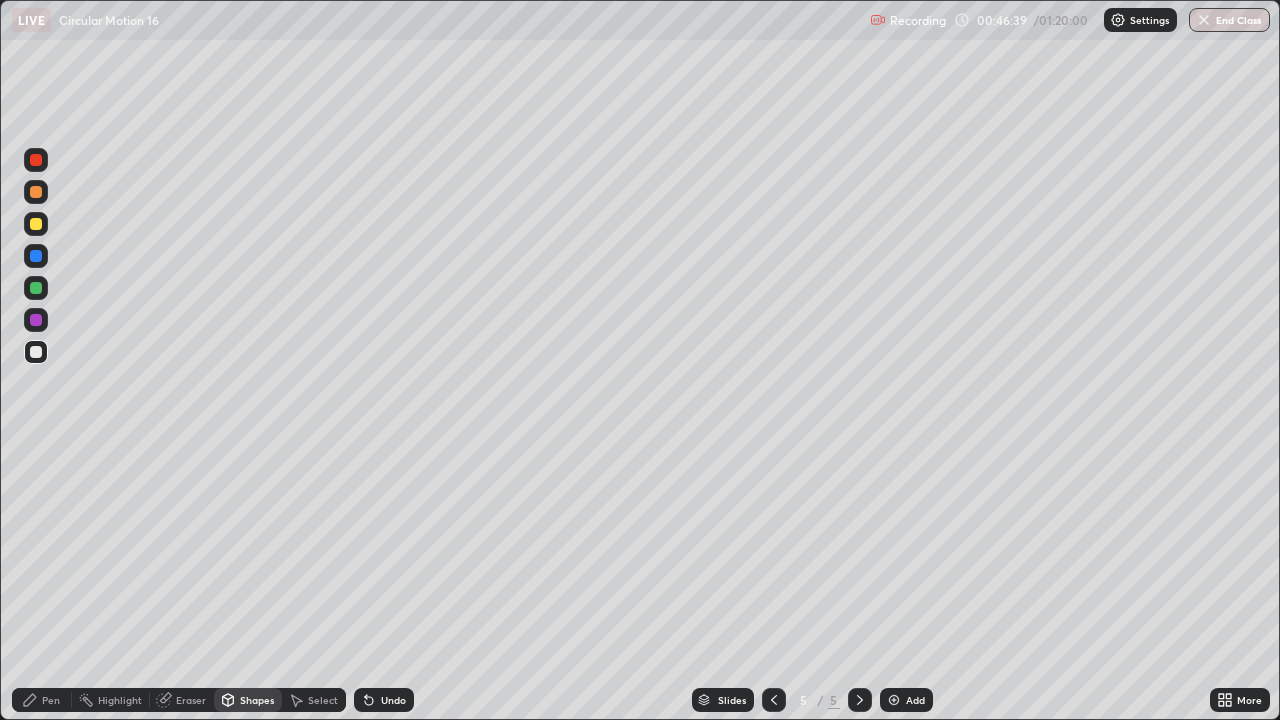 click on "Pen" at bounding box center (51, 700) 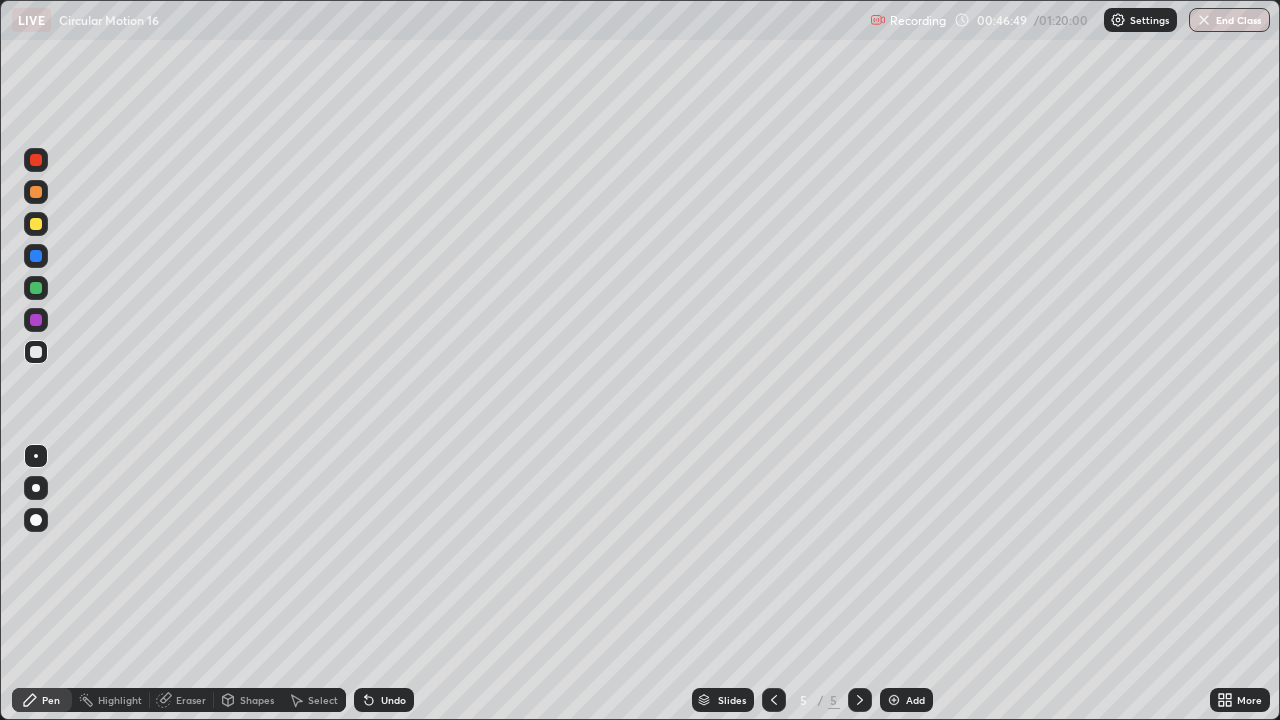 click on "Shapes" at bounding box center [257, 700] 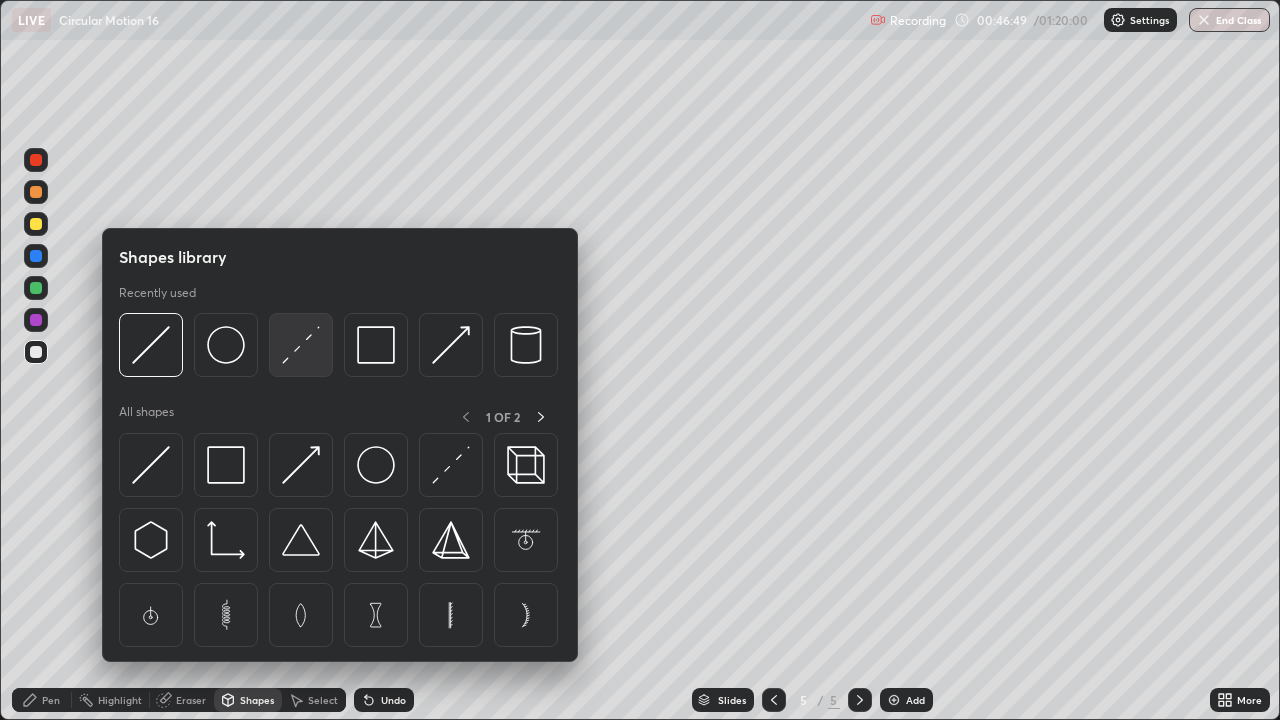 click at bounding box center (301, 345) 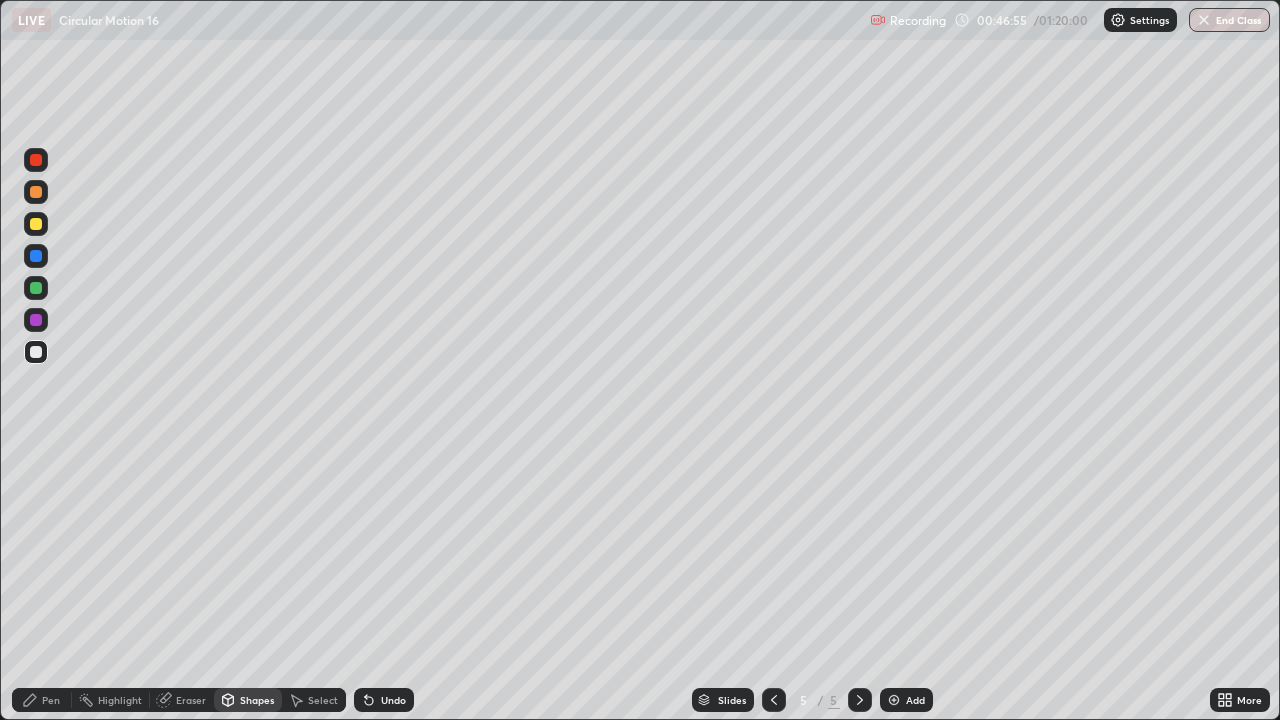 click on "Shapes" at bounding box center [248, 700] 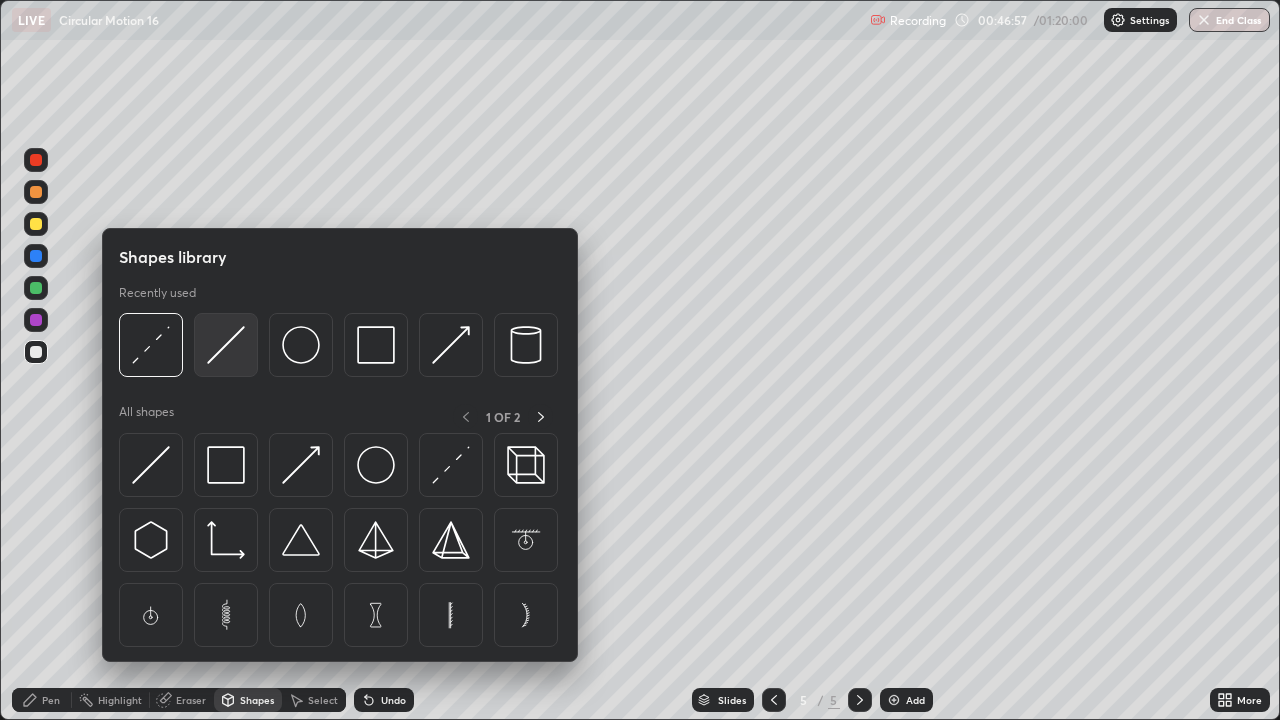 click at bounding box center [226, 345] 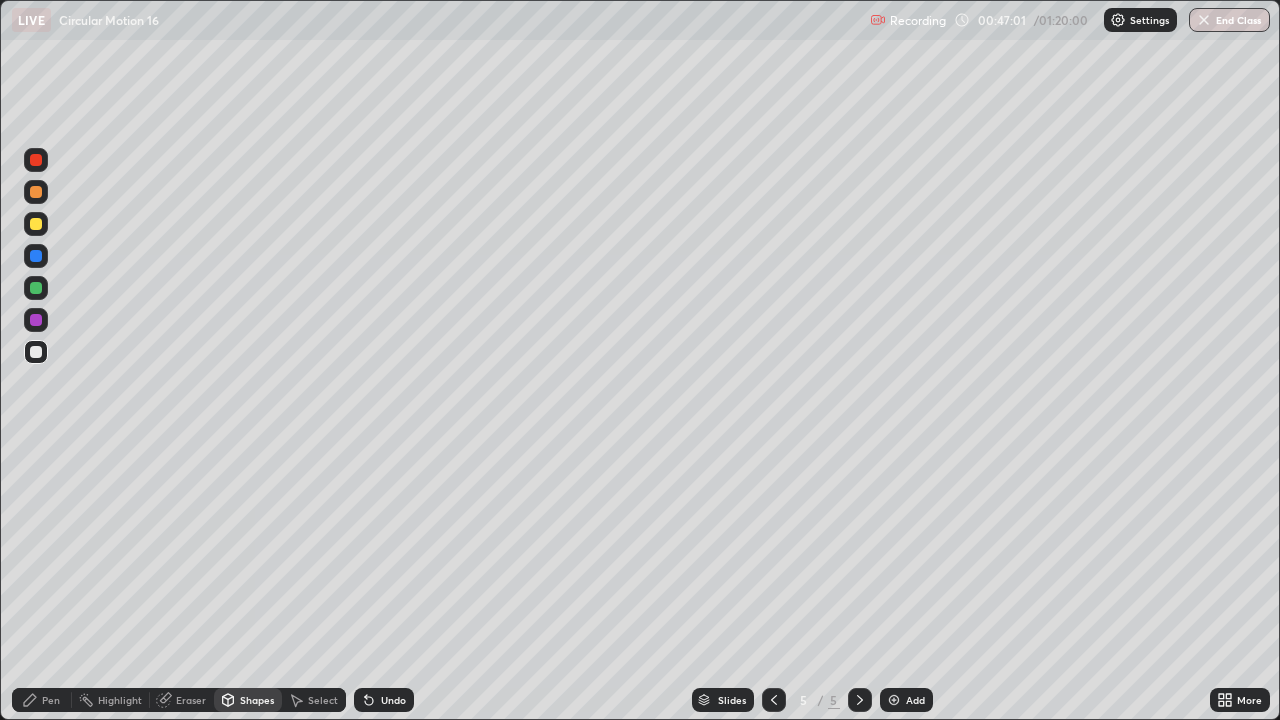 click on "Undo" at bounding box center (384, 700) 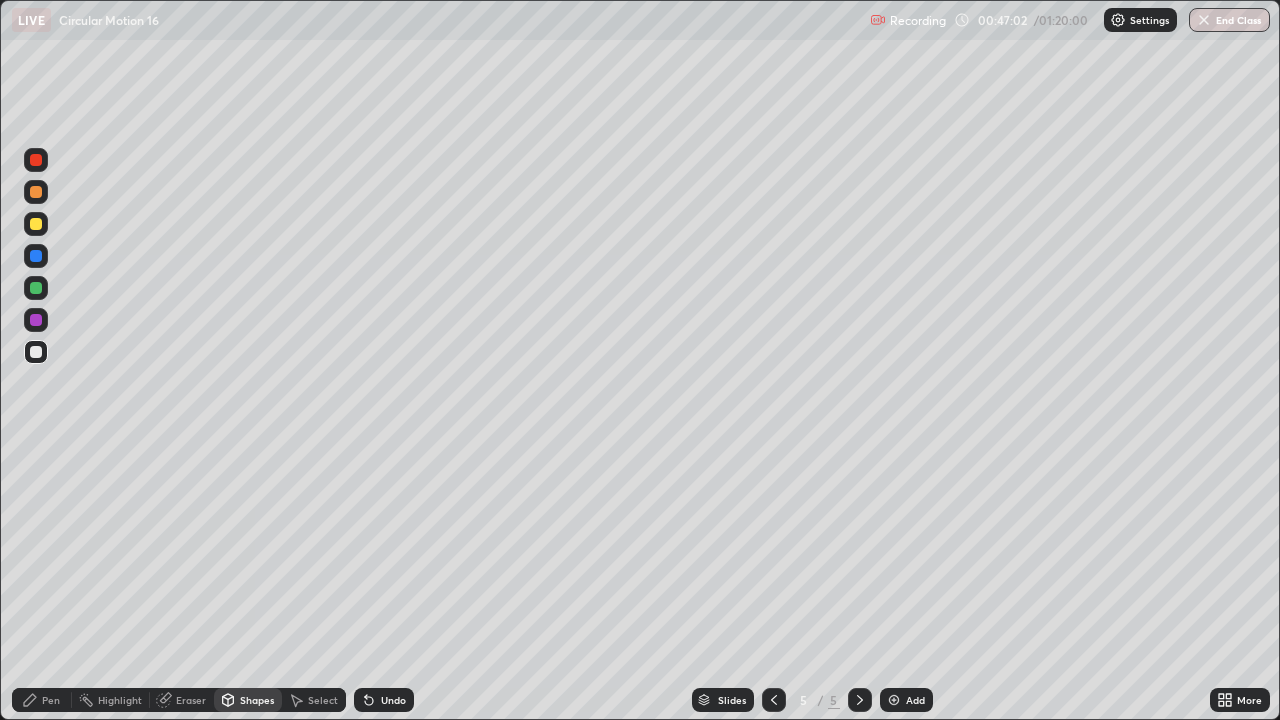 click on "Pen" at bounding box center (42, 700) 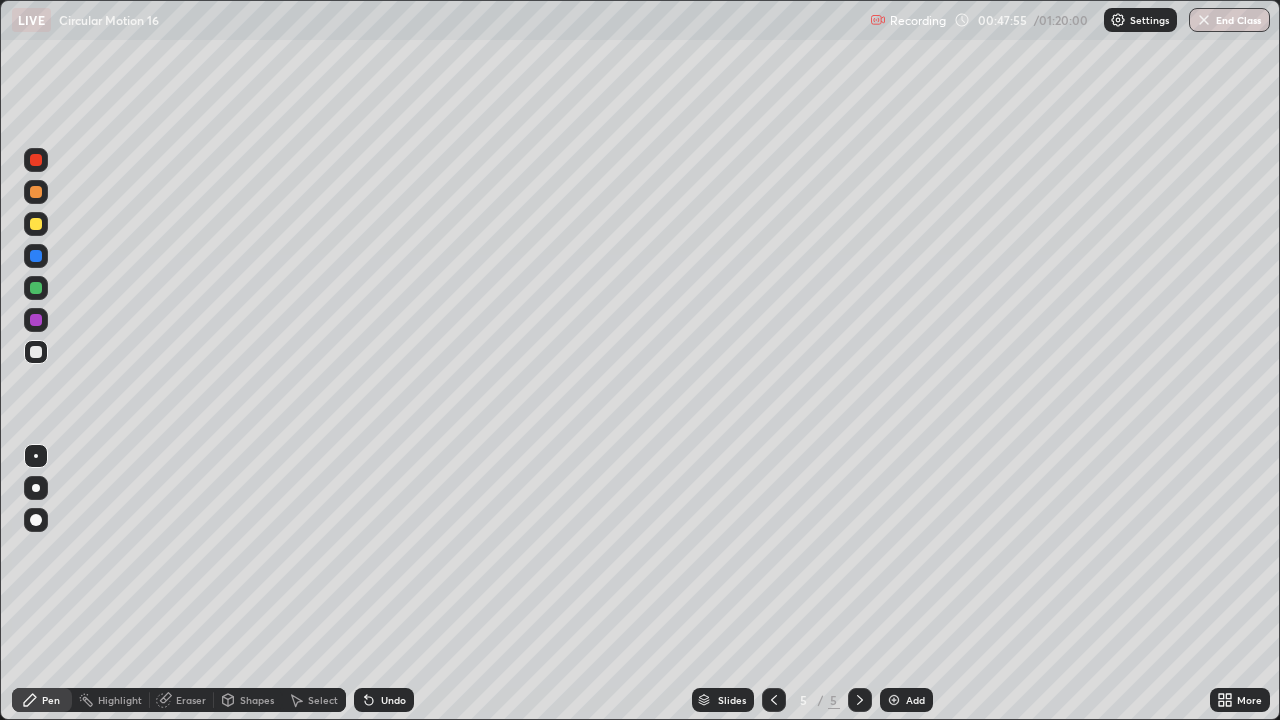 click on "Eraser" at bounding box center (182, 700) 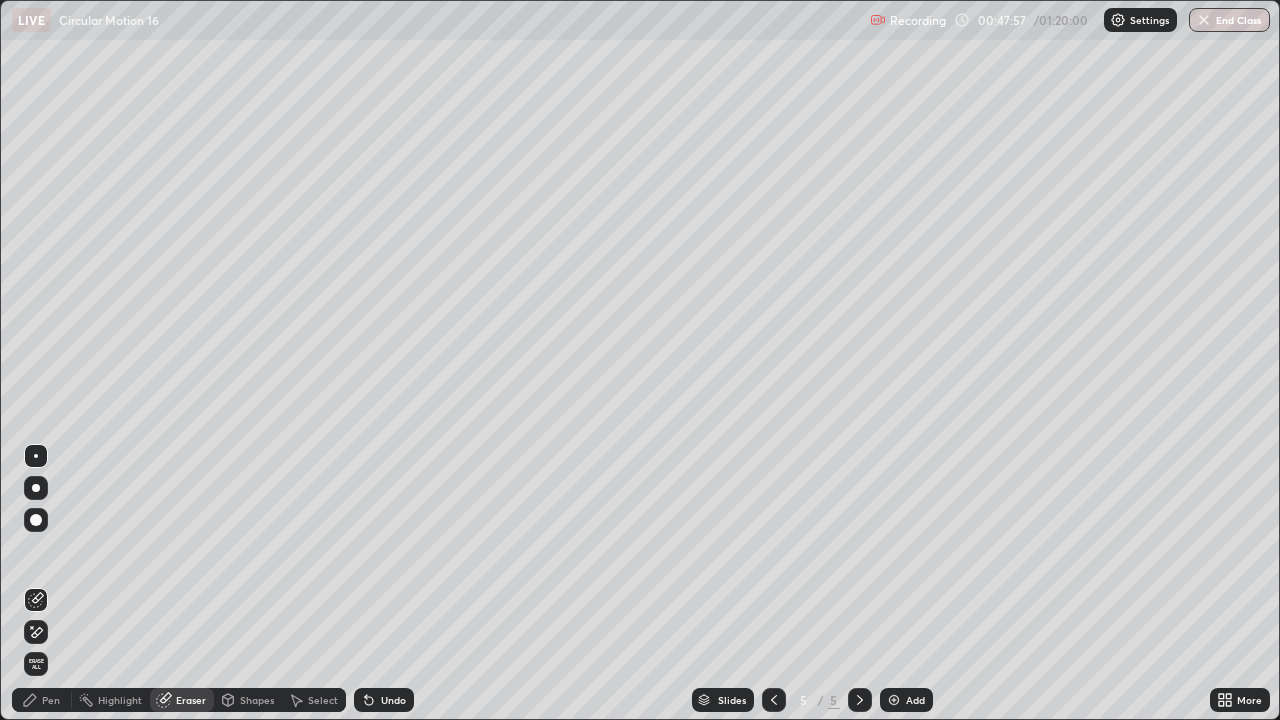 click 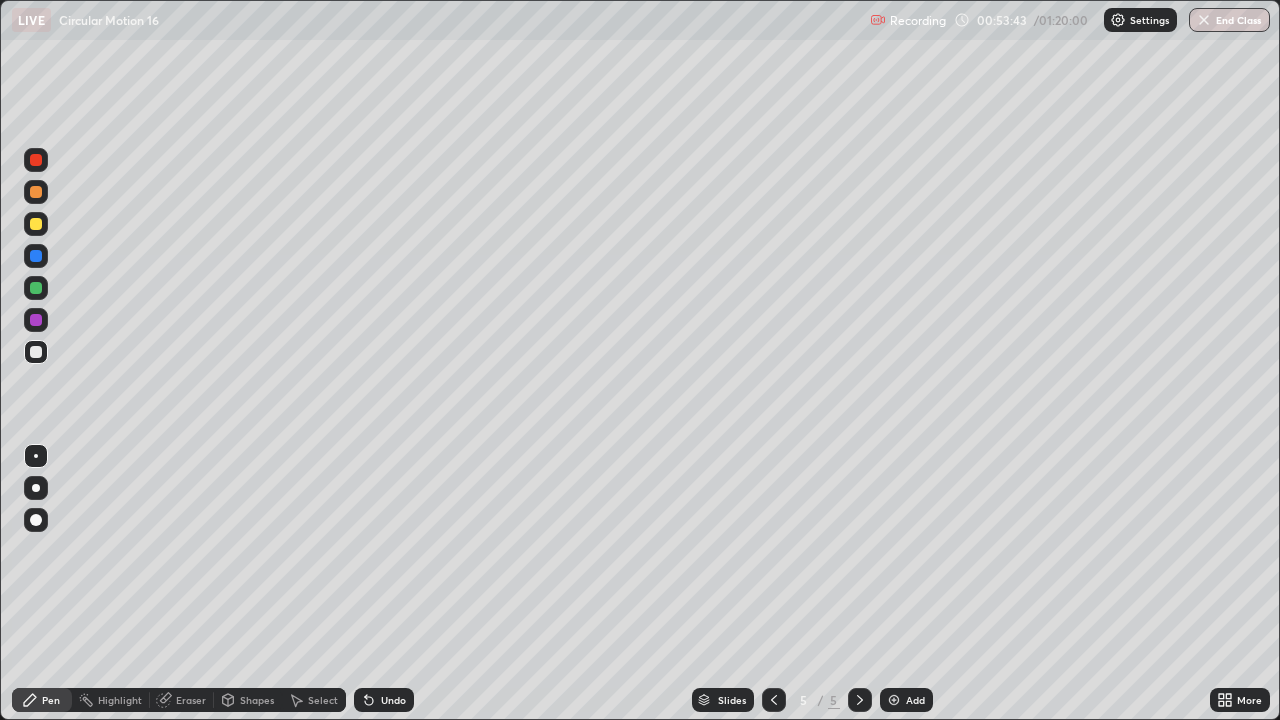 click at bounding box center (36, 352) 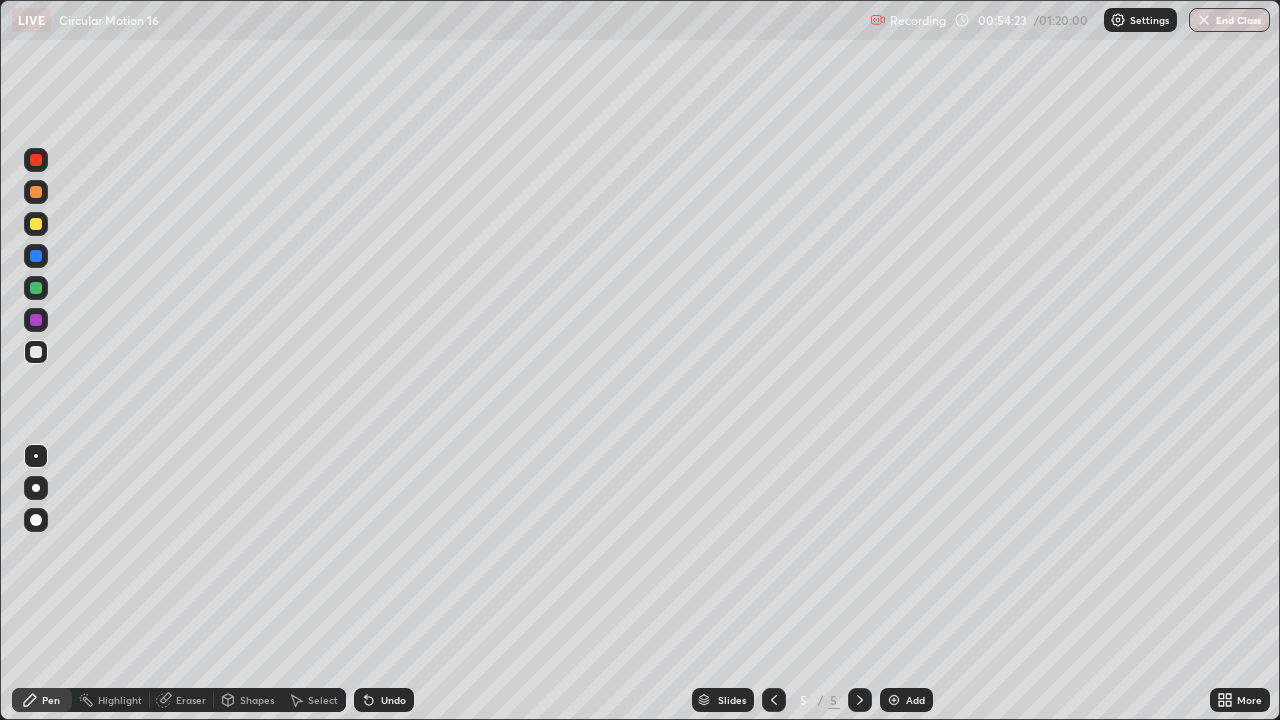 click at bounding box center (36, 288) 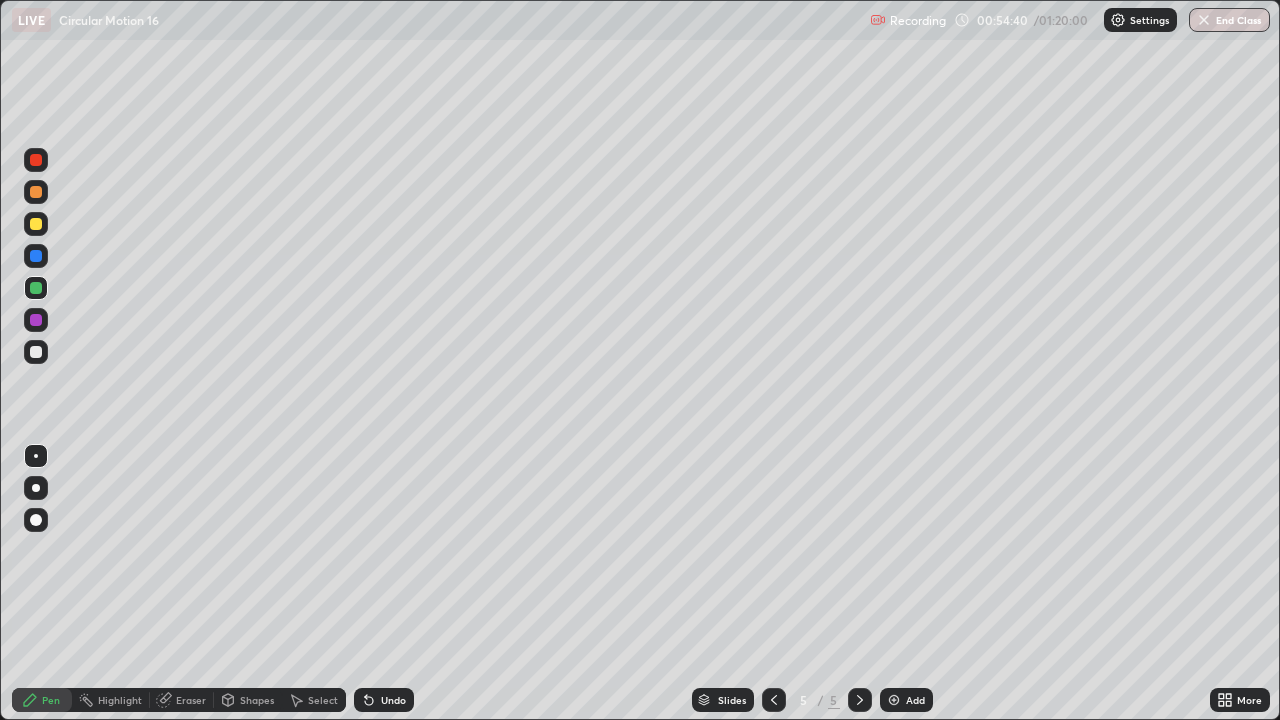 click at bounding box center [36, 192] 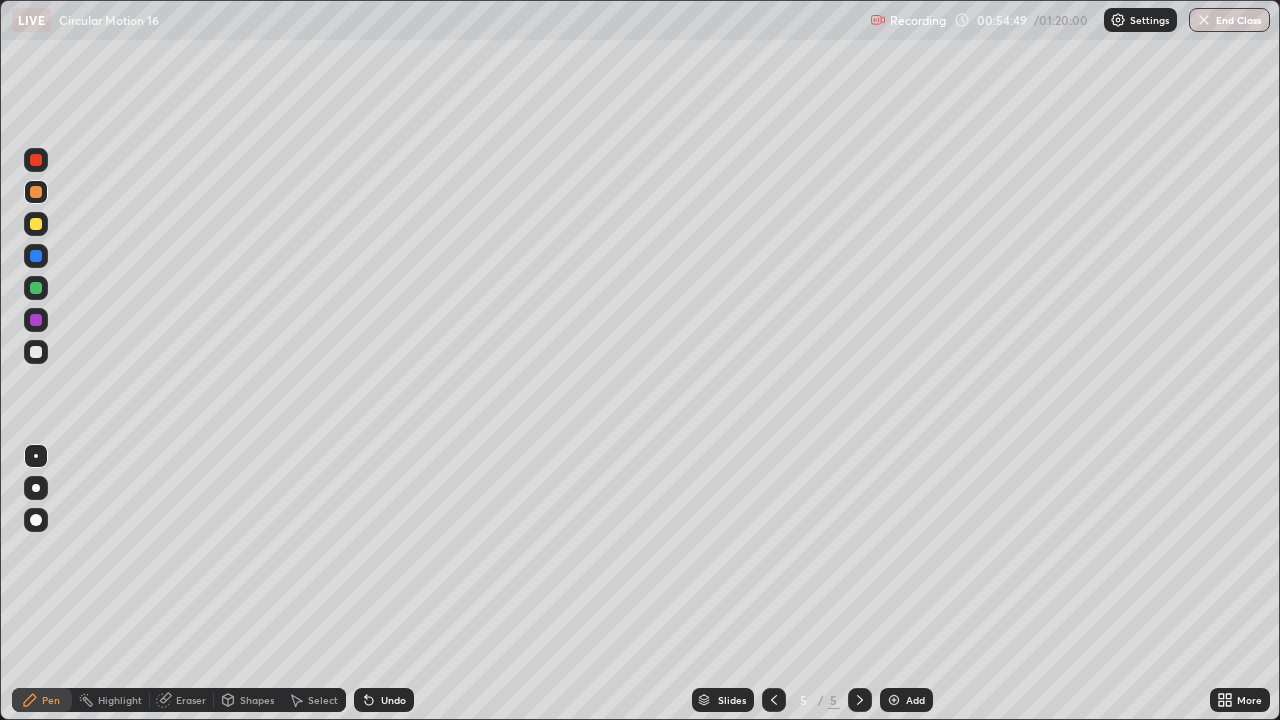 click at bounding box center [36, 256] 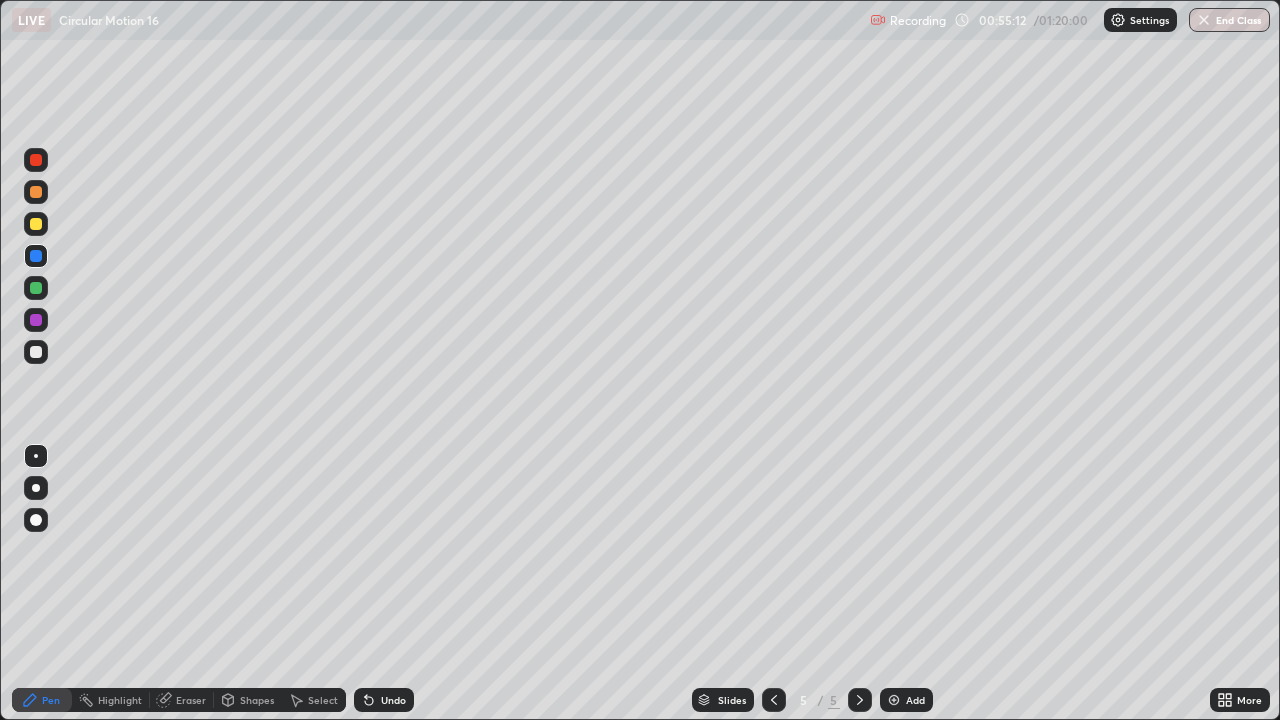 click at bounding box center [36, 352] 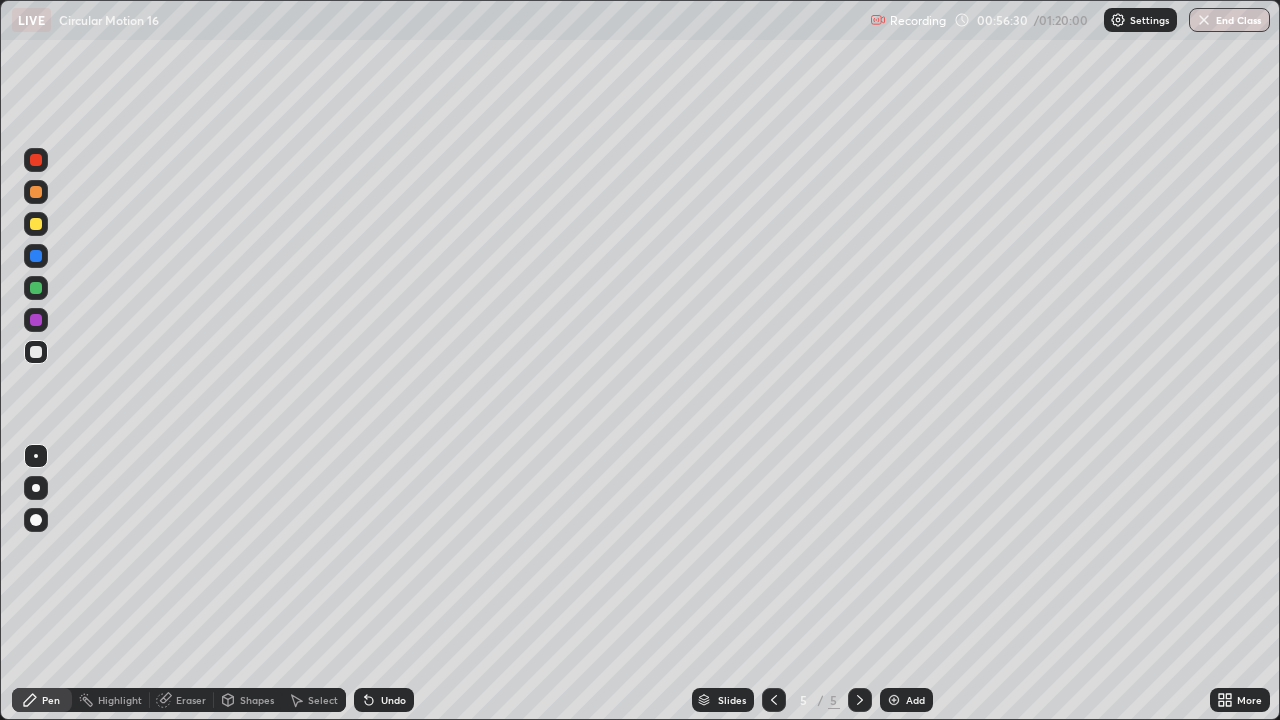 click on "Undo" at bounding box center (384, 700) 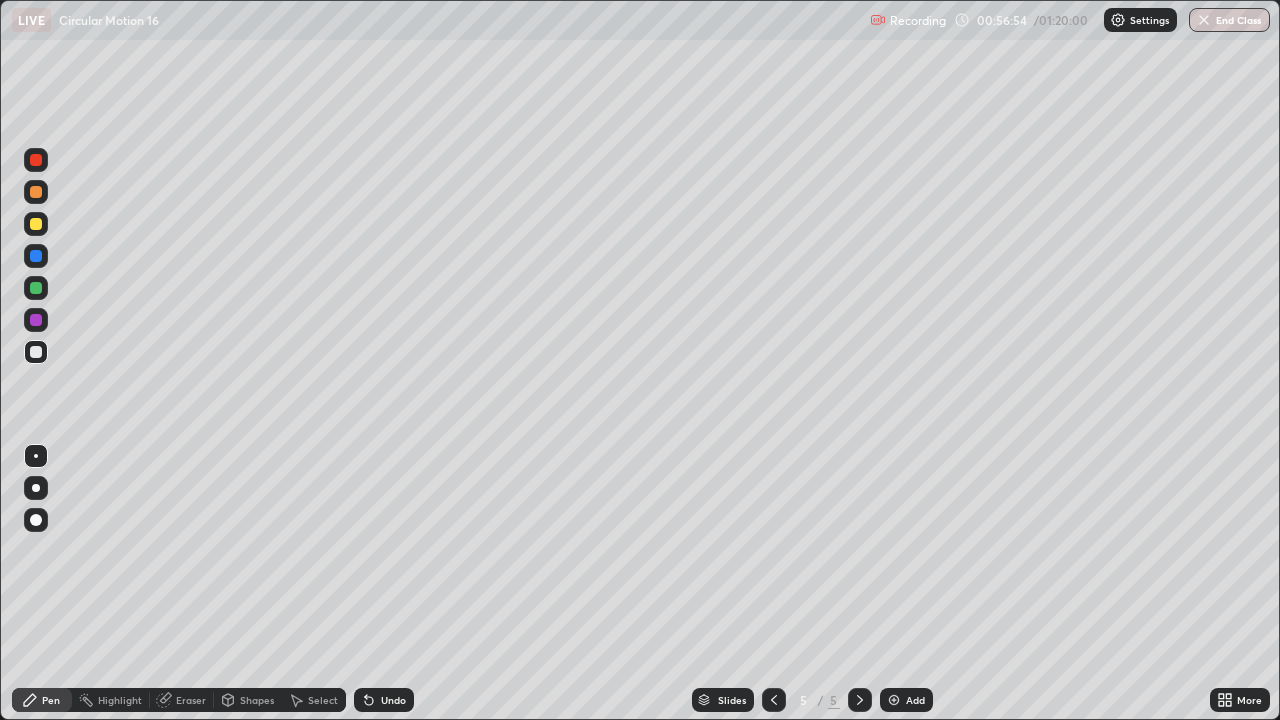 click on "Highlight" at bounding box center [120, 700] 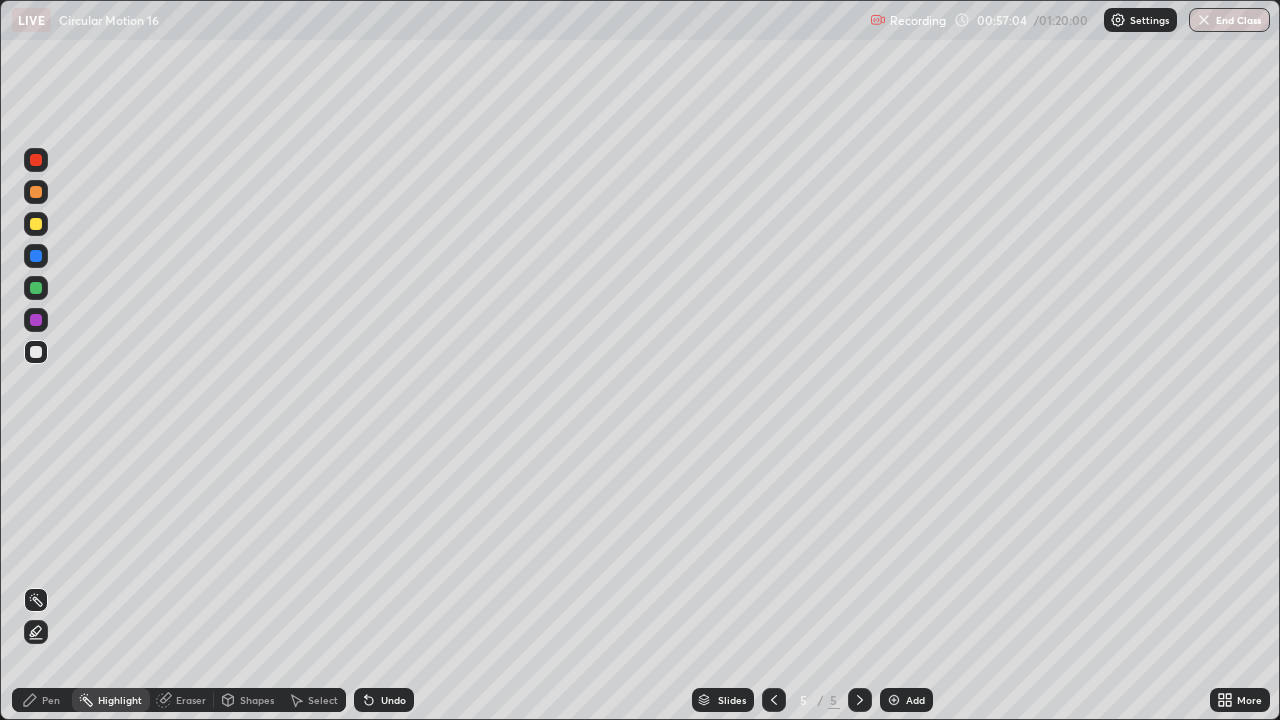 click on "Pen" at bounding box center (42, 700) 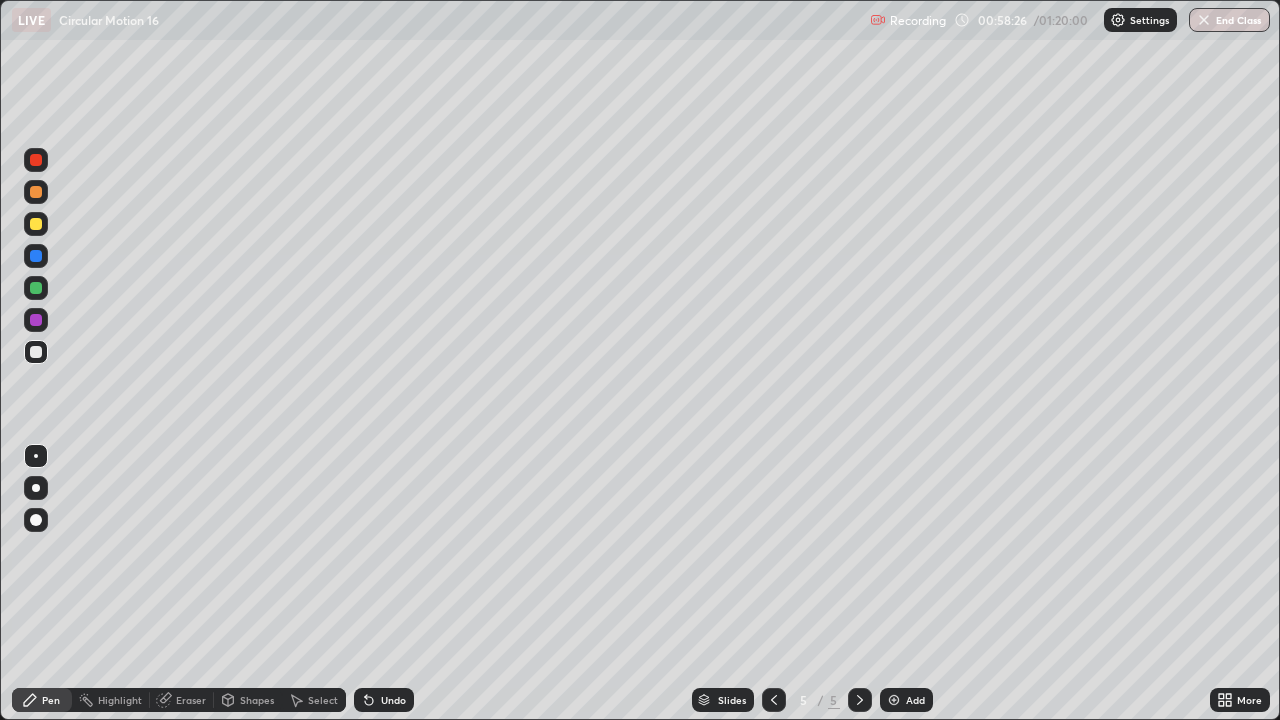 click at bounding box center (36, 288) 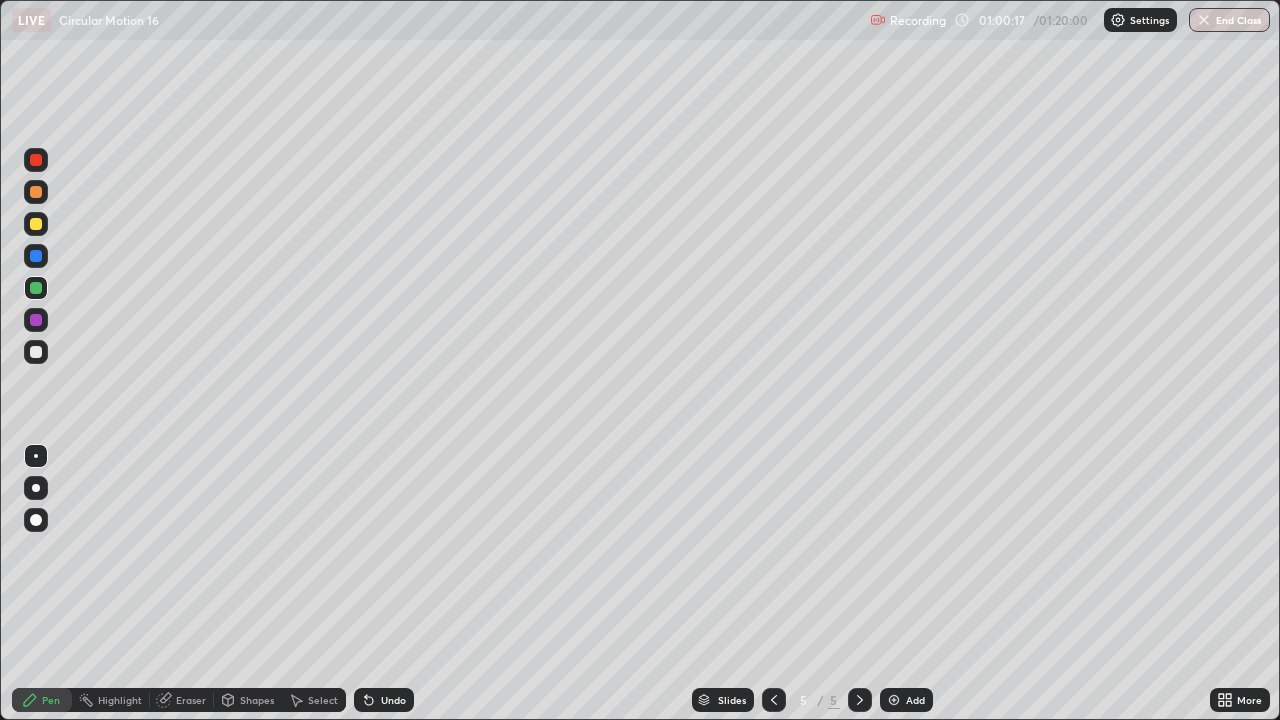 click at bounding box center [894, 700] 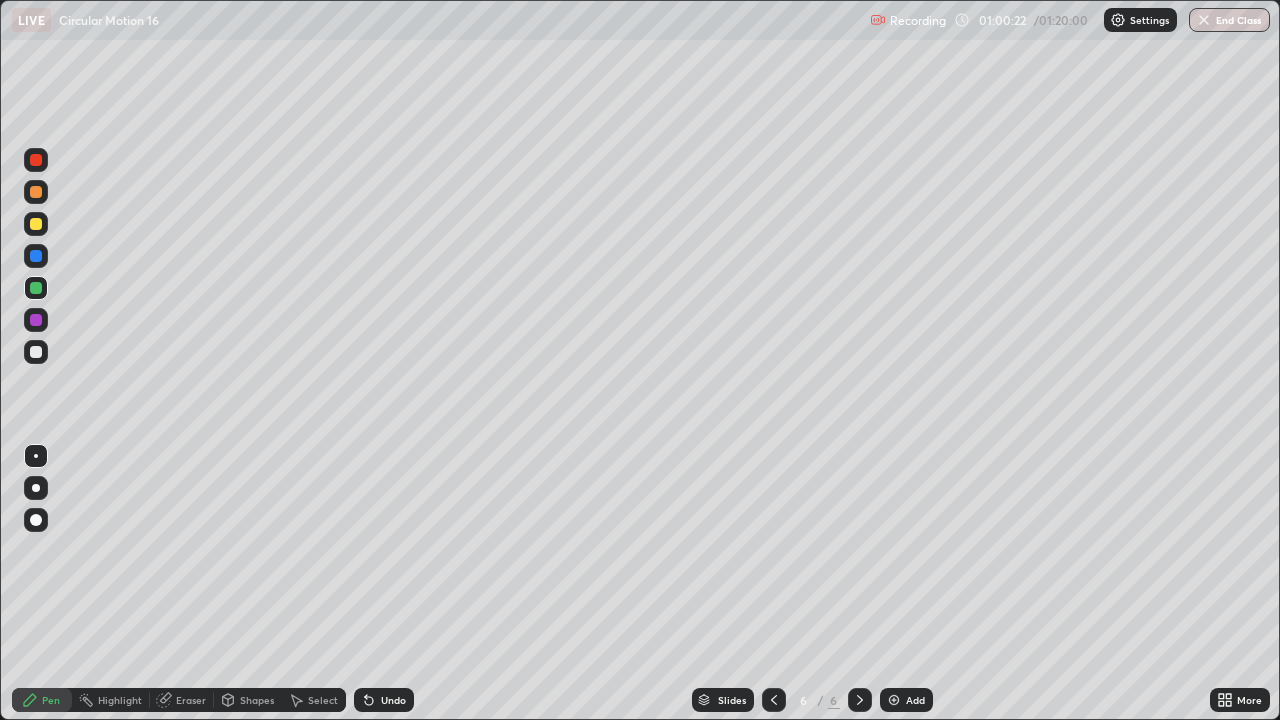 click 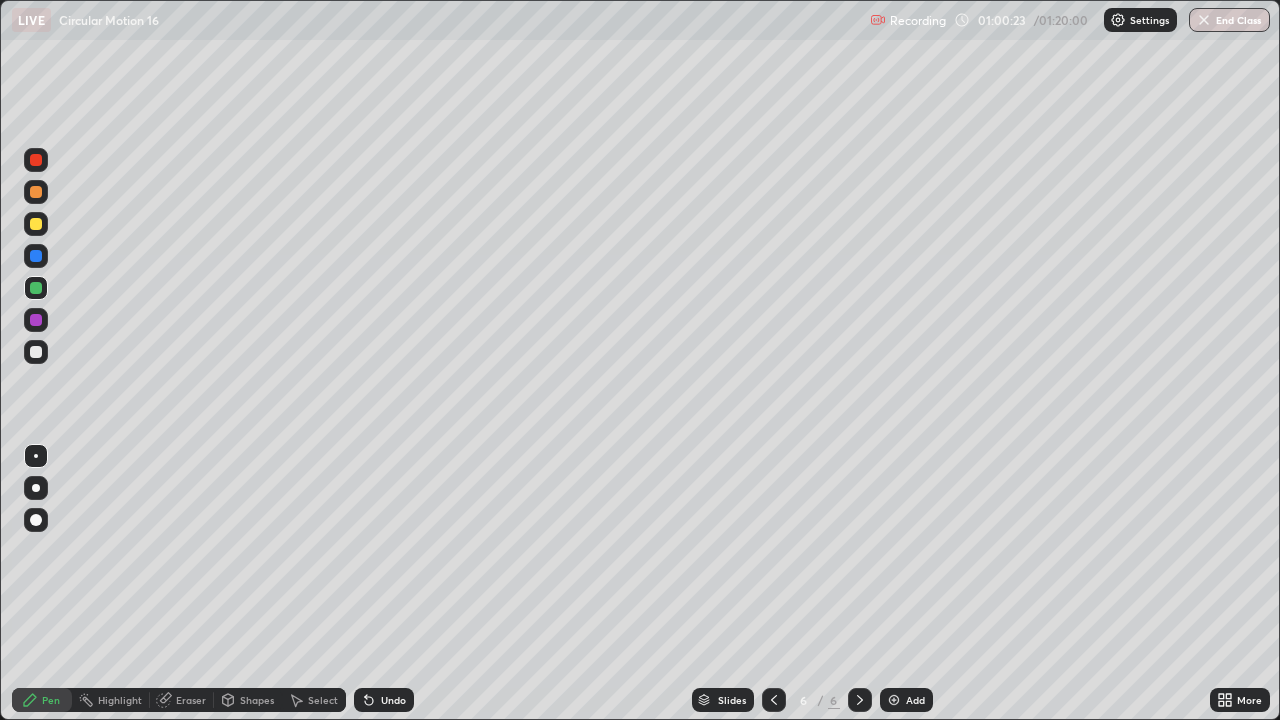 click at bounding box center (36, 352) 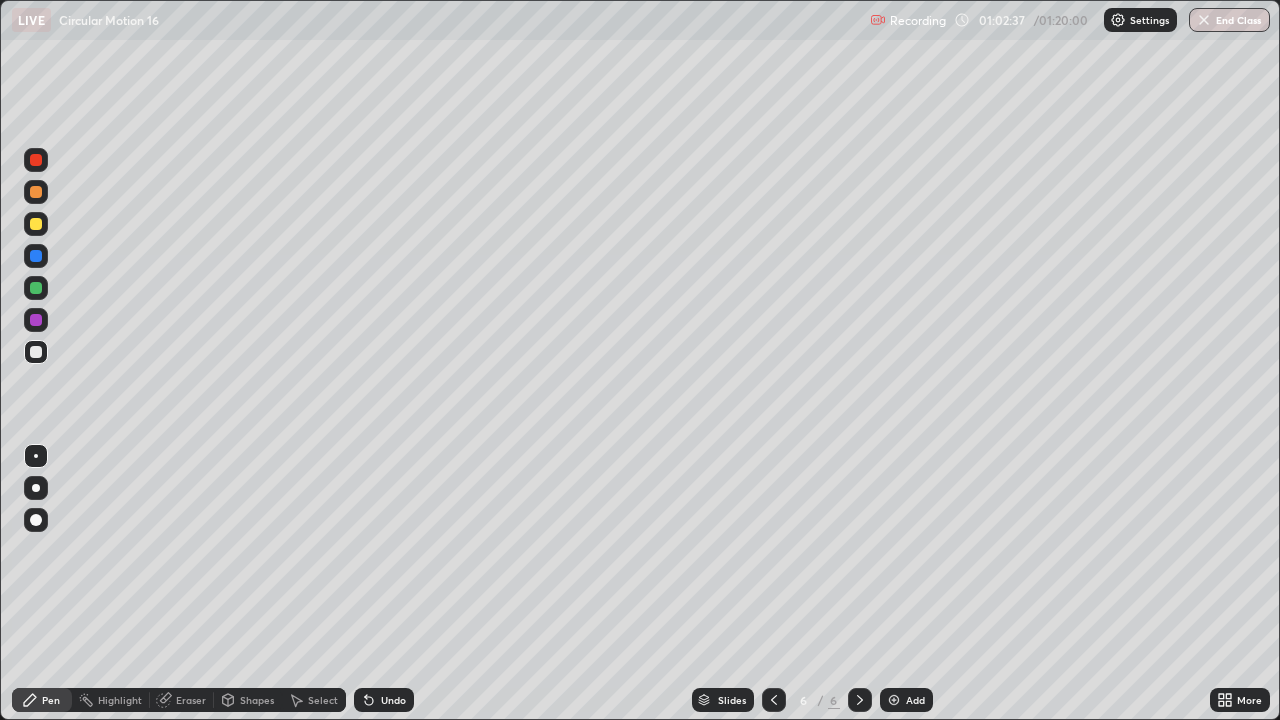 click at bounding box center [36, 352] 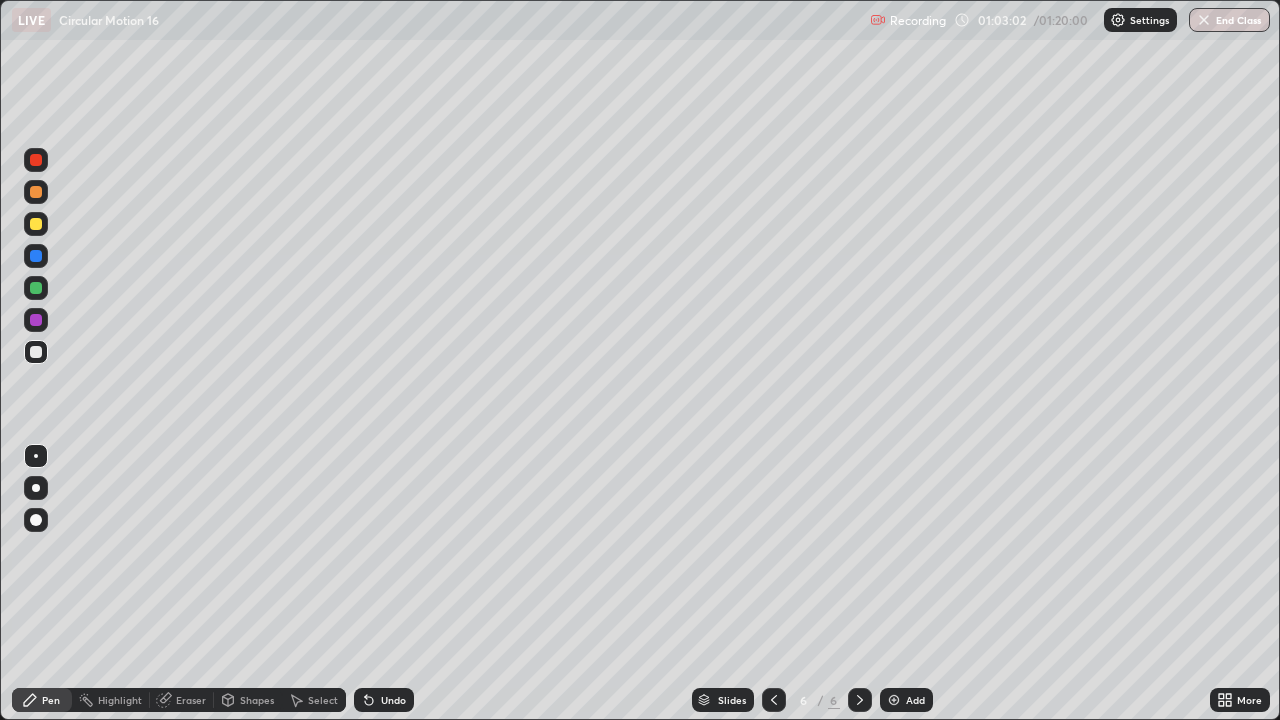 click at bounding box center (36, 288) 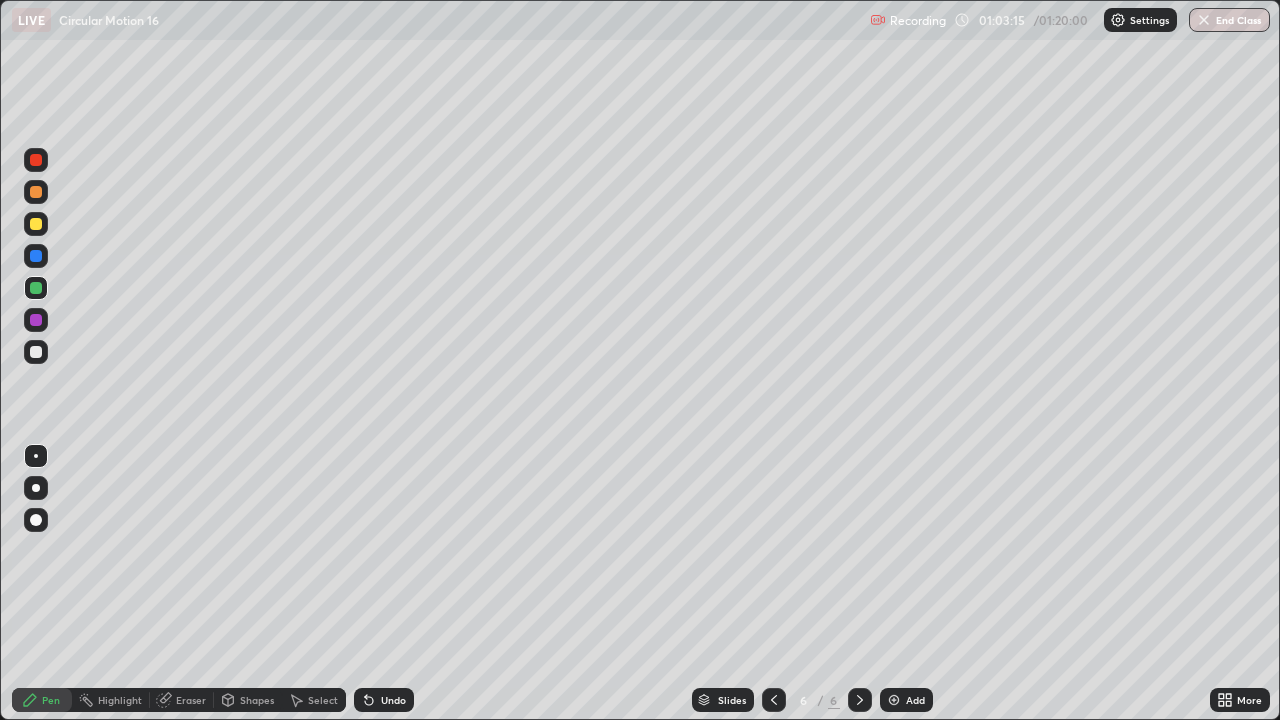 click at bounding box center (36, 320) 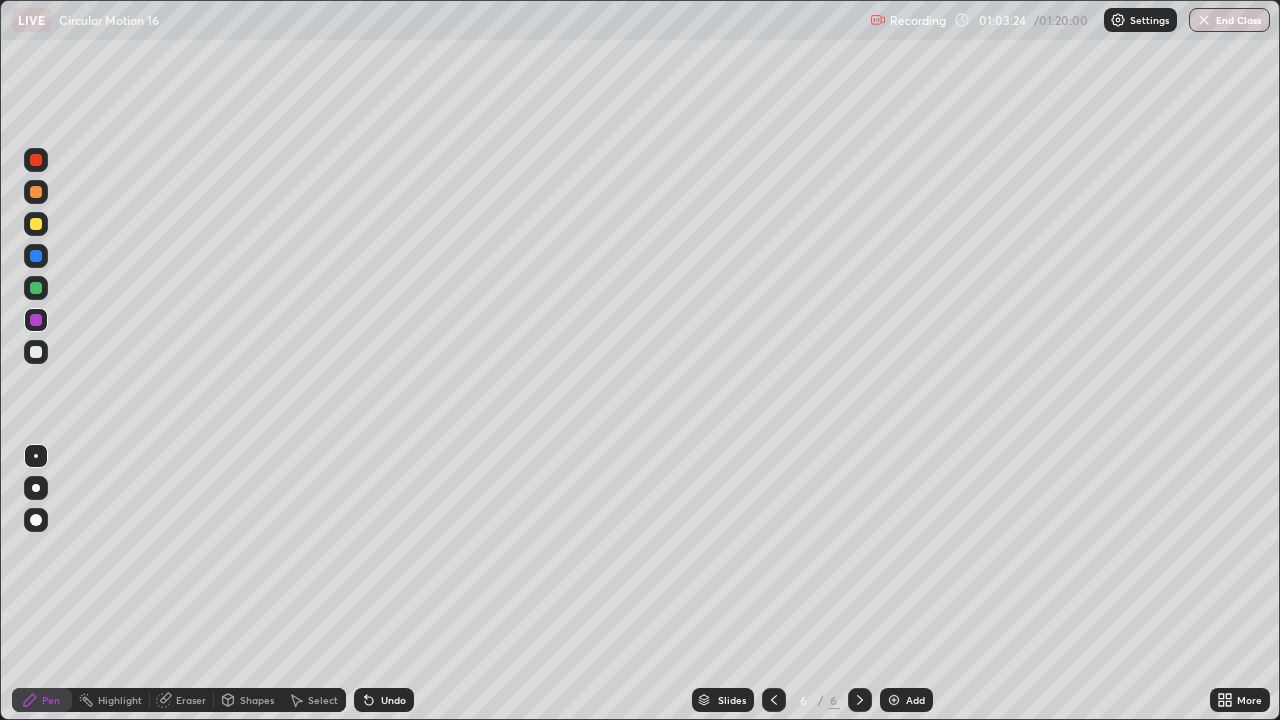 click at bounding box center [36, 352] 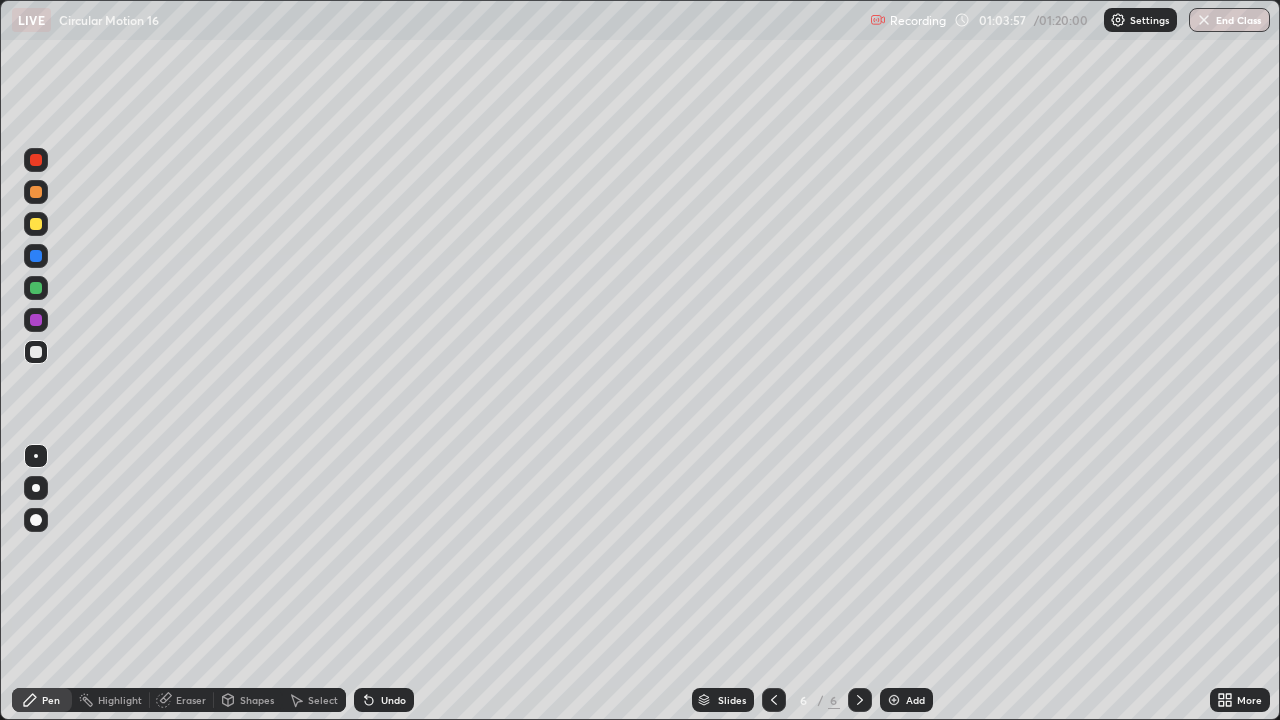 click 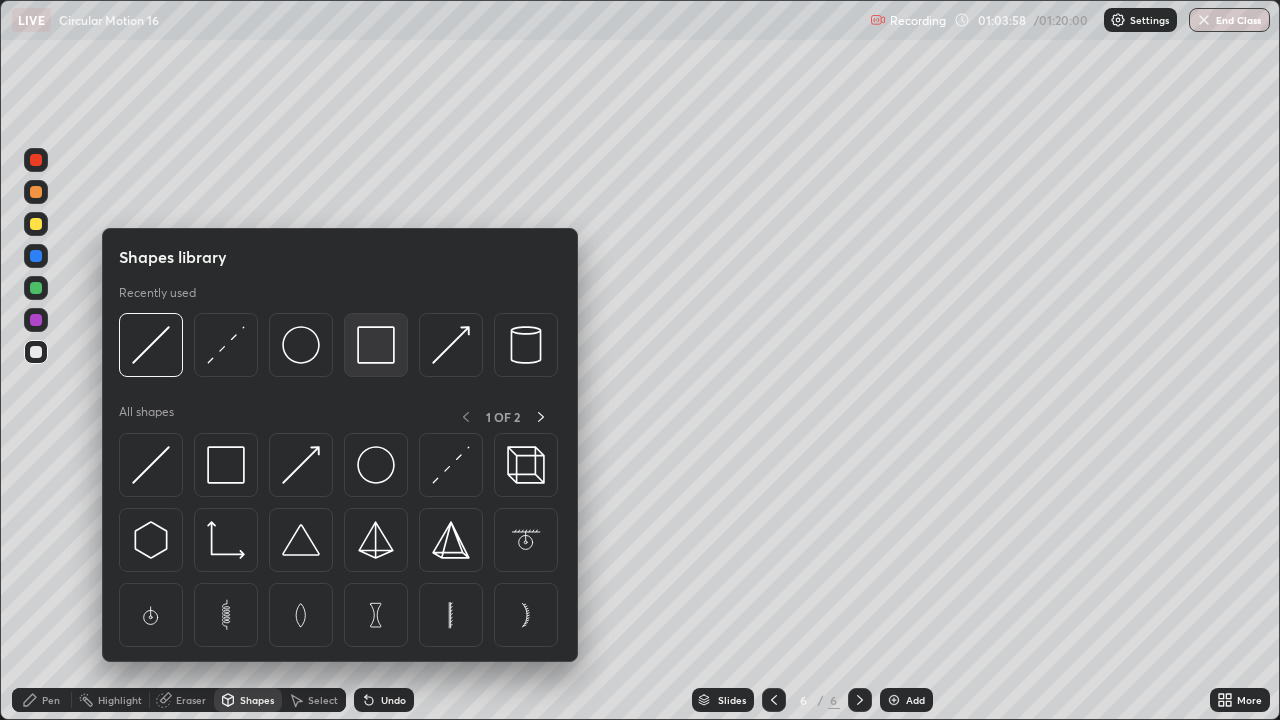 click at bounding box center [376, 345] 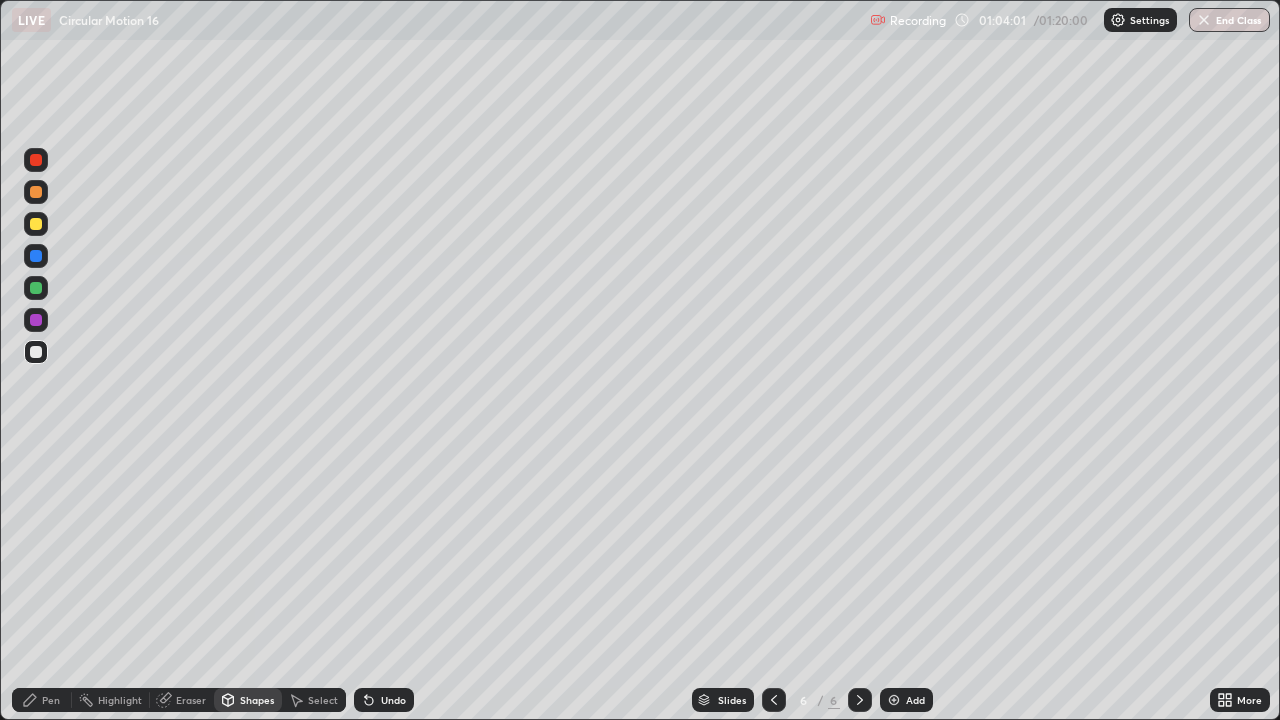 click on "Pen" at bounding box center [42, 700] 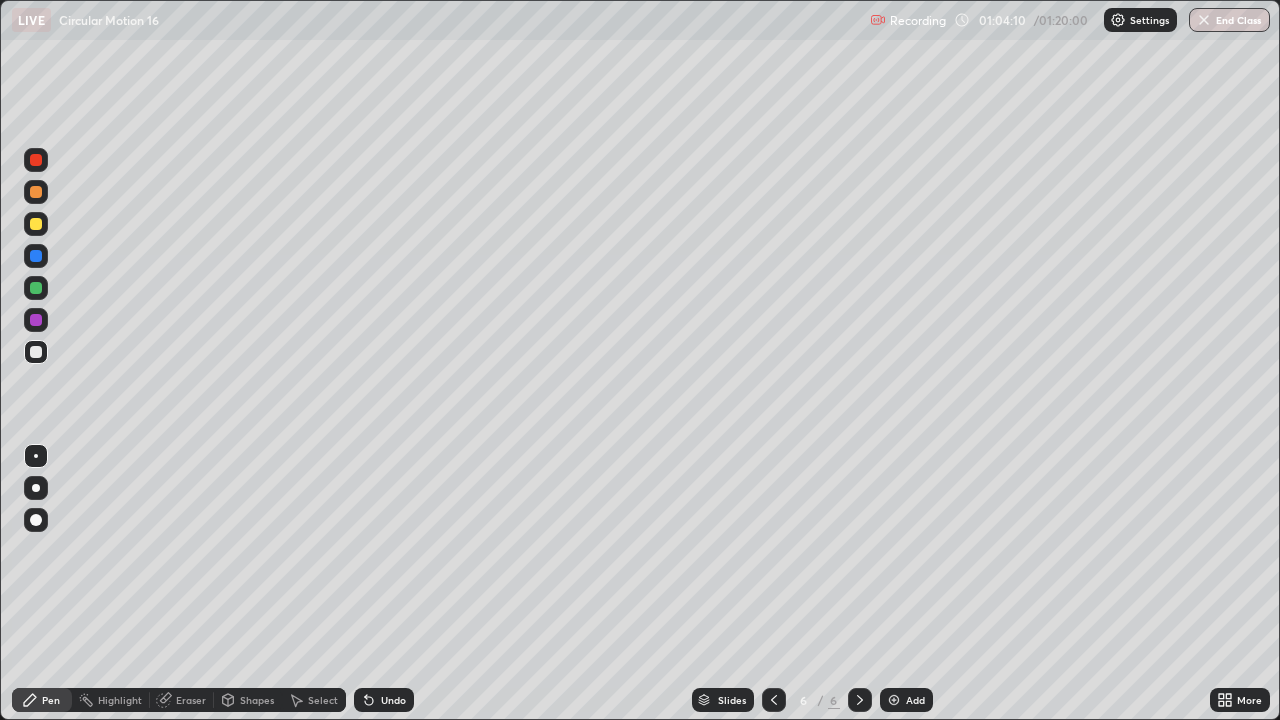 click on "Undo" at bounding box center [393, 700] 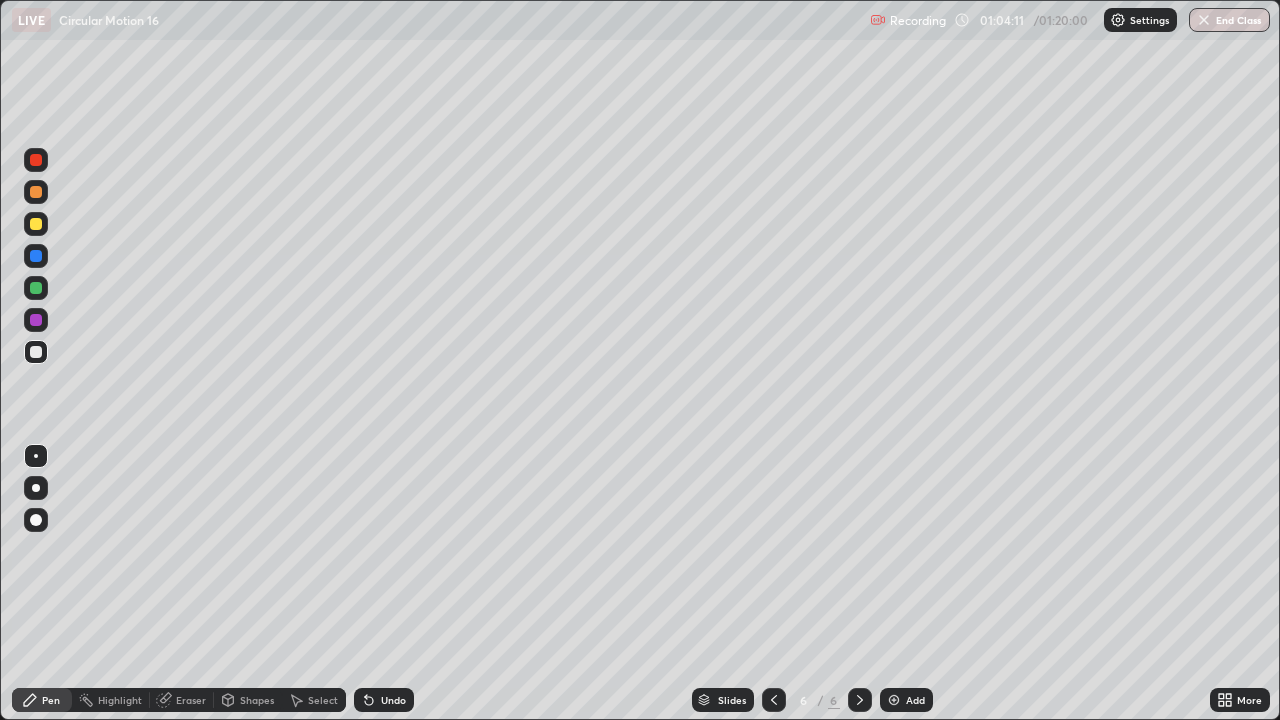 click on "Select" at bounding box center (323, 700) 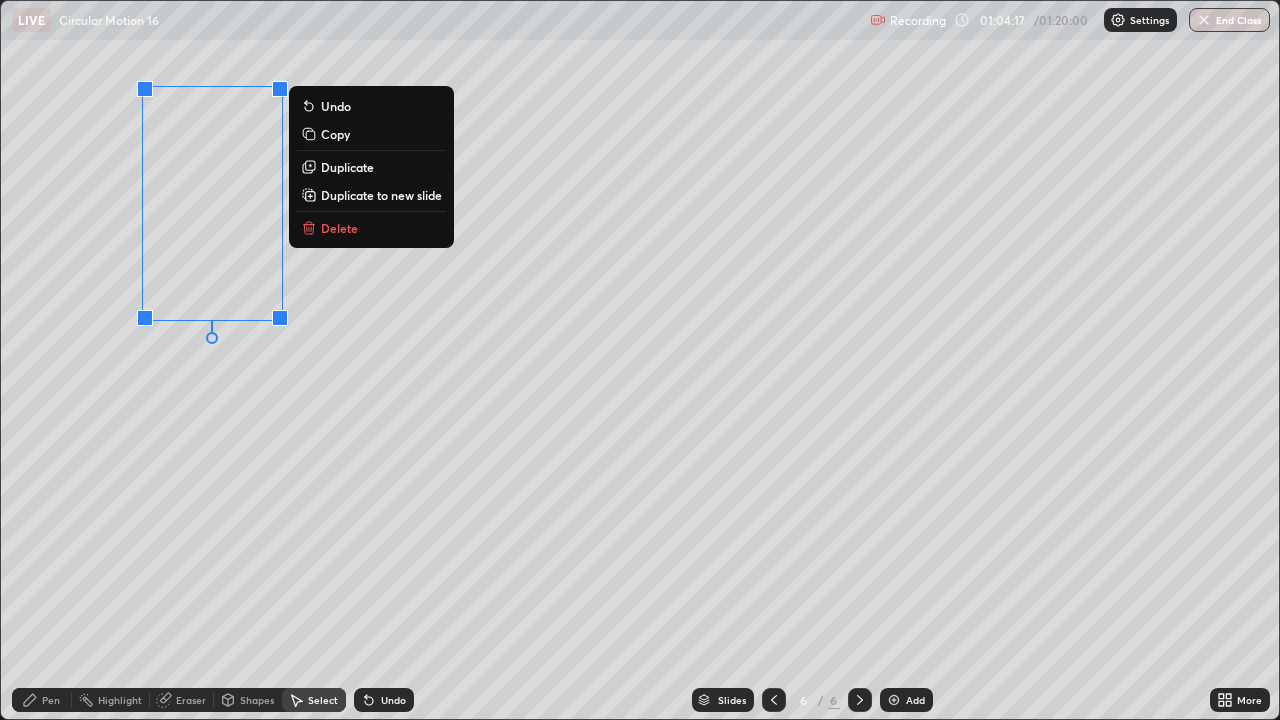 click on "Duplicate" at bounding box center [347, 167] 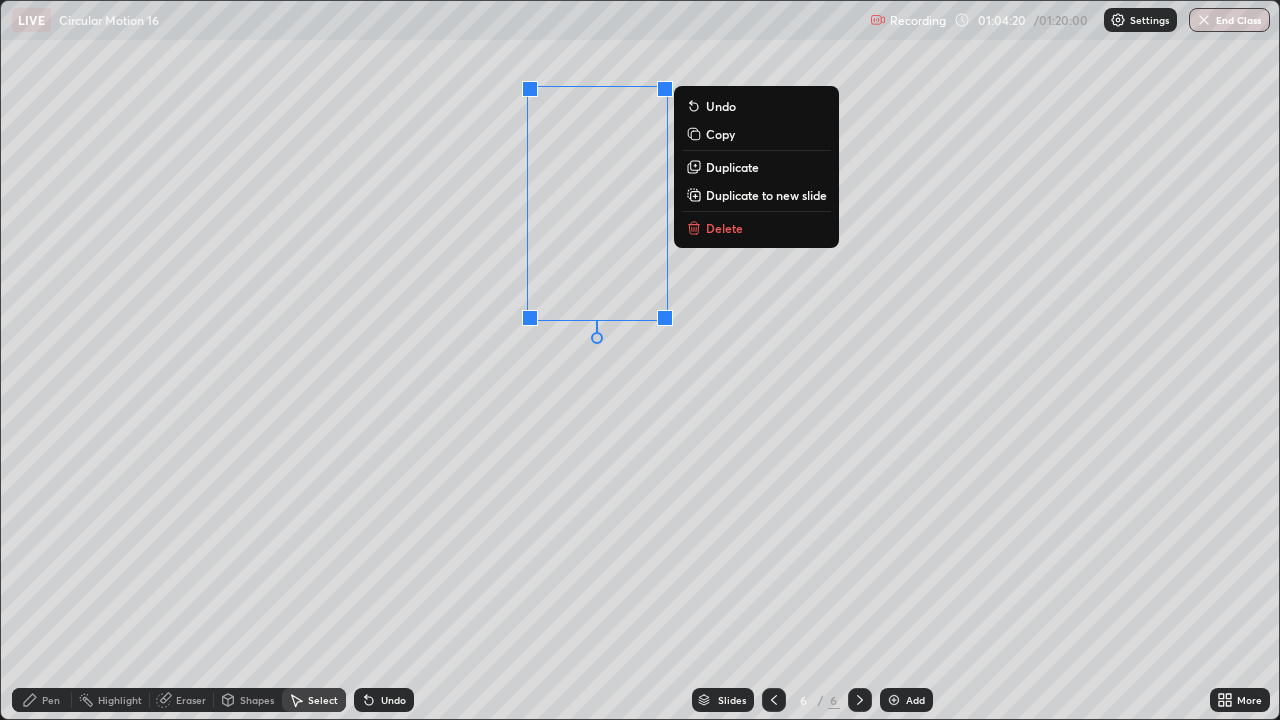 click on "0 ° Undo Copy Duplicate Duplicate to new slide Delete" at bounding box center (640, 360) 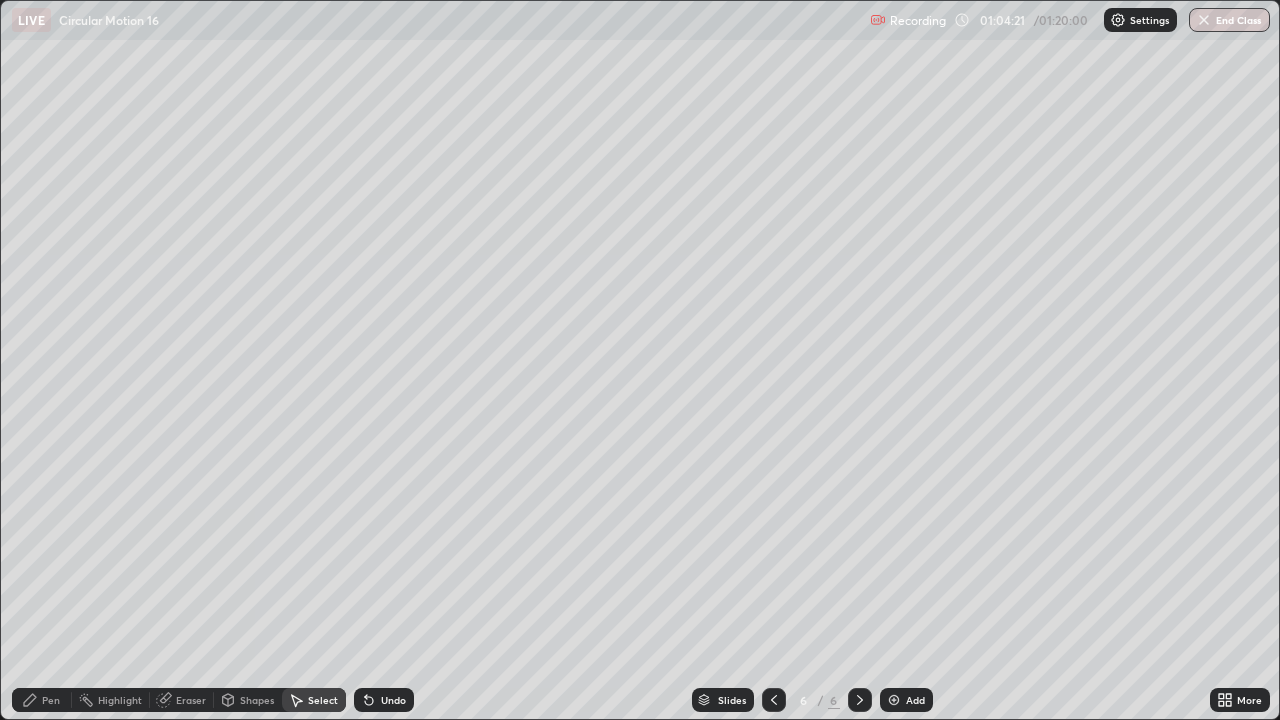 click on "Pen" at bounding box center (51, 700) 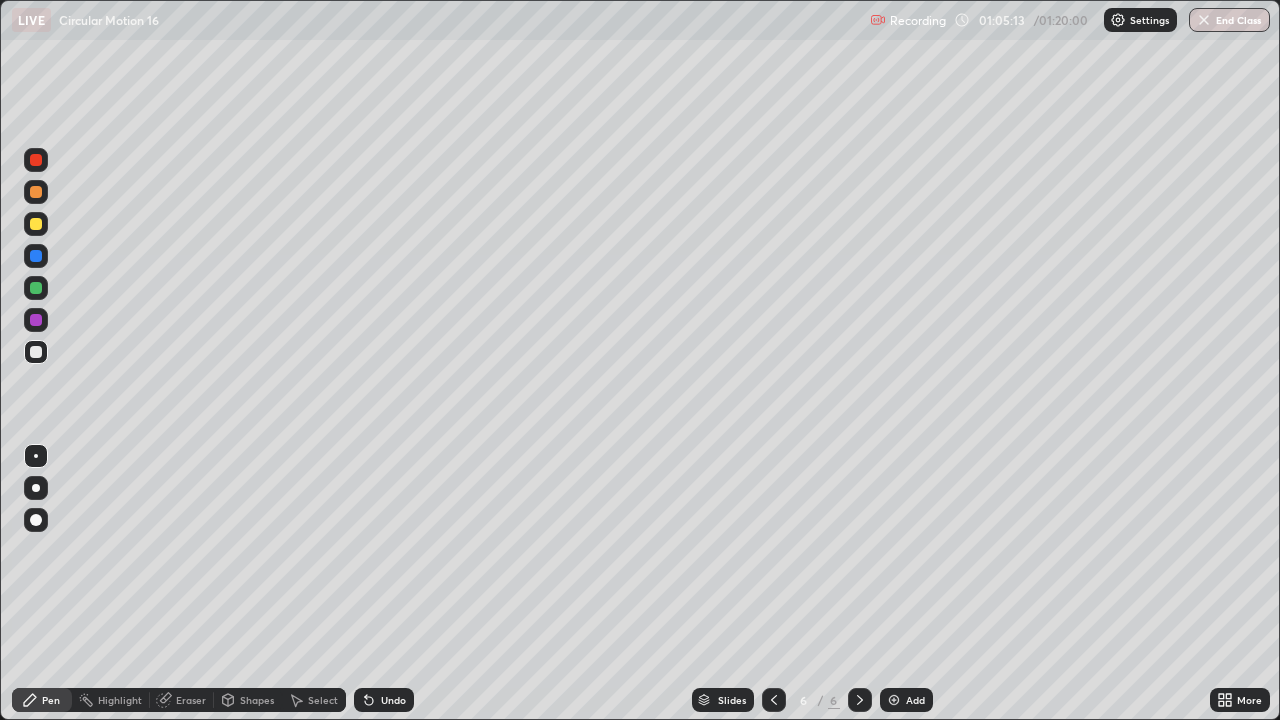 click at bounding box center [36, 224] 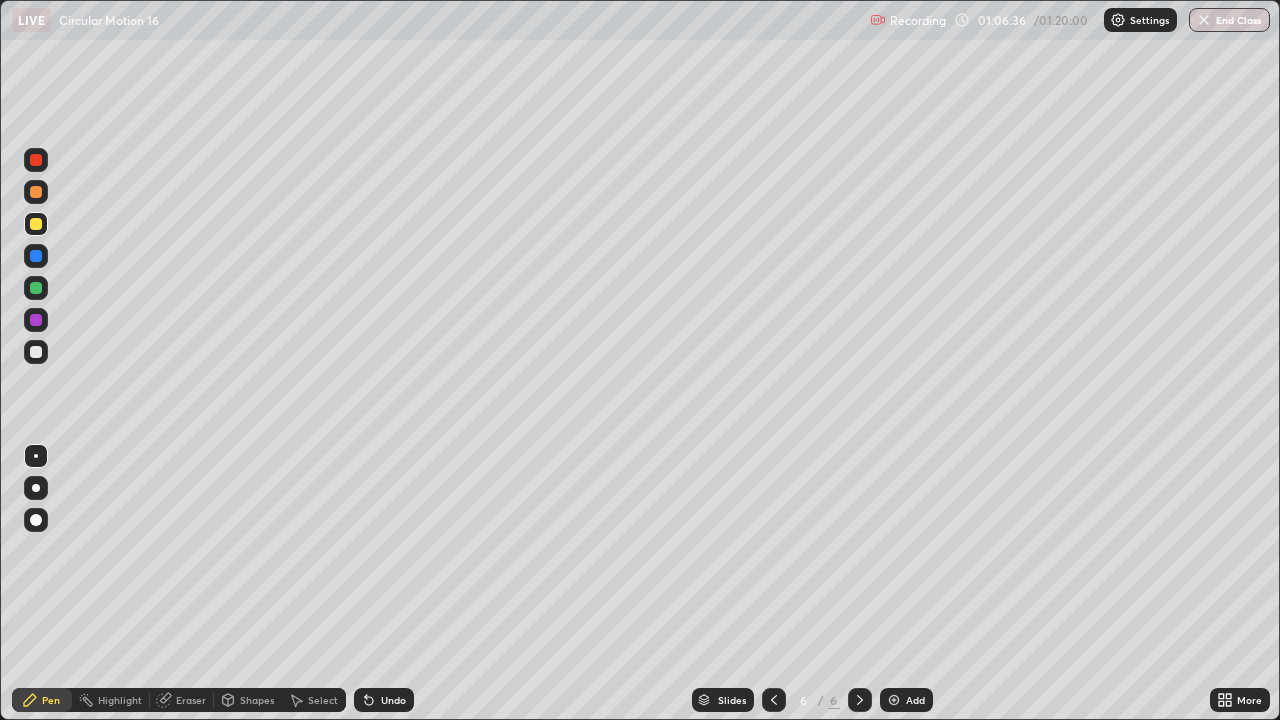 click at bounding box center (36, 352) 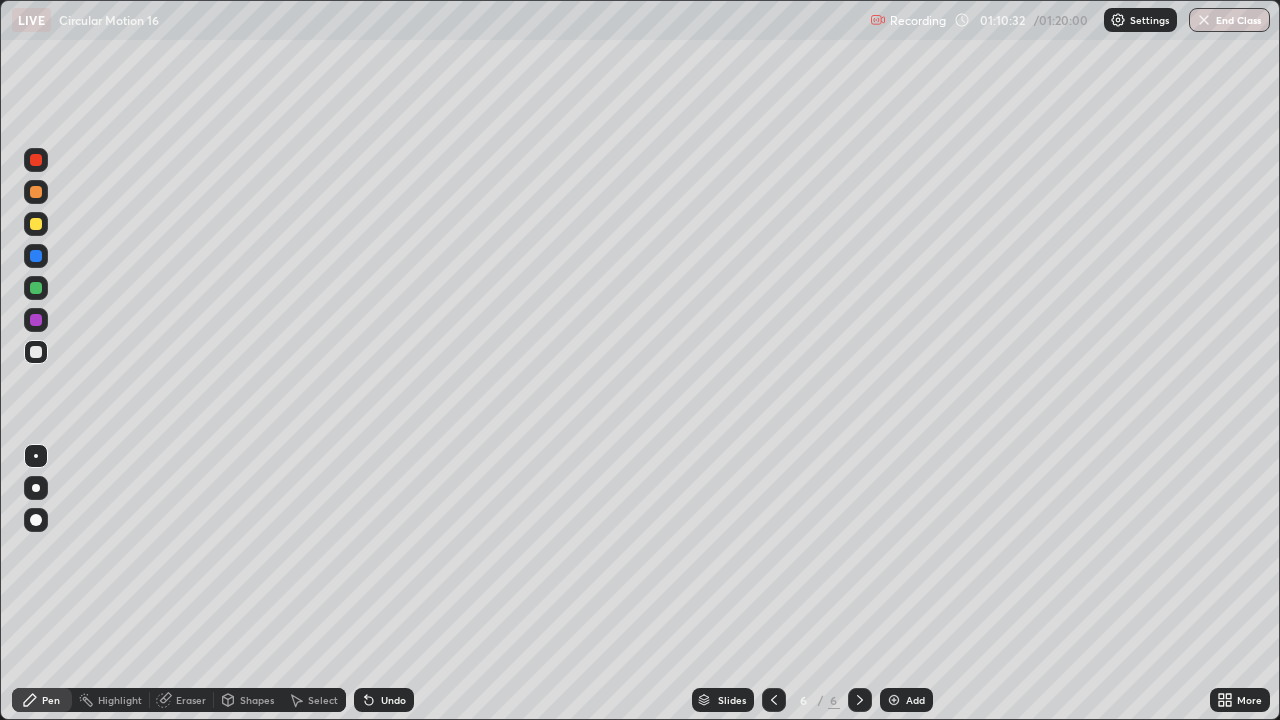 click on "Eraser" at bounding box center [191, 700] 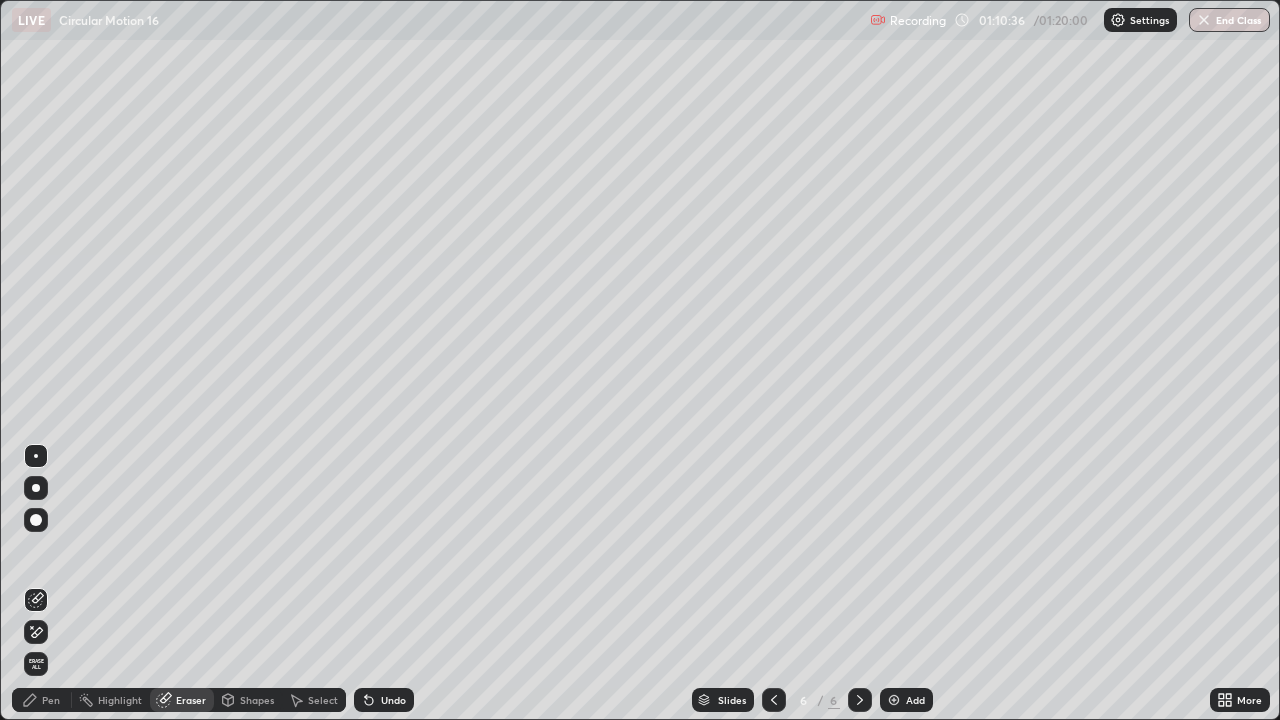 click on "Pen" at bounding box center [51, 700] 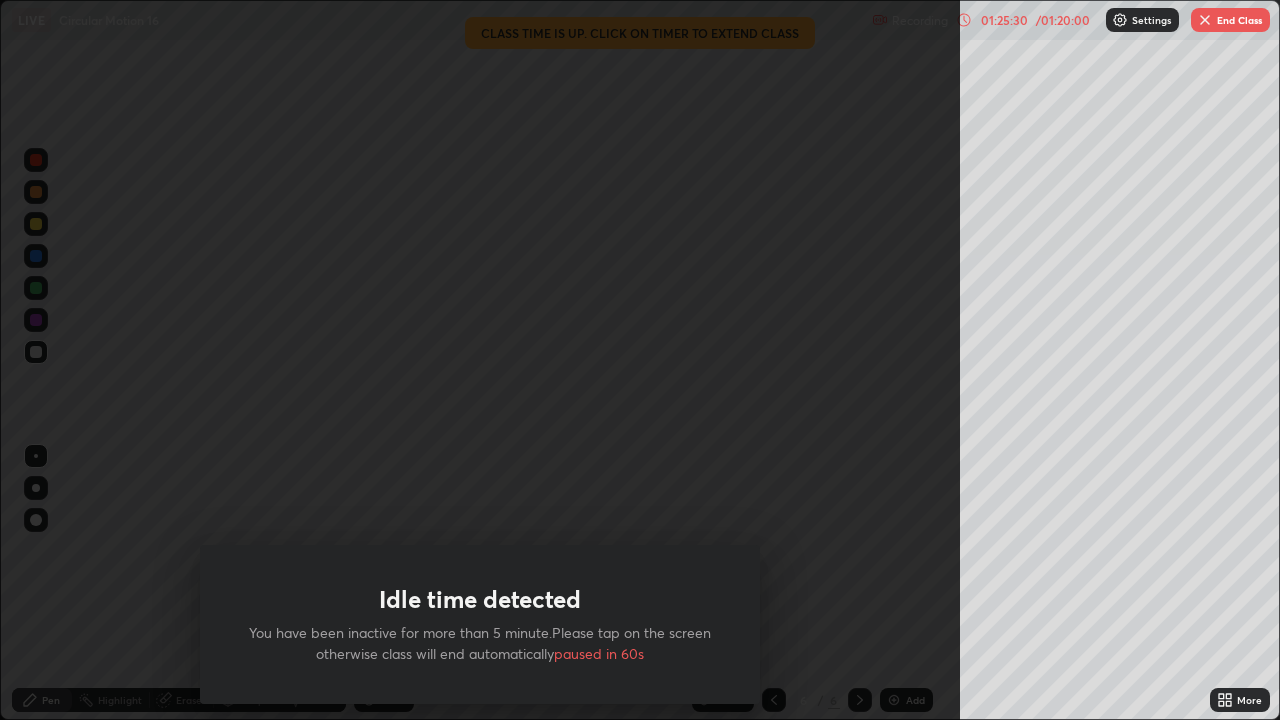 click on "End Class" at bounding box center (1230, 20) 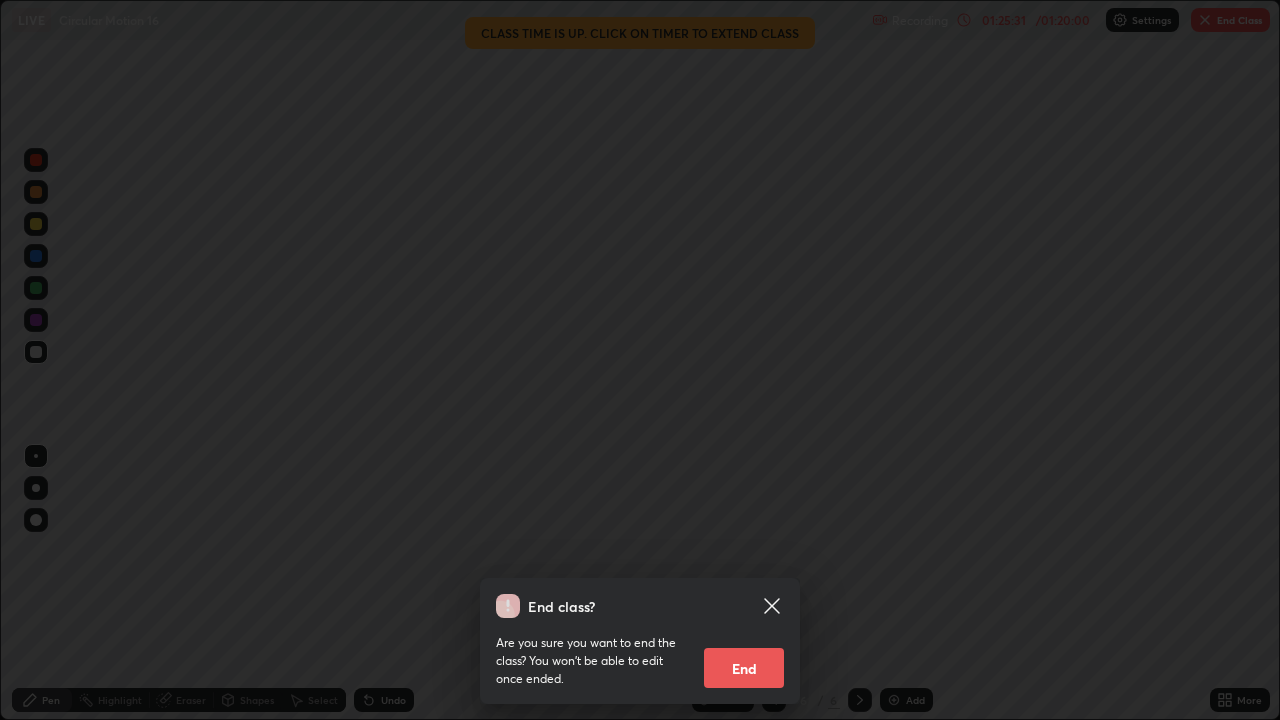 click on "End" at bounding box center [744, 668] 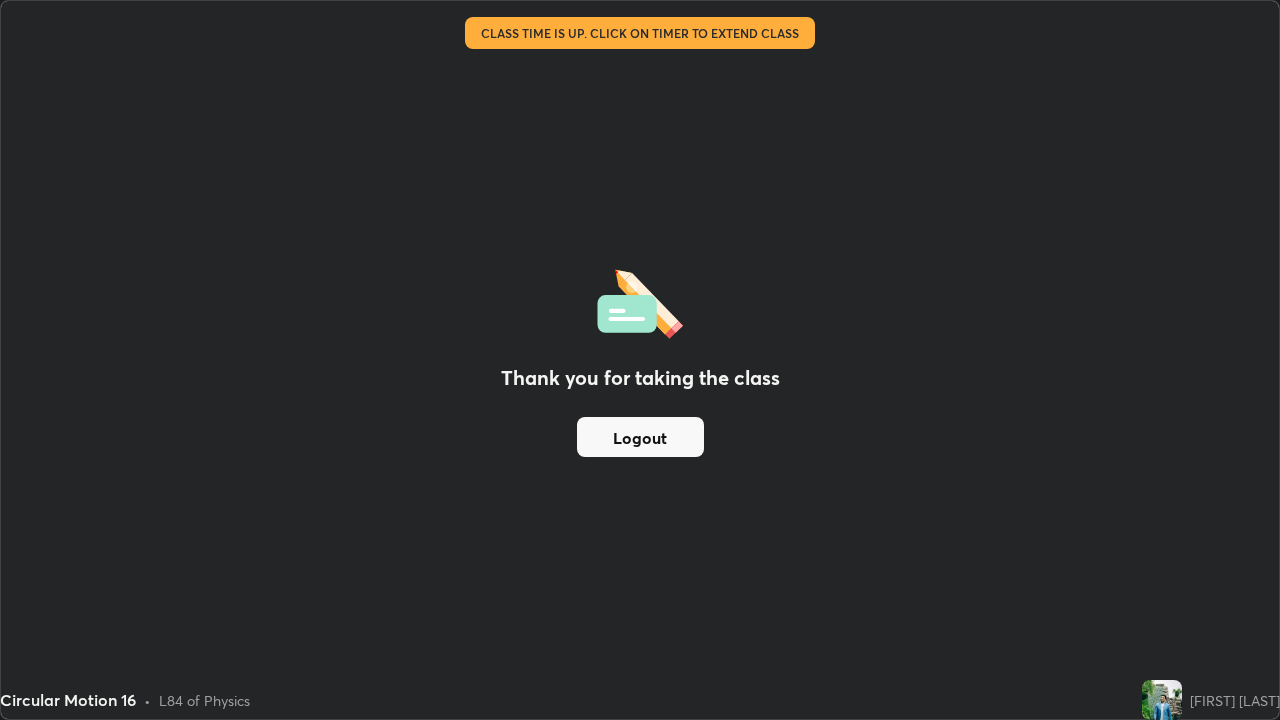 click on "Logout" at bounding box center [640, 437] 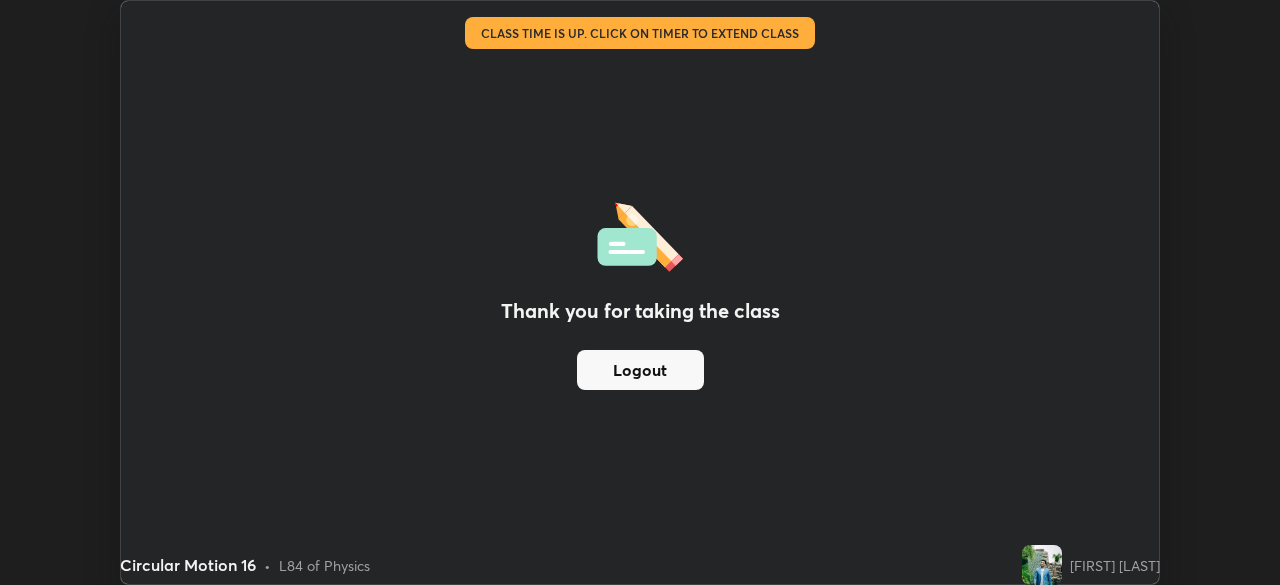 scroll, scrollTop: 585, scrollLeft: 1280, axis: both 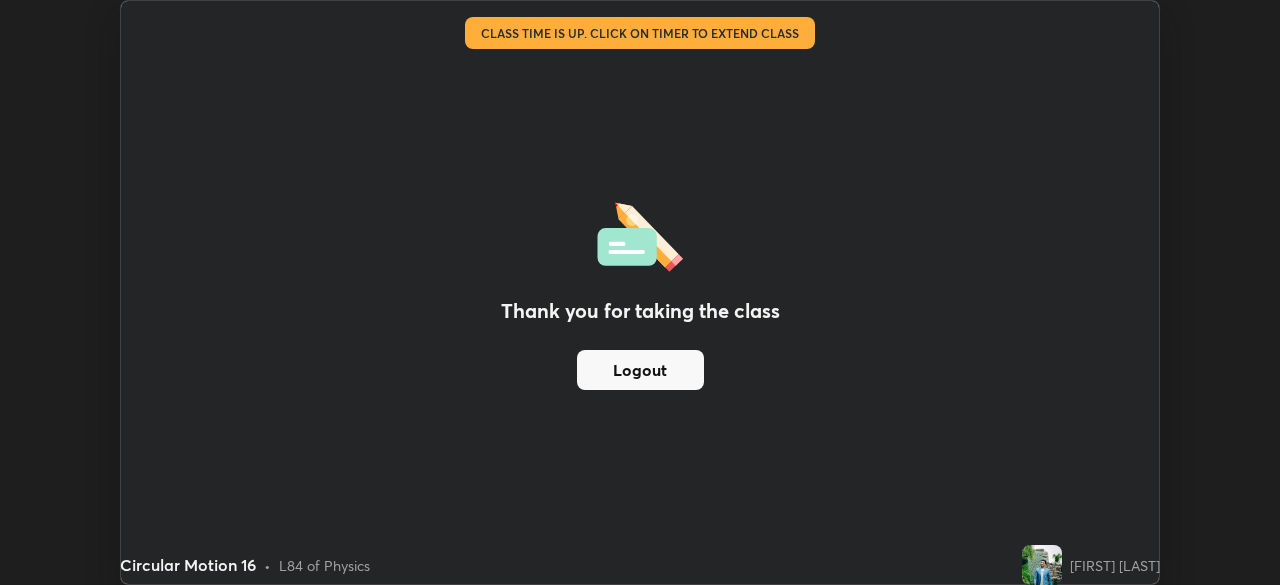 click on "Logout" at bounding box center [640, 370] 